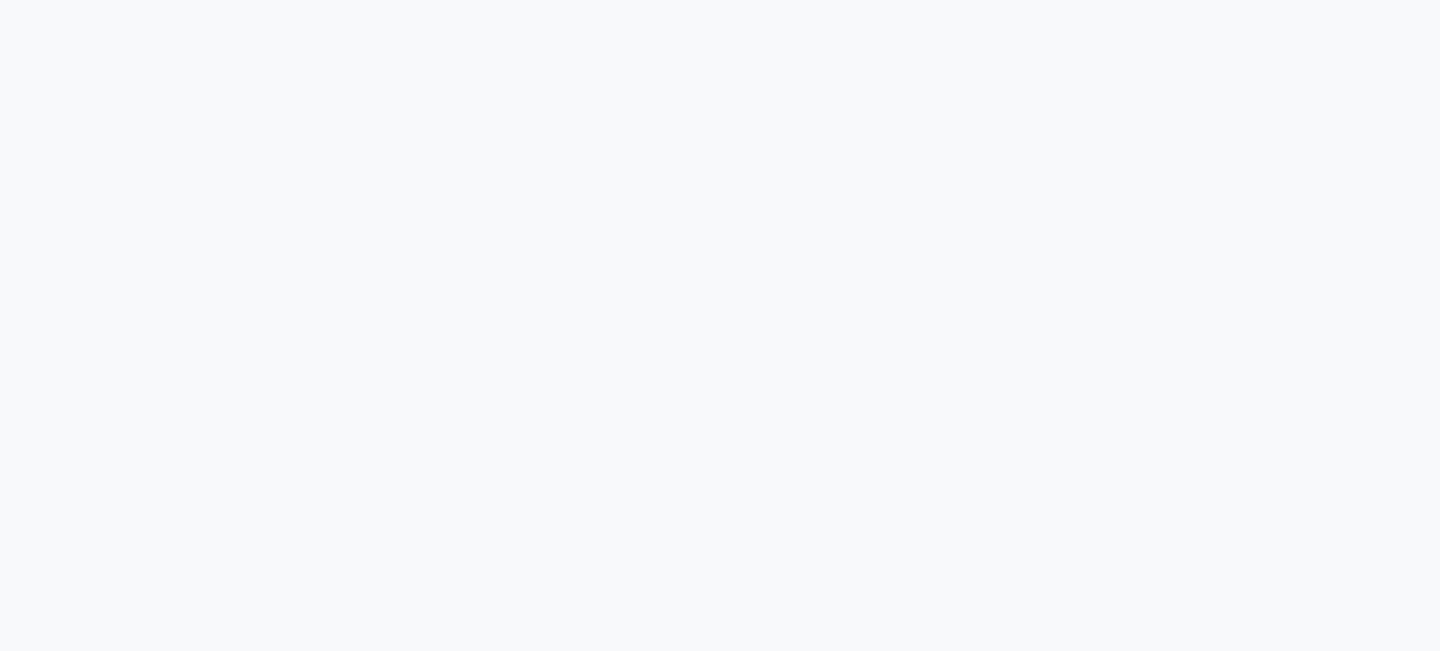 scroll, scrollTop: 0, scrollLeft: 0, axis: both 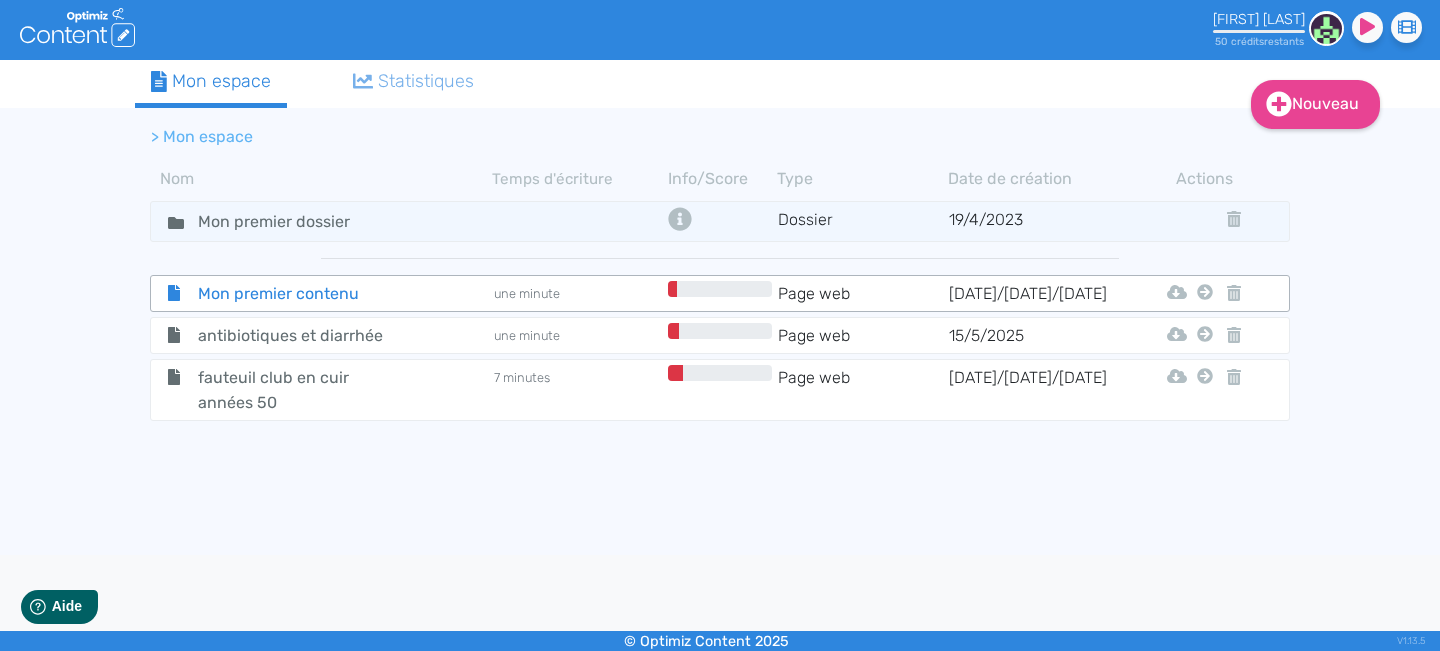 click on "Mon premier contenu" at bounding box center (295, 293) 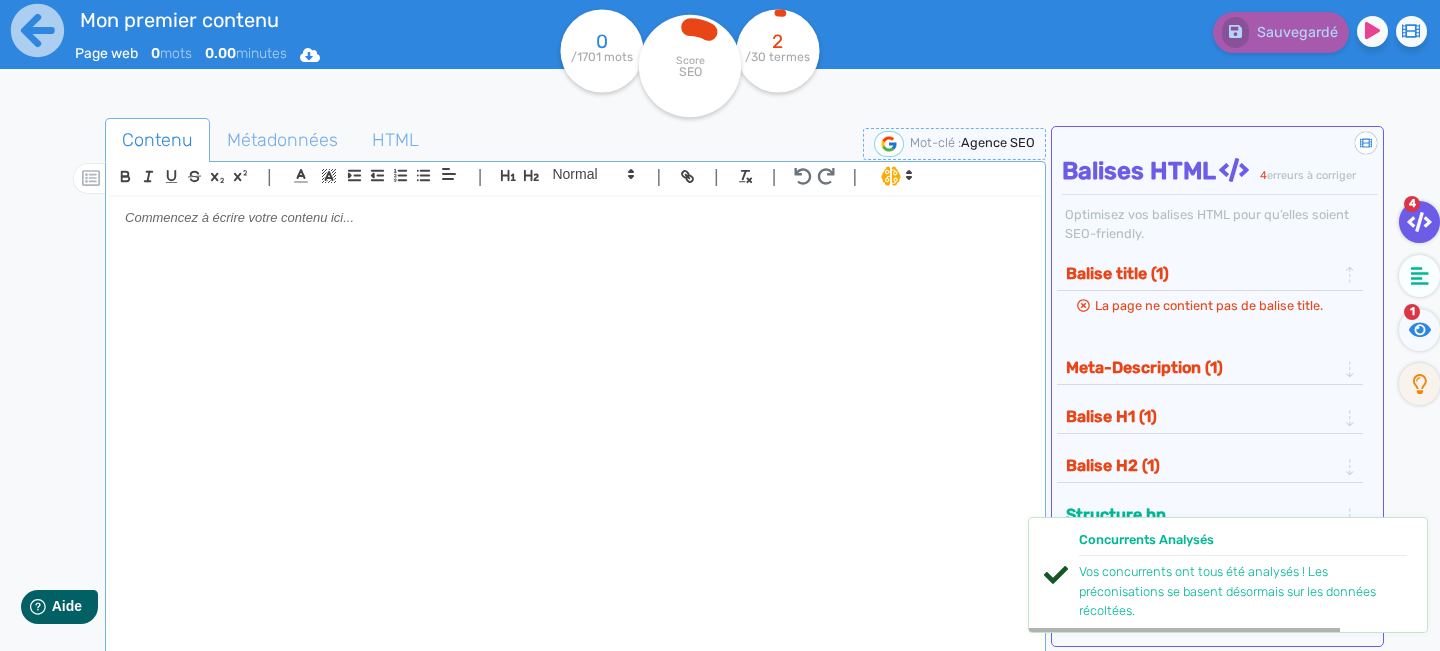 click at bounding box center (575, 425) 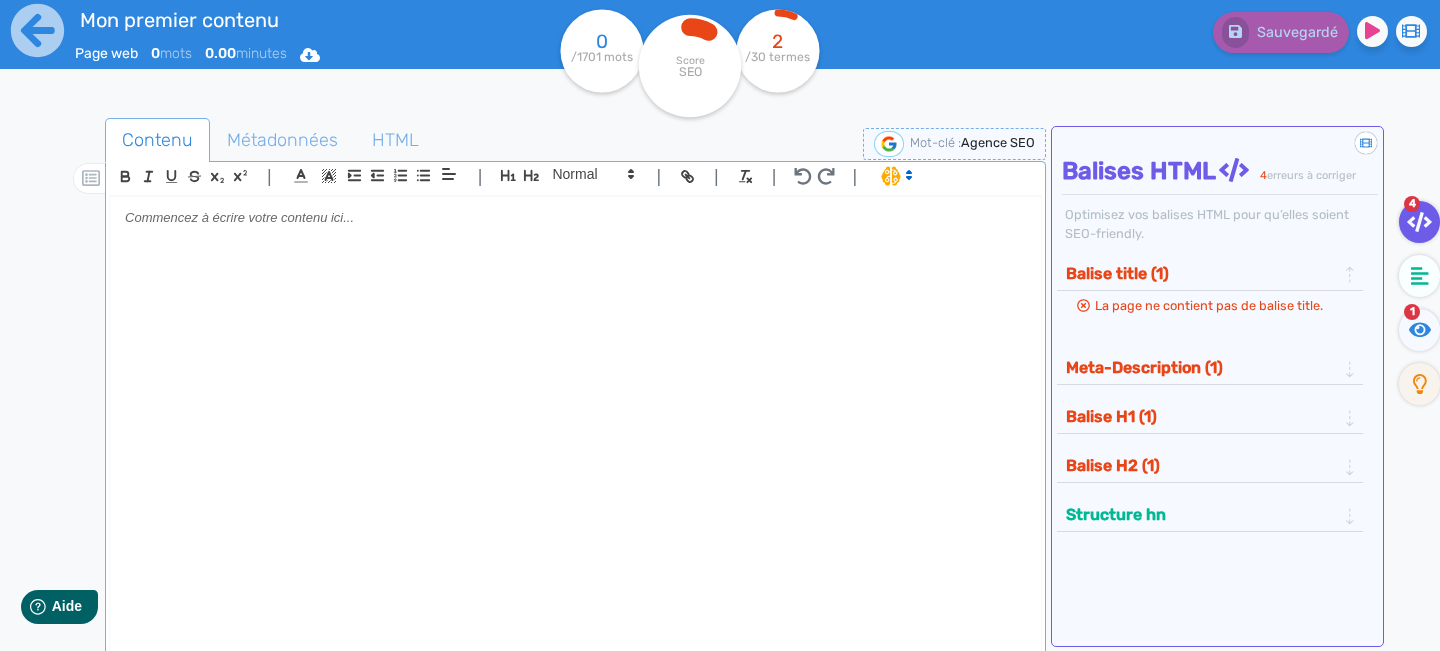 drag, startPoint x: 612, startPoint y: 255, endPoint x: 557, endPoint y: 245, distance: 55.9017 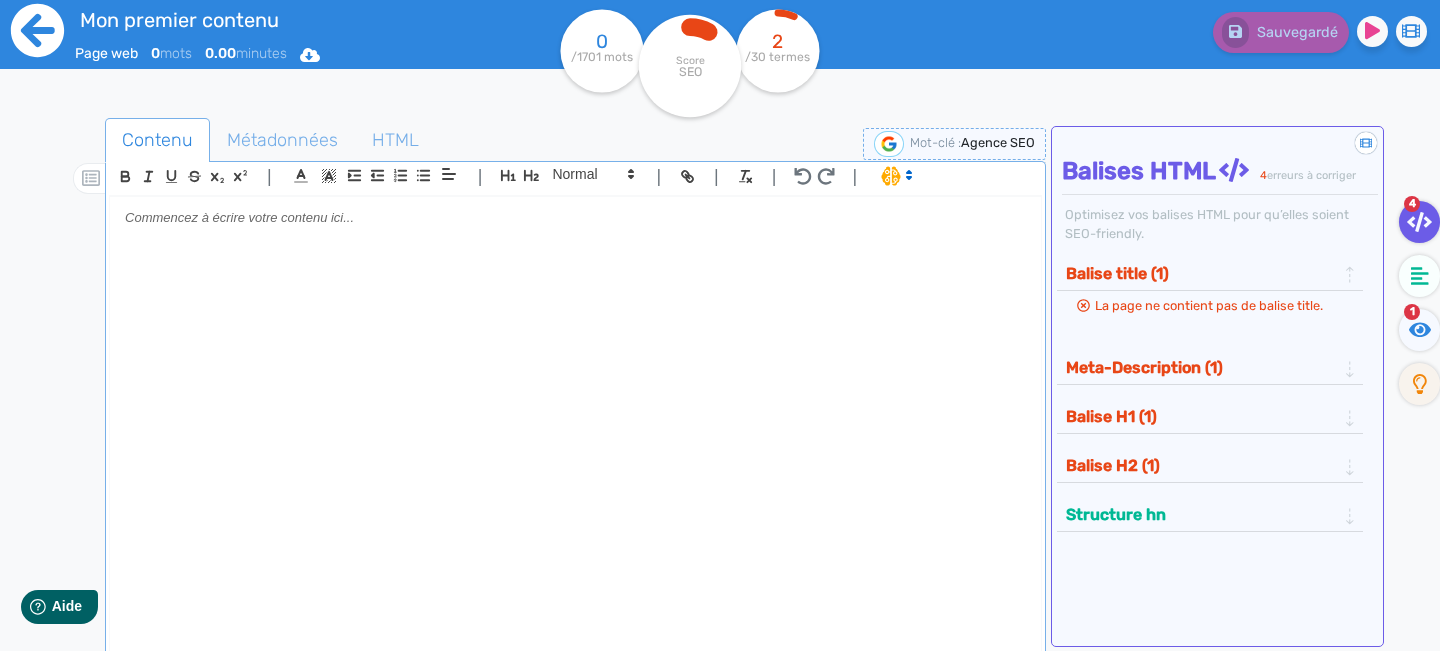 click at bounding box center (37, 30) 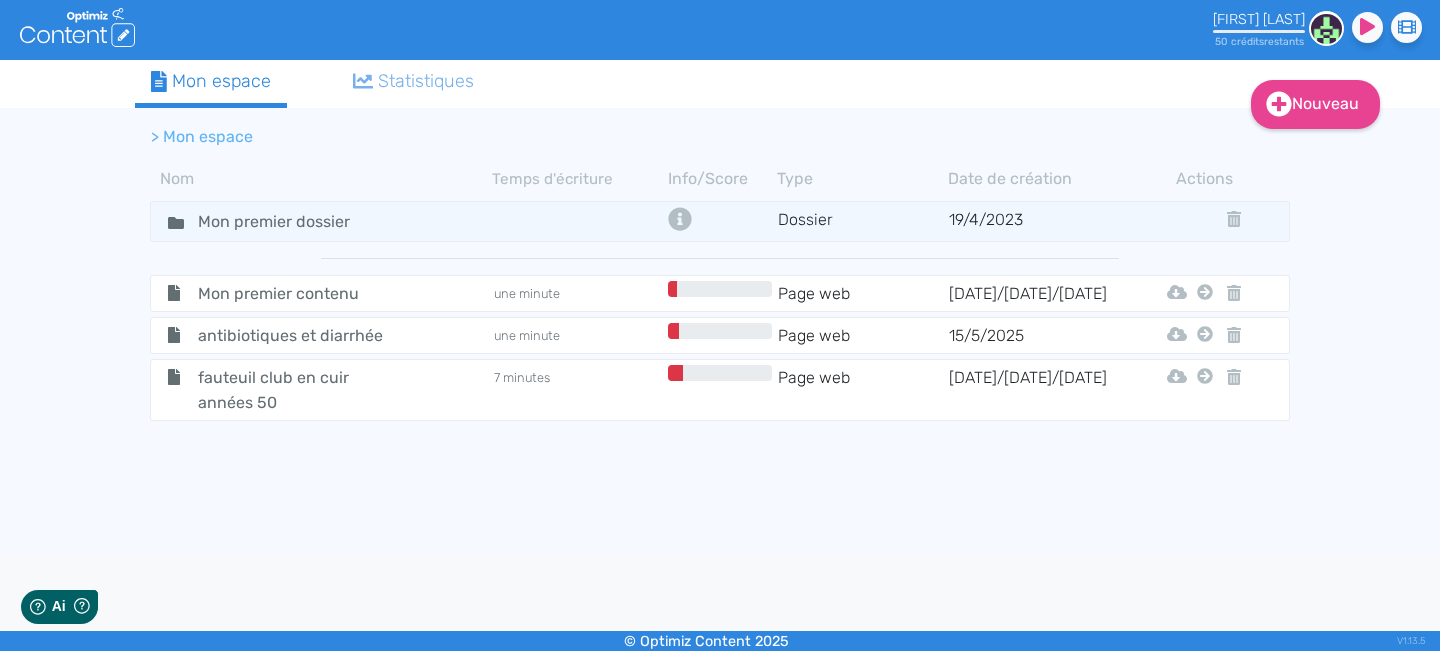 scroll, scrollTop: 0, scrollLeft: 0, axis: both 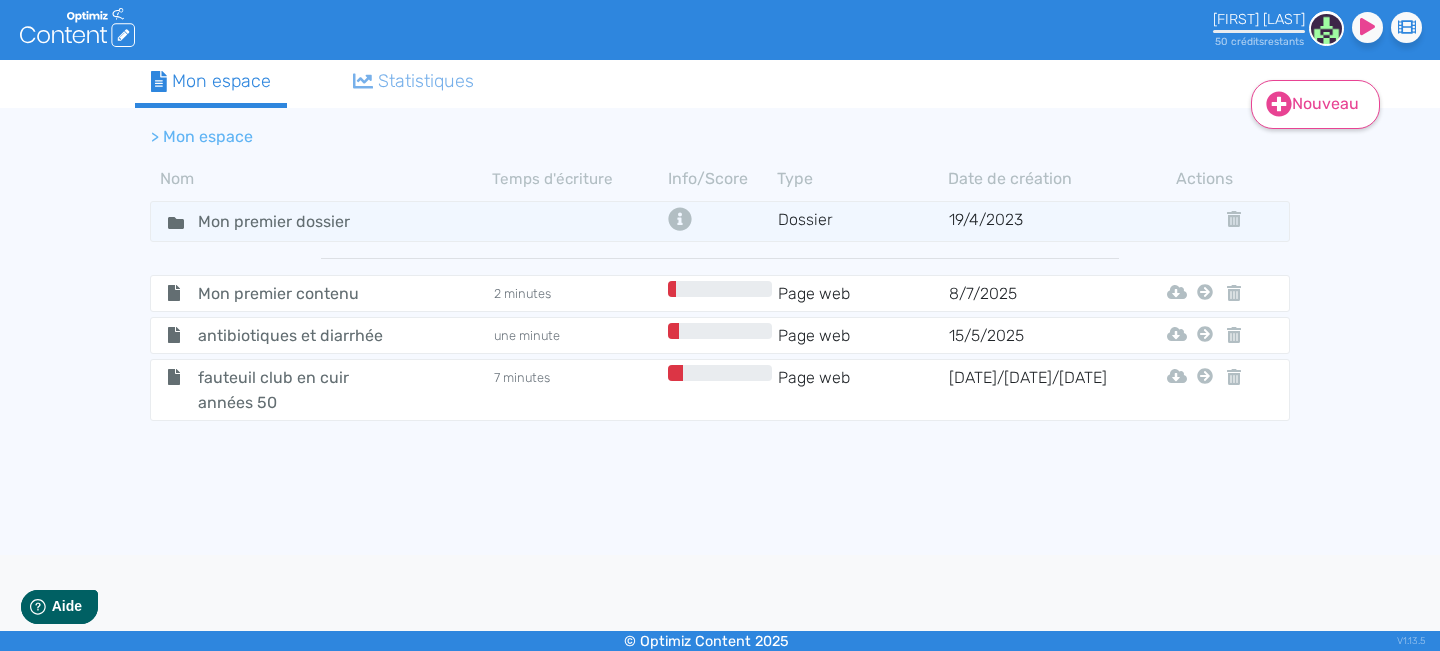click on "Nouveau" at bounding box center (1315, 104) 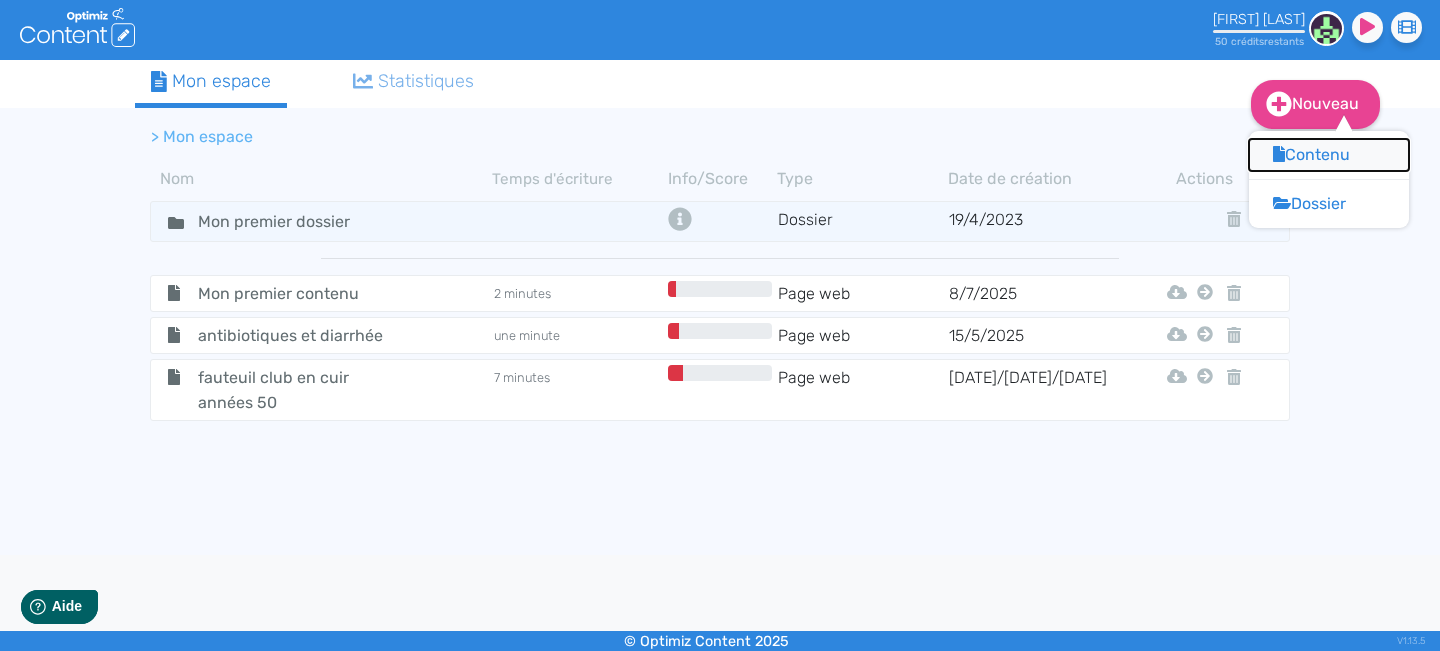 click on "Contenu" at bounding box center [1329, 155] 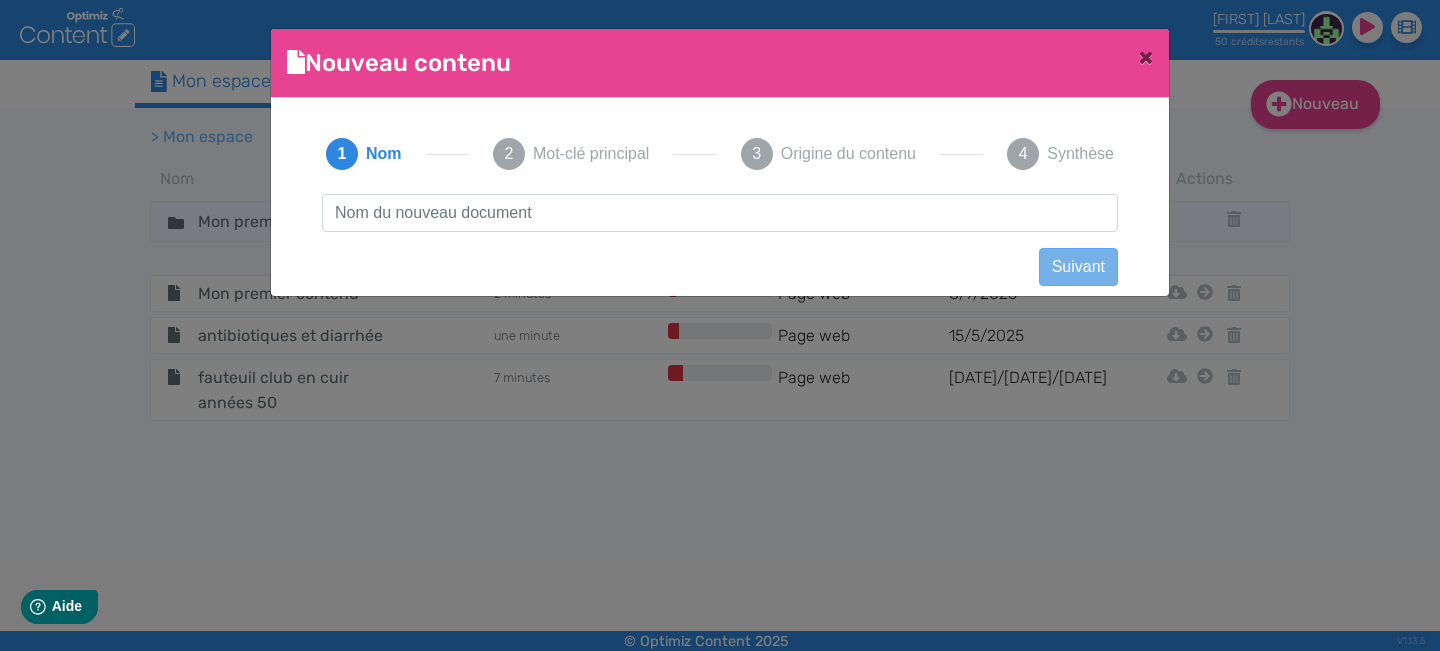 scroll, scrollTop: 1, scrollLeft: 0, axis: vertical 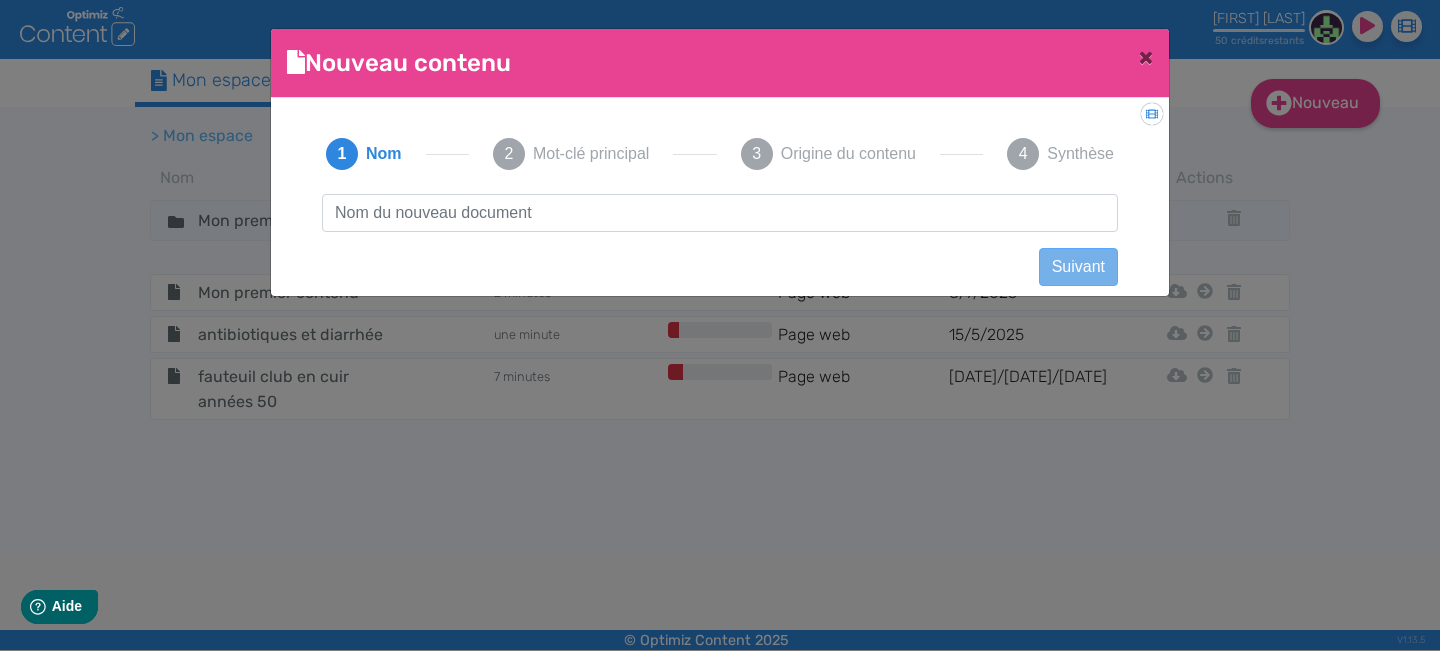 click at bounding box center [720, 213] 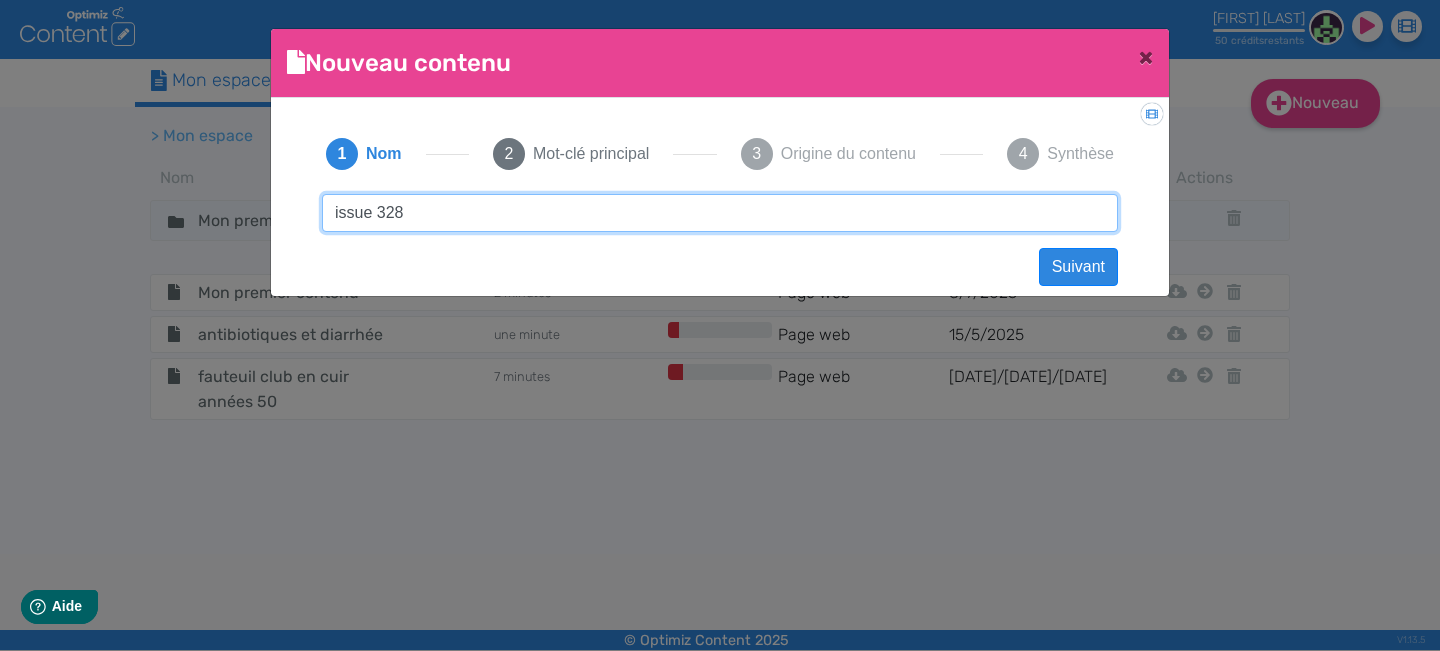 drag, startPoint x: 381, startPoint y: 213, endPoint x: 839, endPoint y: 336, distance: 474.22885 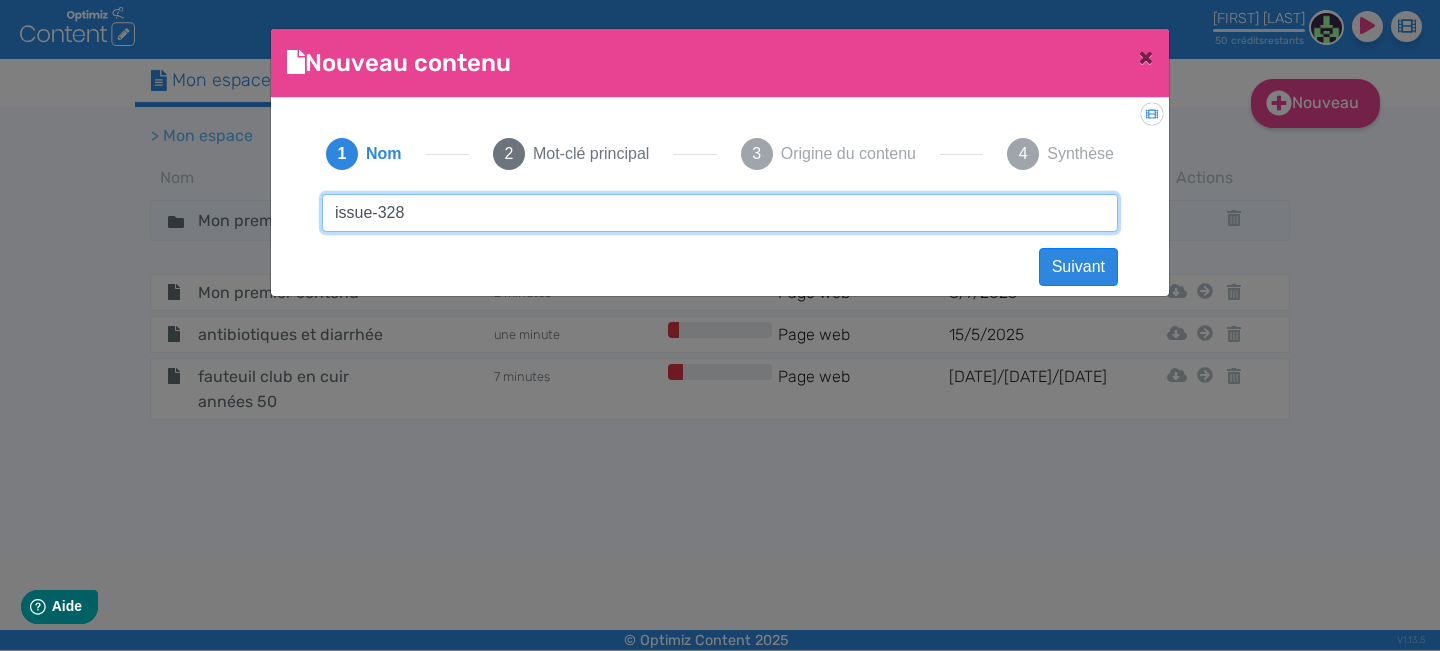 click on "issue-328" at bounding box center [720, 213] 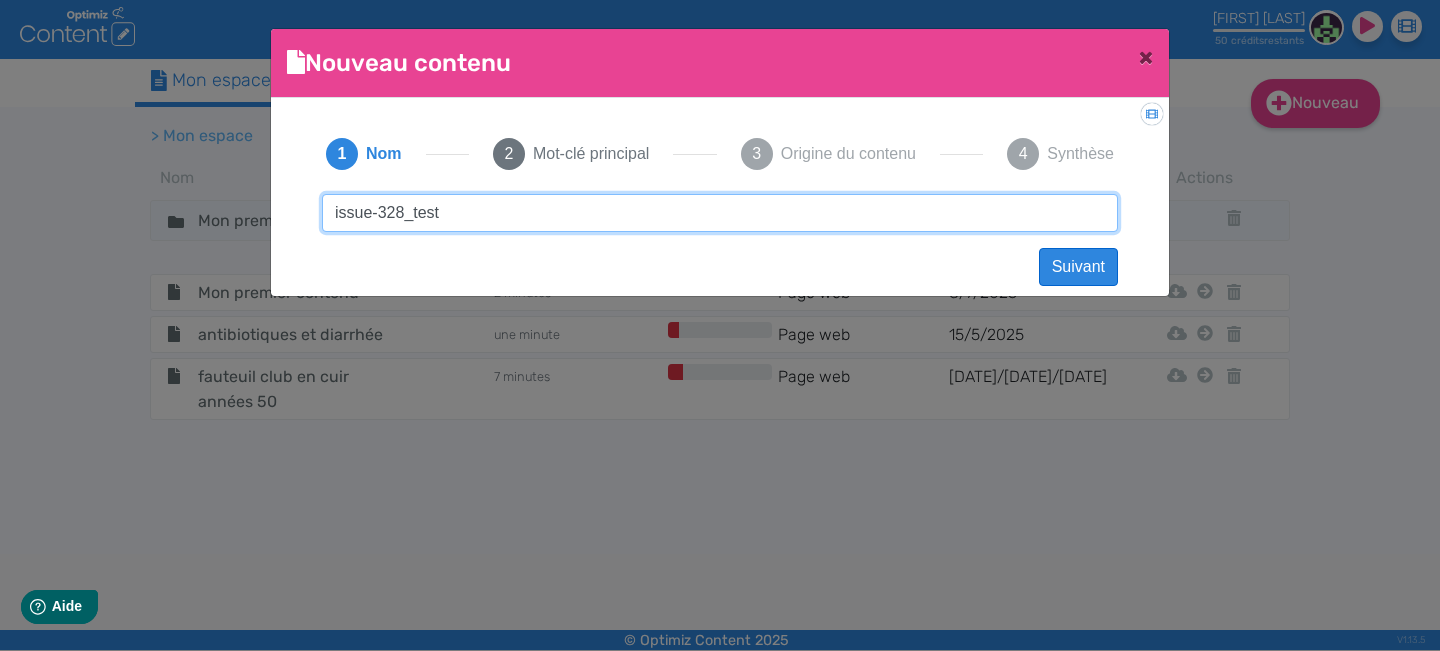 type on "issue-328_test" 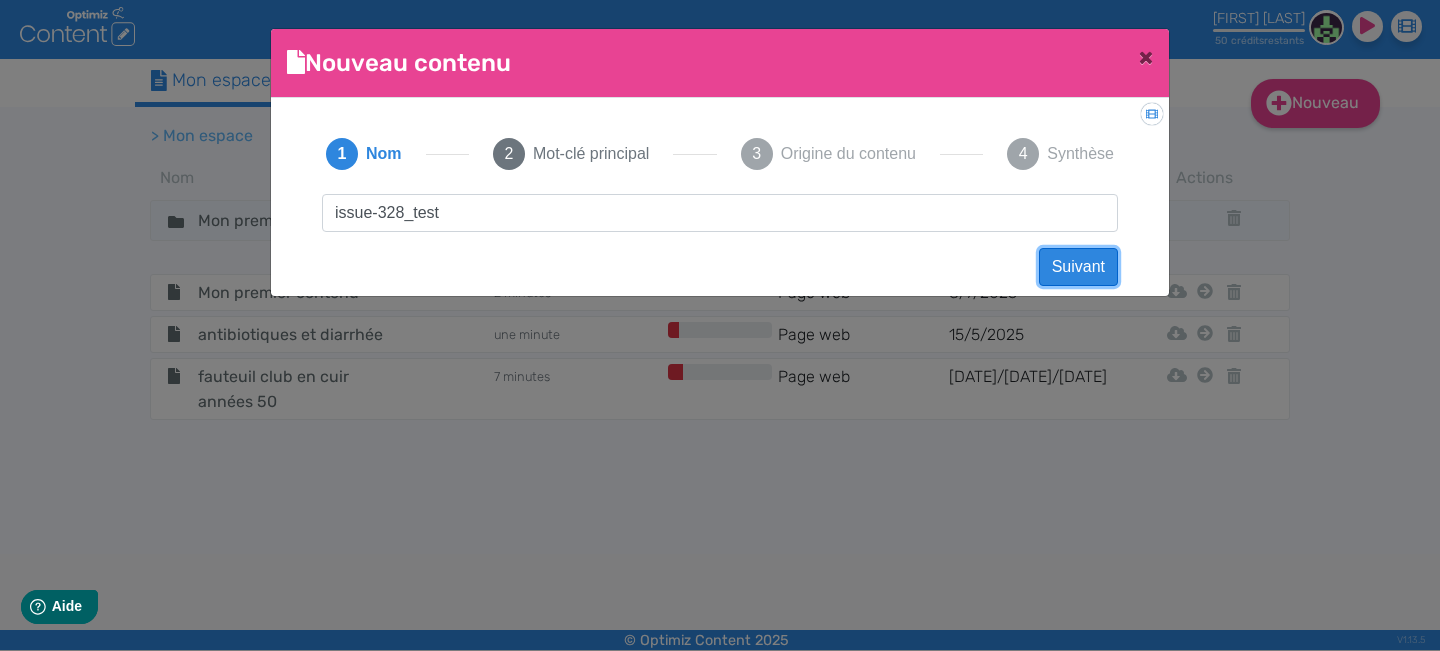 click on "Suivant" at bounding box center [1078, 267] 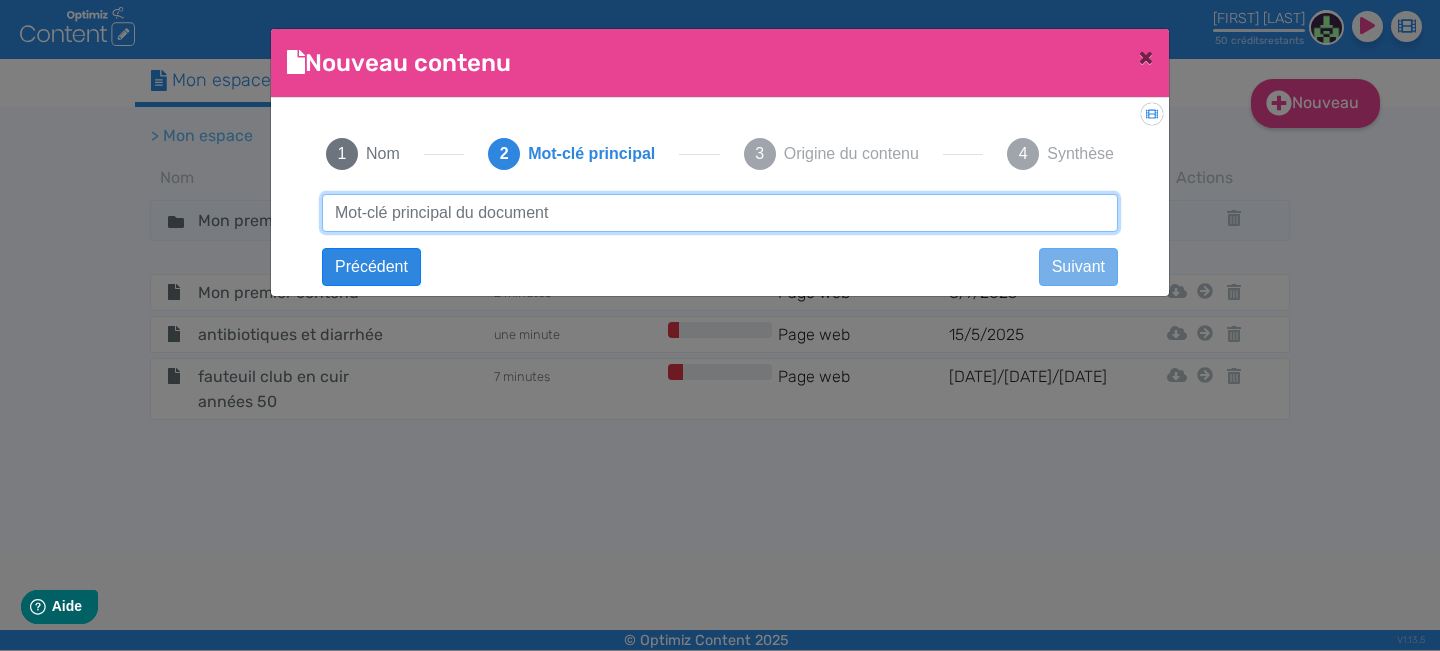 click at bounding box center (720, 213) 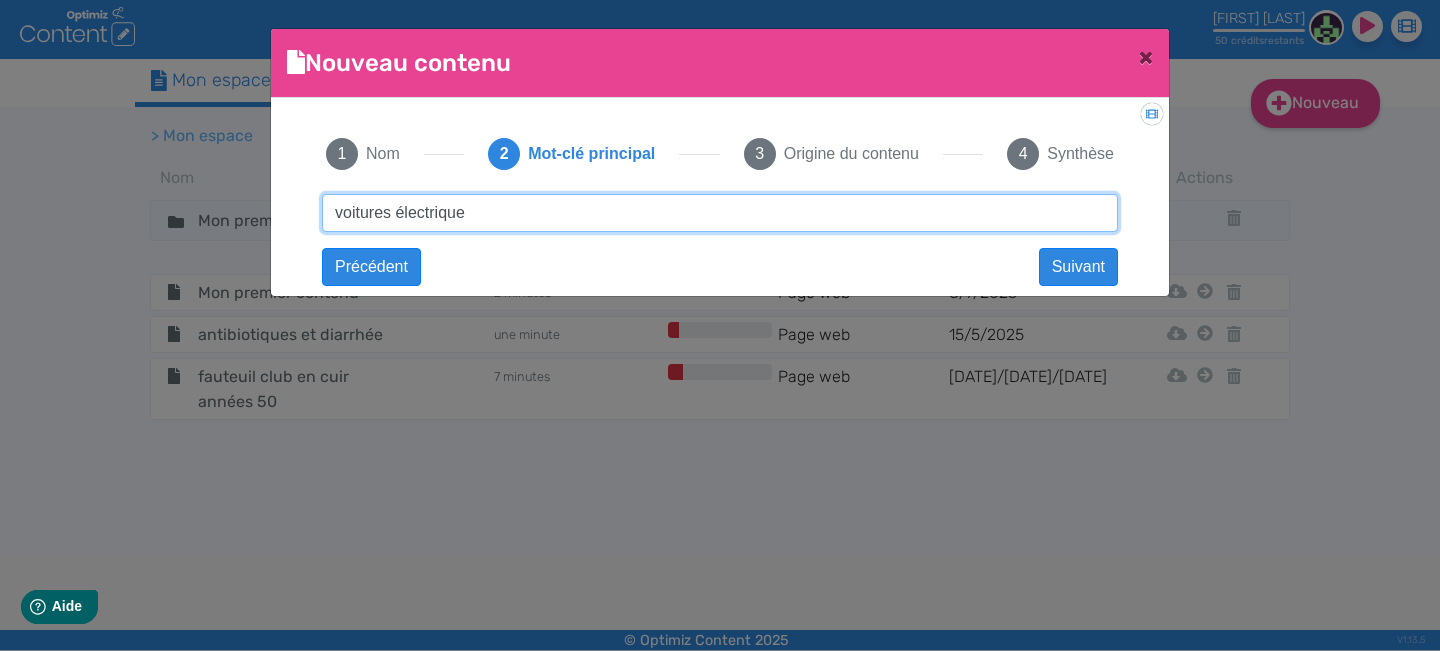click on "voitures électrique" at bounding box center [720, 213] 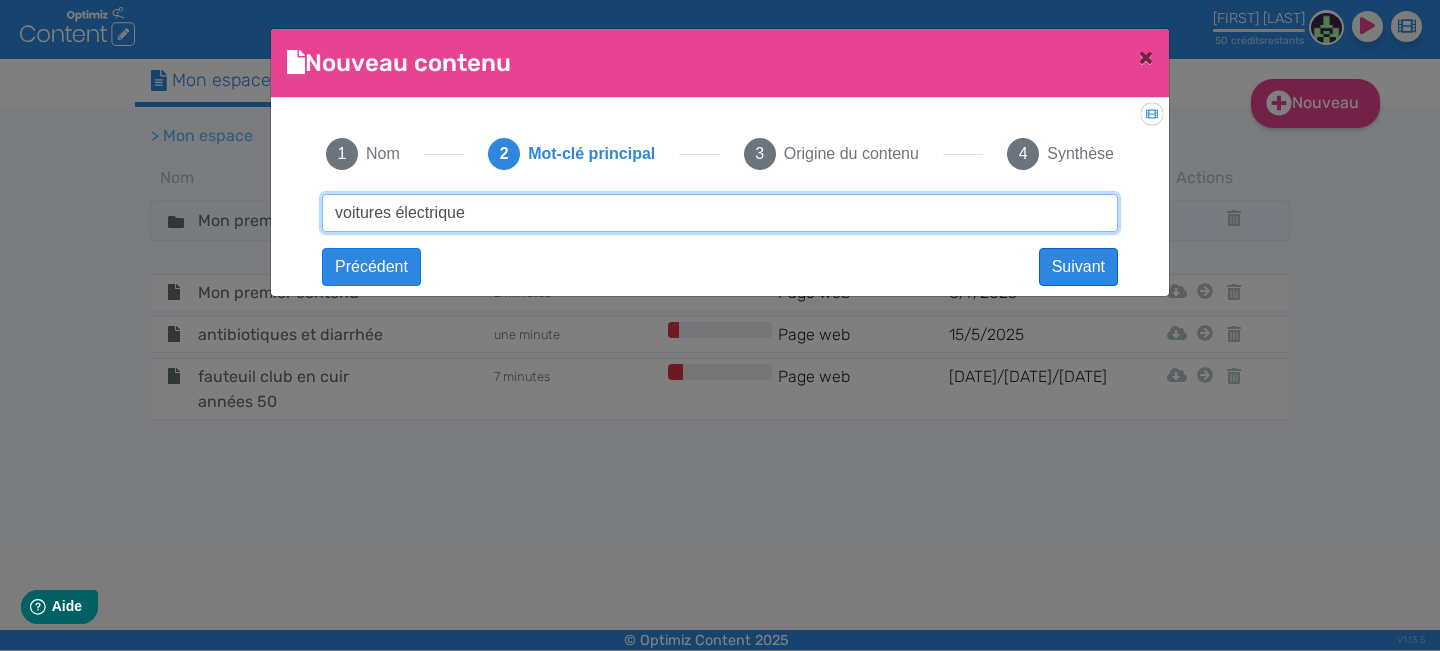 type on "voitures électrique" 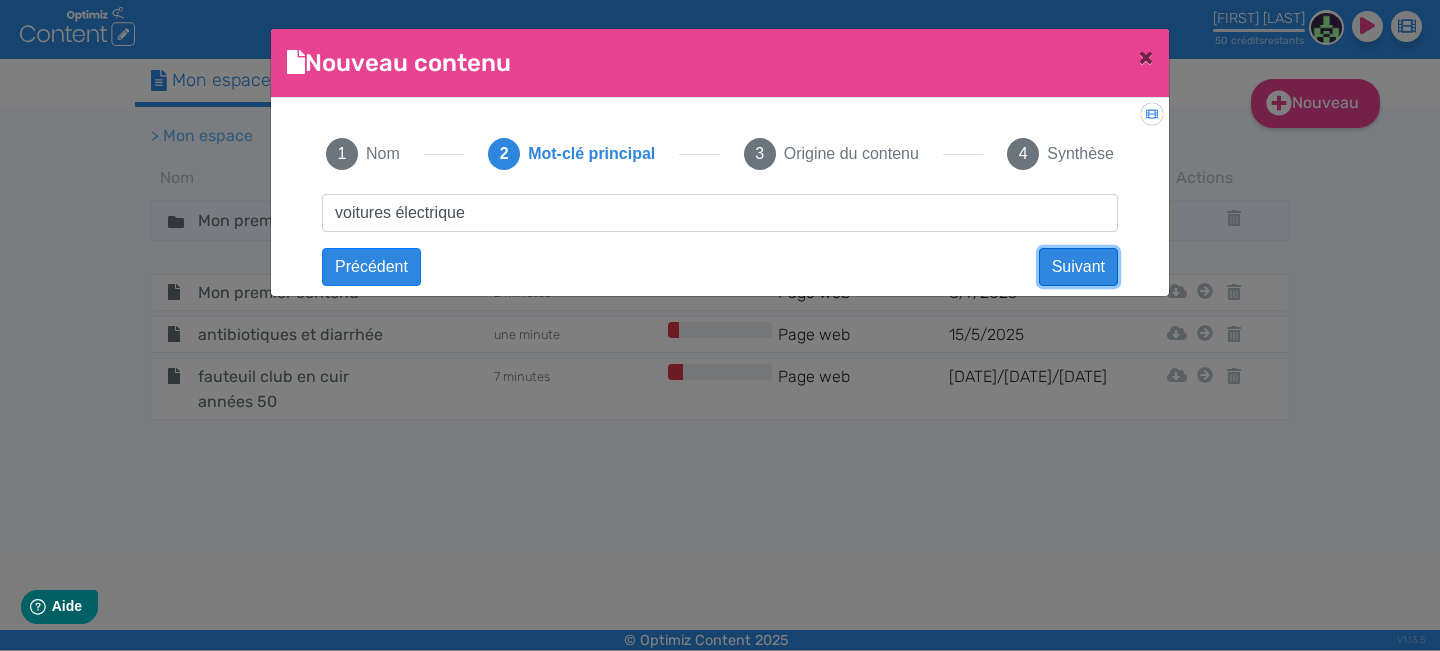 click on "Suivant" at bounding box center [1078, 267] 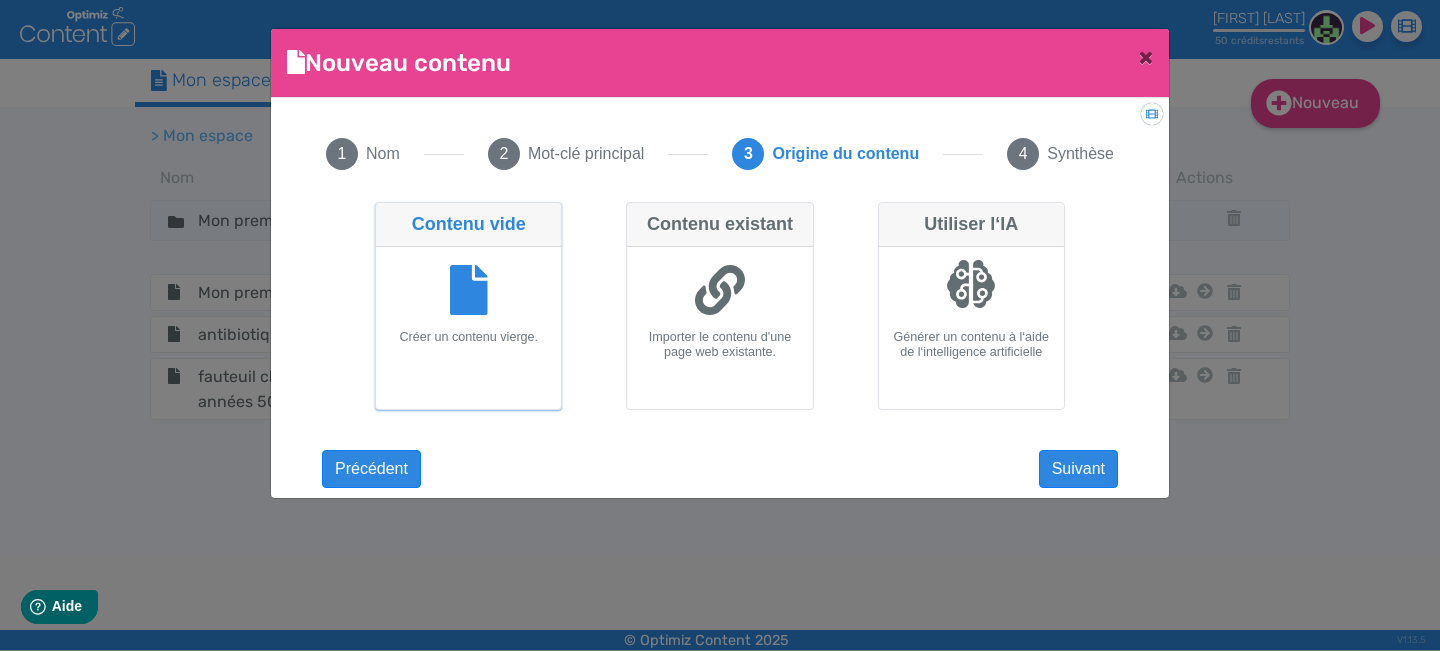 click at bounding box center [971, 292] 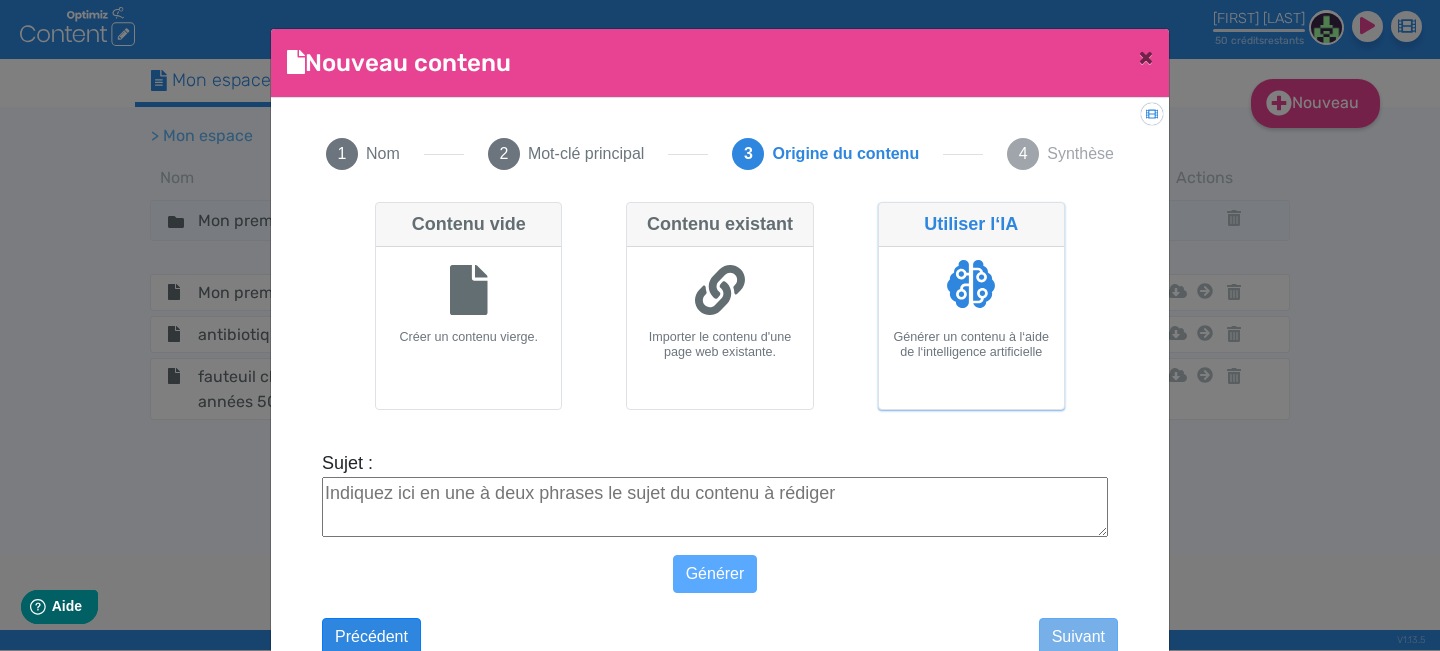 drag, startPoint x: 585, startPoint y: 512, endPoint x: 712, endPoint y: 461, distance: 136.85759 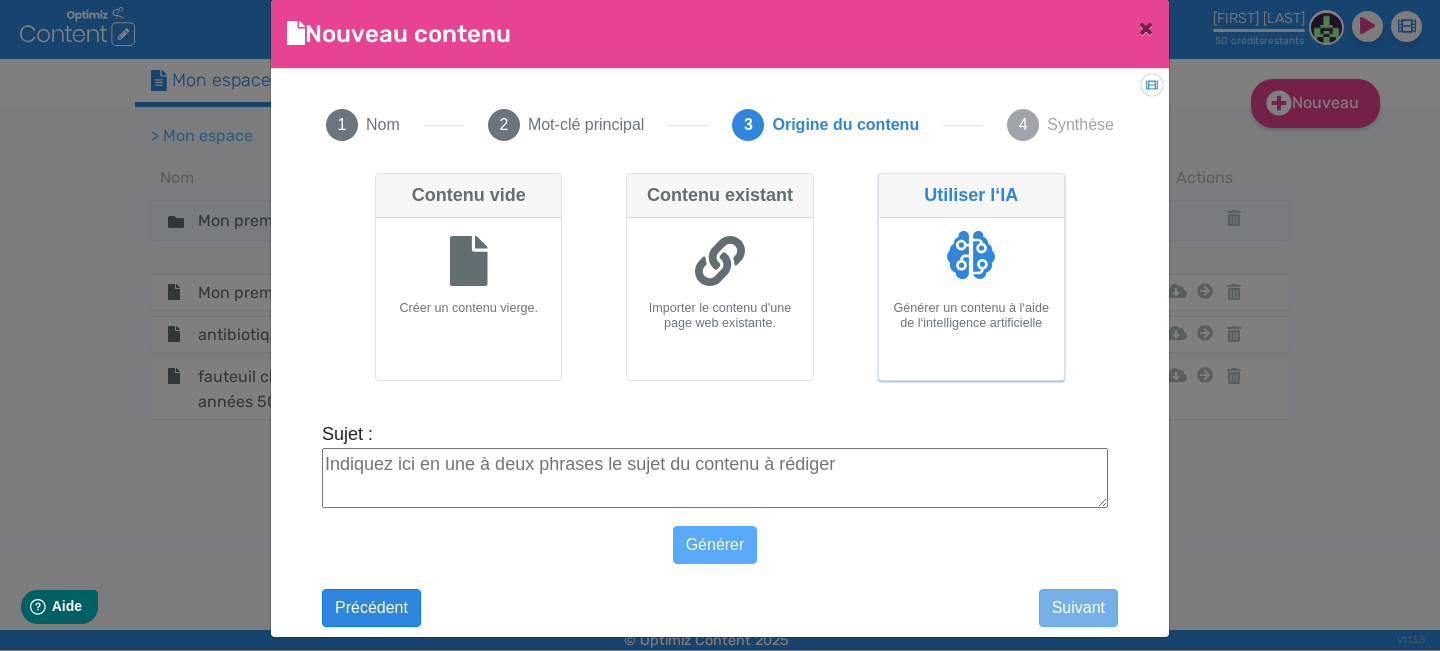 scroll, scrollTop: 43, scrollLeft: 0, axis: vertical 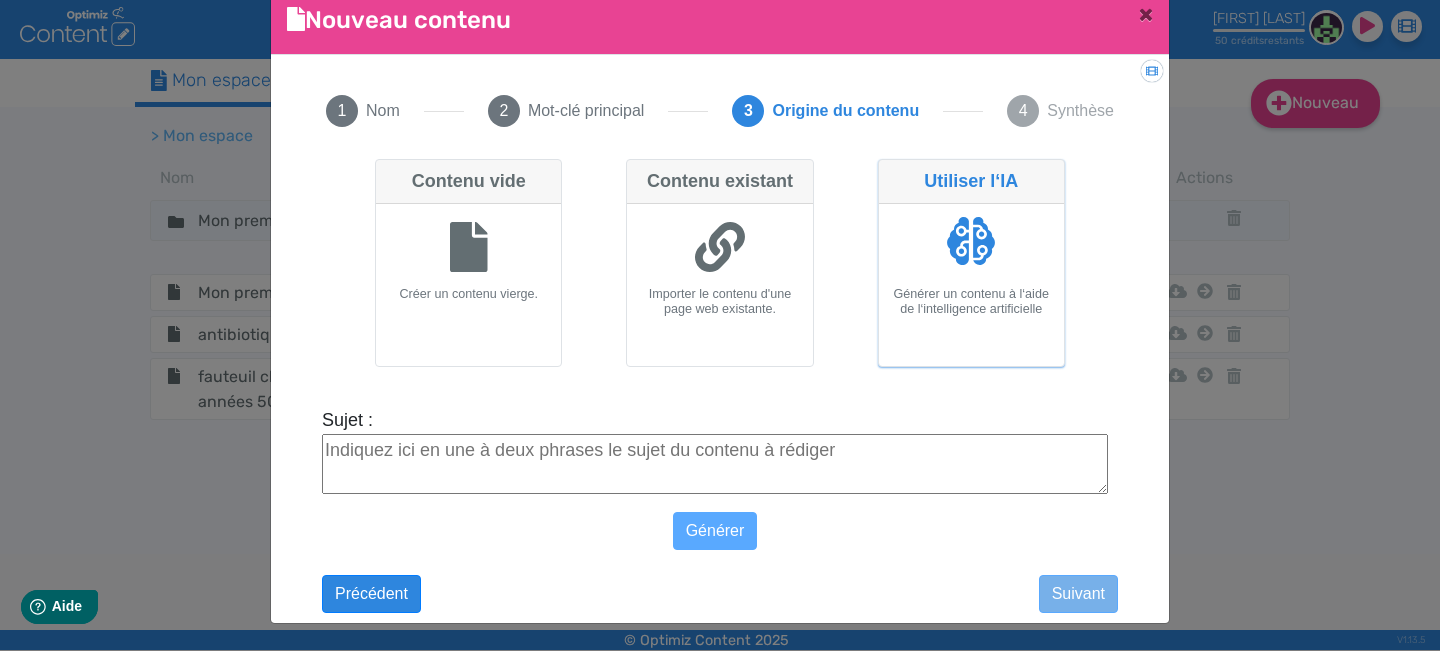click on "Sujet :" at bounding box center (715, 464) 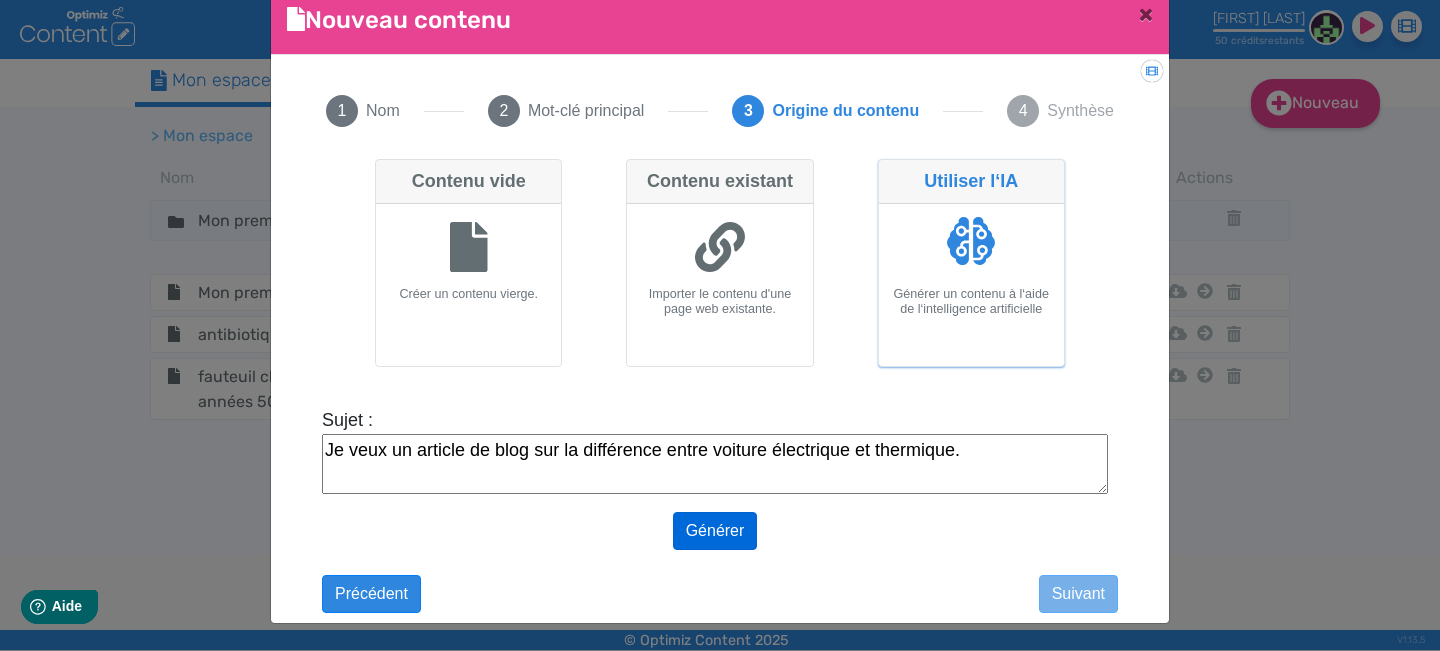 type on "Je veux un article de blog sur la différence entre voiture électrique et thermique." 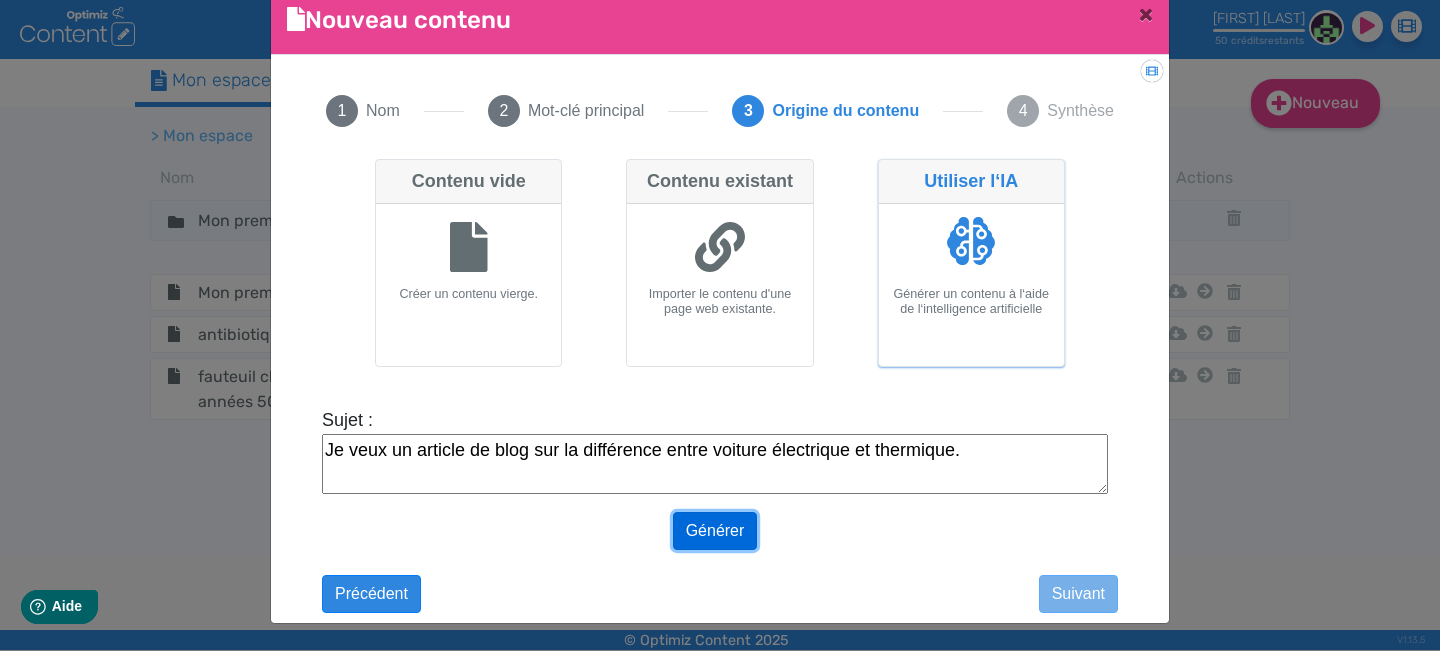 click on "Générer" at bounding box center (715, 531) 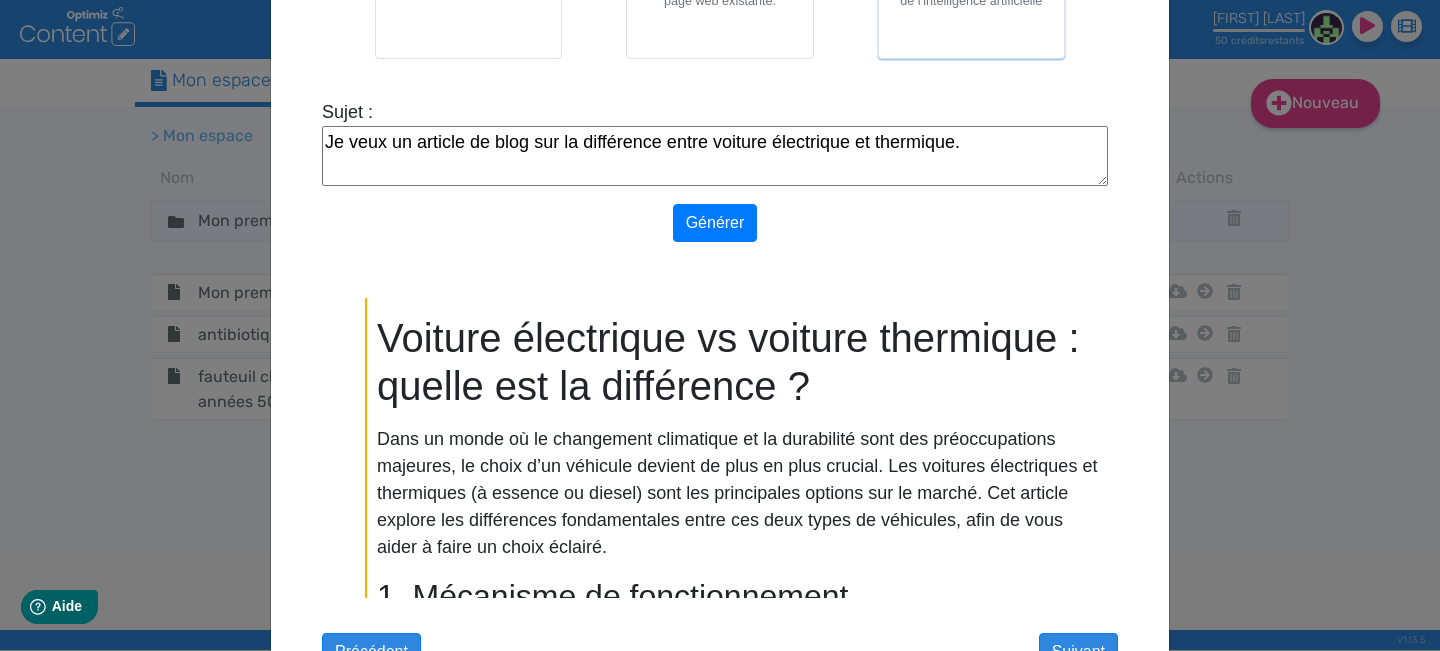 scroll, scrollTop: 409, scrollLeft: 0, axis: vertical 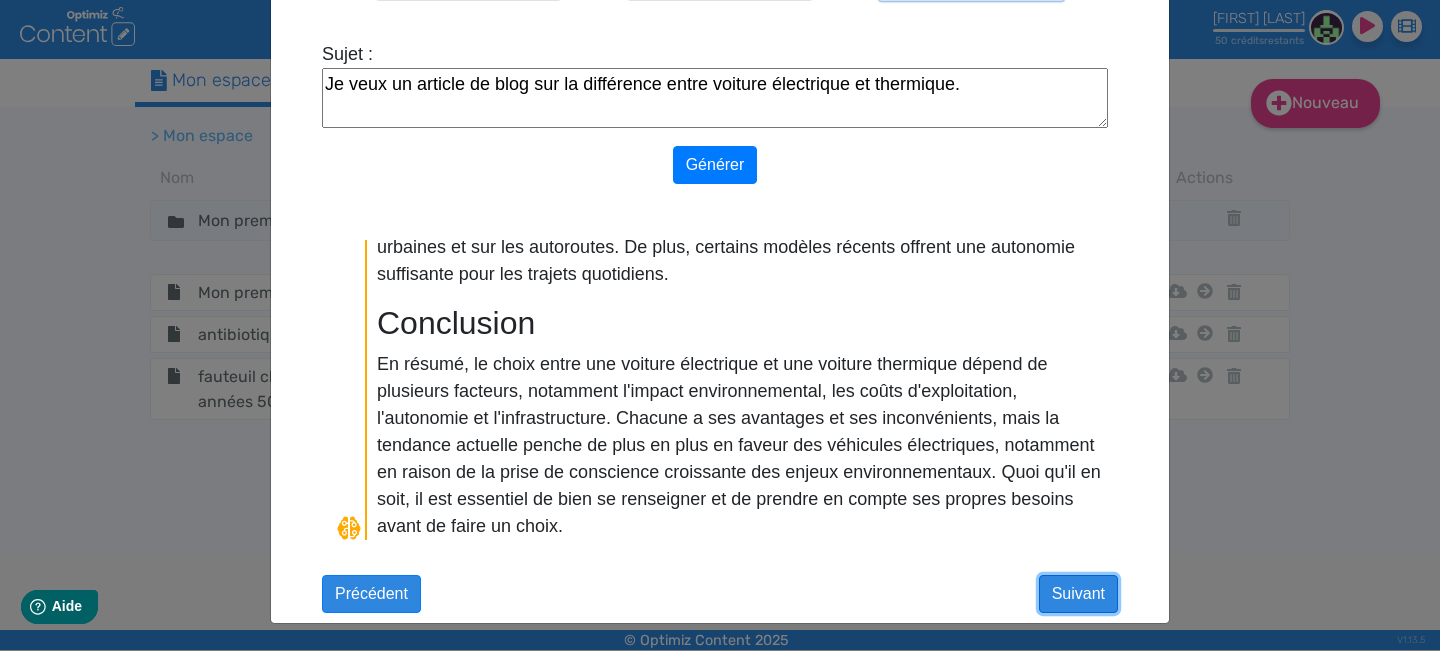 click on "Suivant" at bounding box center [1078, 594] 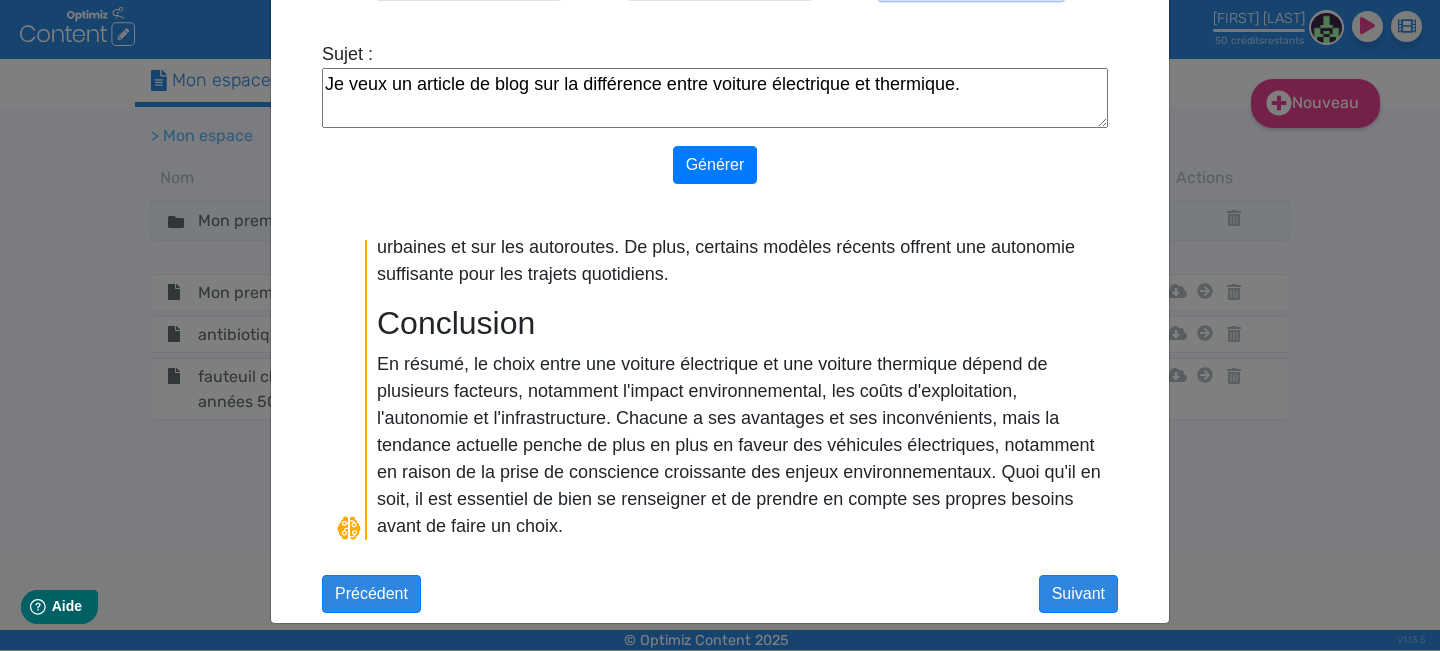 scroll, scrollTop: 0, scrollLeft: 0, axis: both 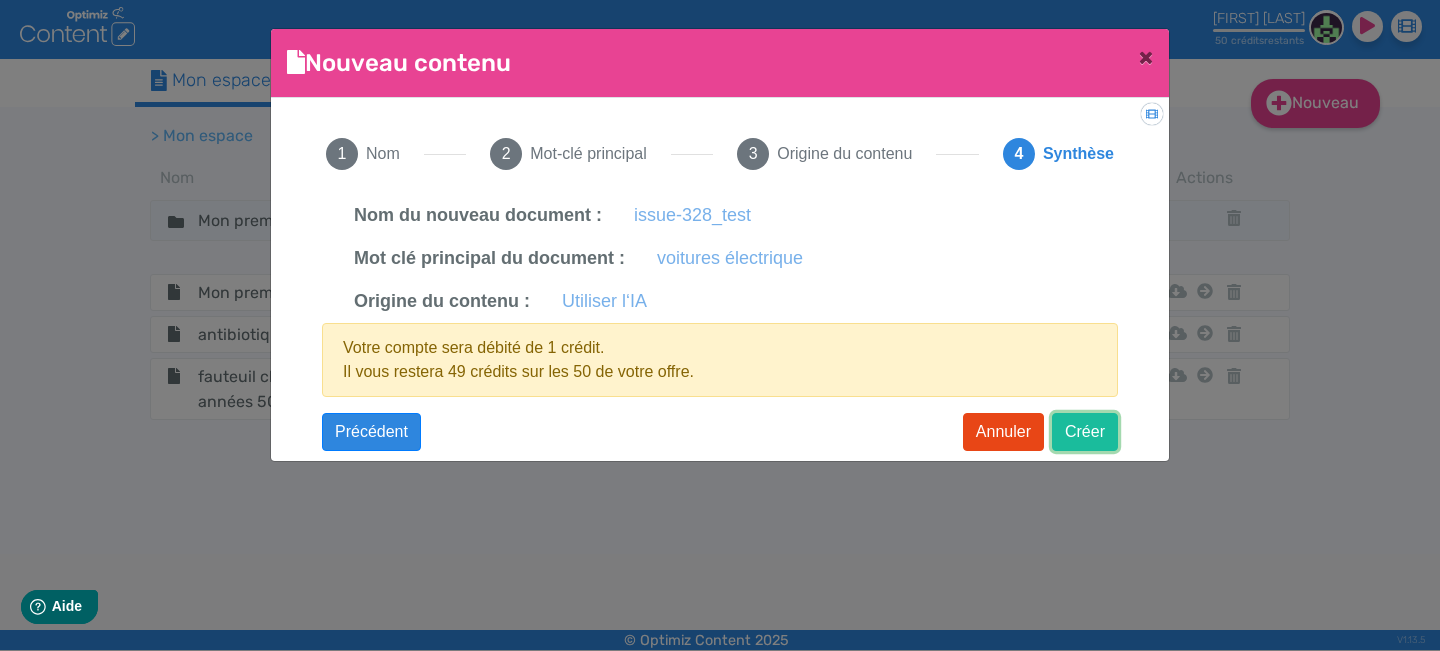 click on "Créer" at bounding box center (1085, 432) 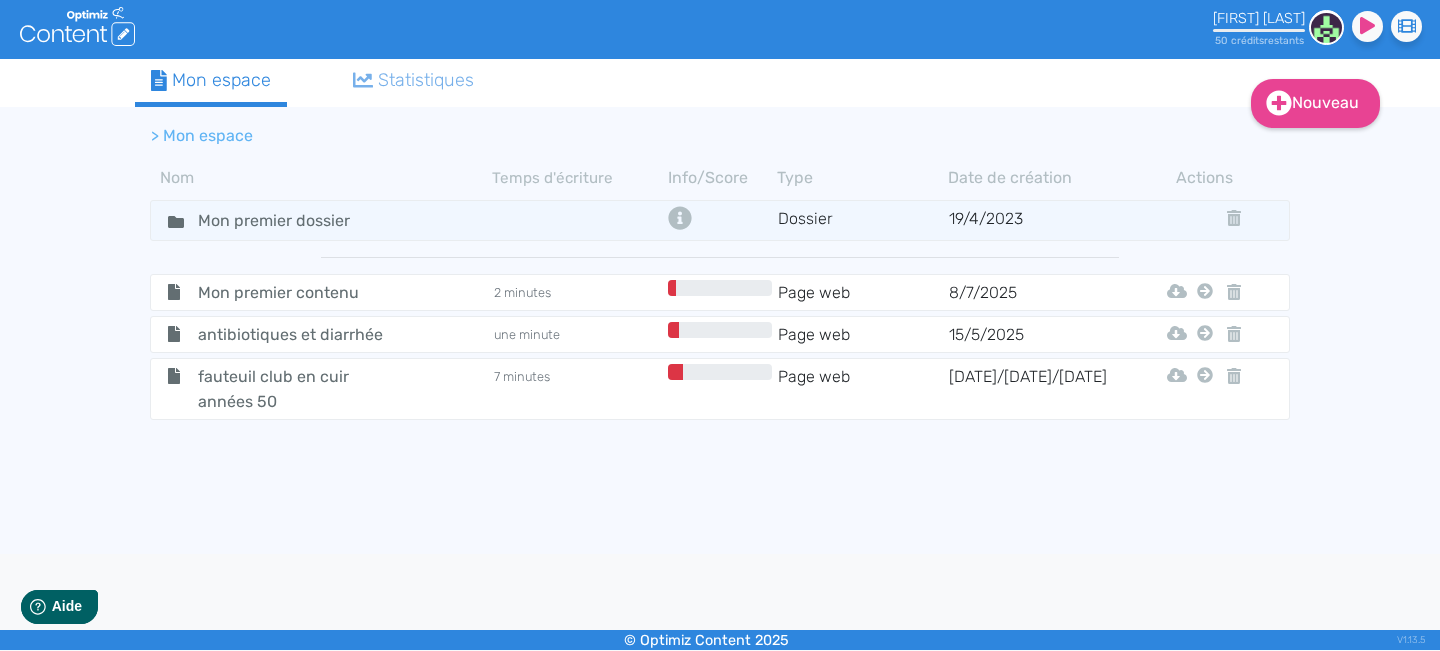 scroll, scrollTop: 0, scrollLeft: 0, axis: both 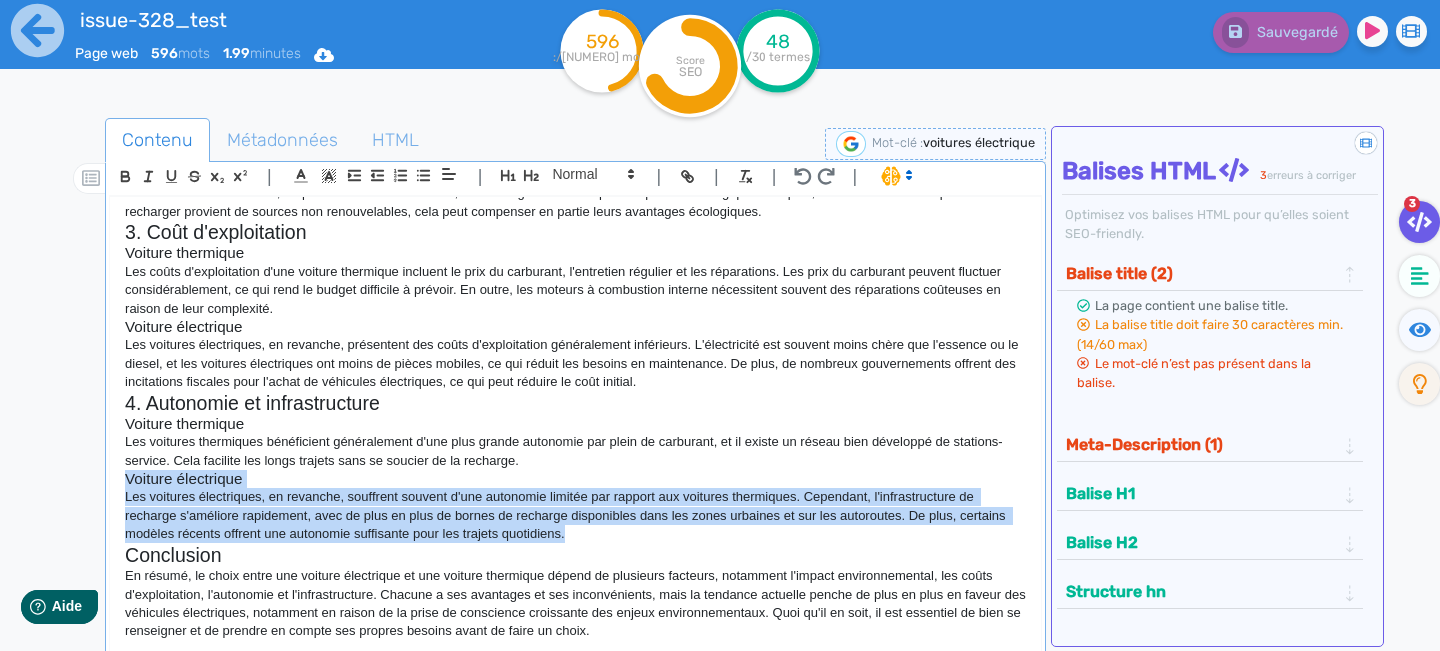 drag, startPoint x: 128, startPoint y: 480, endPoint x: 720, endPoint y: 544, distance: 595.4494 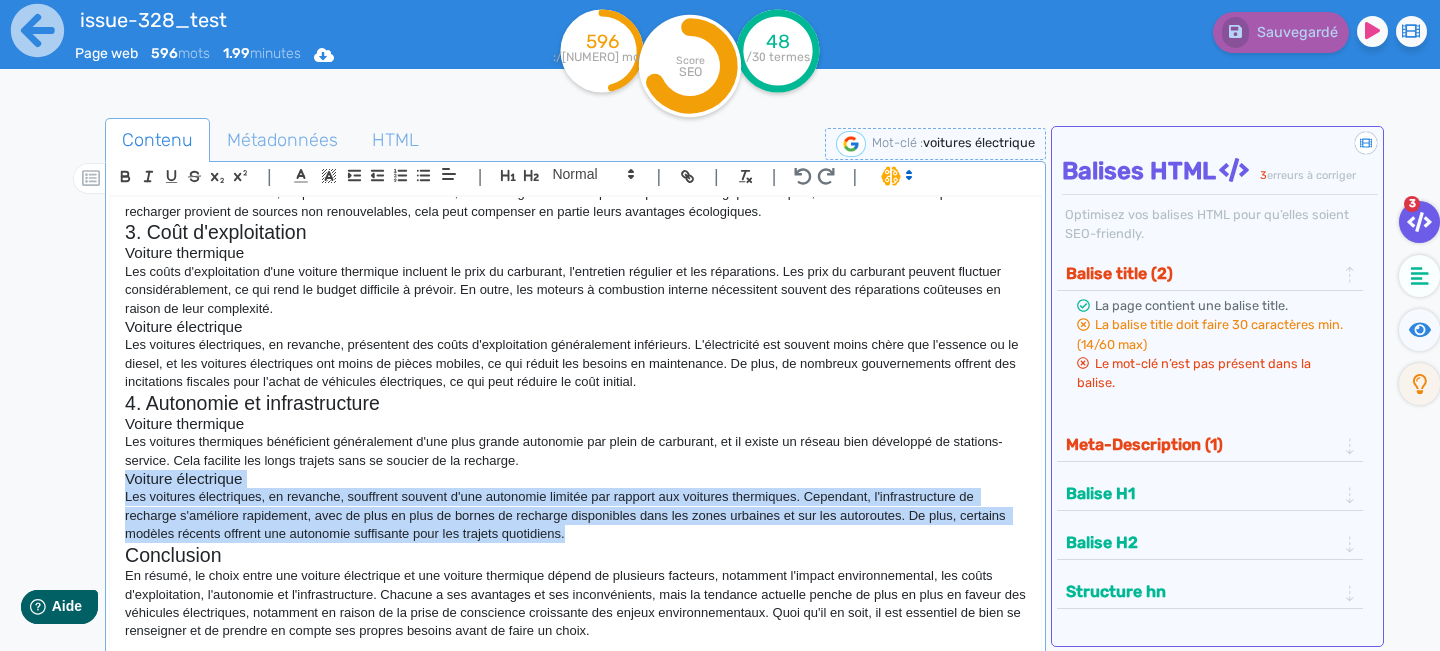 click on "Voiture électrique vs voiture thermique : quelle est la différence ? Dans un monde où le changement climatique et la durabilité sont des préoccupations majeures, le choix d’un véhicule devient de plus en plus crucial. Les voitures électriques et thermiques (à essence ou diesel) sont les principales options sur le marché. Cet article explore les différences fondamentales entre ces deux types de véhicules, afin de vous aider à faire un choix éclairé. 1. Mécanisme de fonctionnement Voiture thermique Les voitures thermiques fonctionnent grâce à un moteur à combustion interne. Ce moteur brûle du carburant (essence ou diesel) pour produire de l'énergie. Ce processus génère des gaz d'échappement qui sont ensuite évacués par le système d'échappement. Ce type de moteur a fait ses preuves au fil des décennies, mais il est également responsable d'une grande partie des émissions de CO2 et d'autres polluants. Voiture électrique 2. Impact environnemental Voiture thermique Voiture thermique" at bounding box center (575, 425) 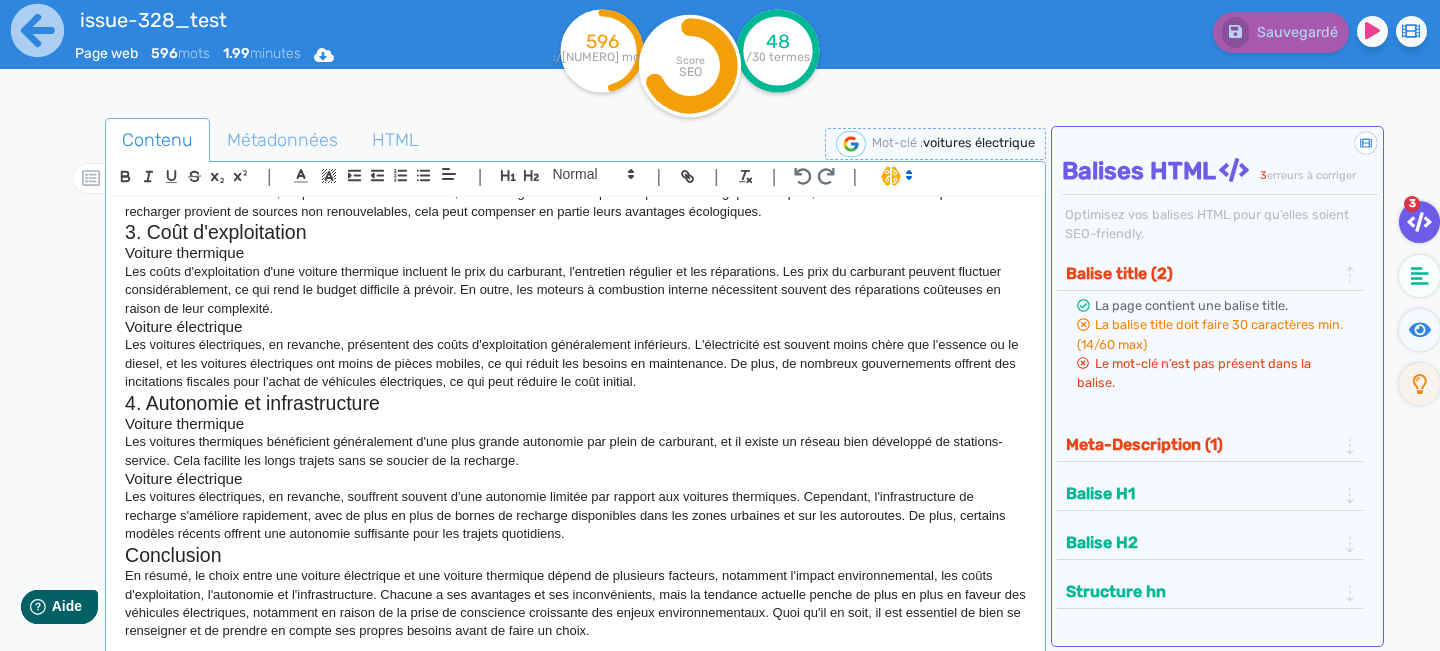 drag, startPoint x: 132, startPoint y: 557, endPoint x: 416, endPoint y: 588, distance: 285.6869 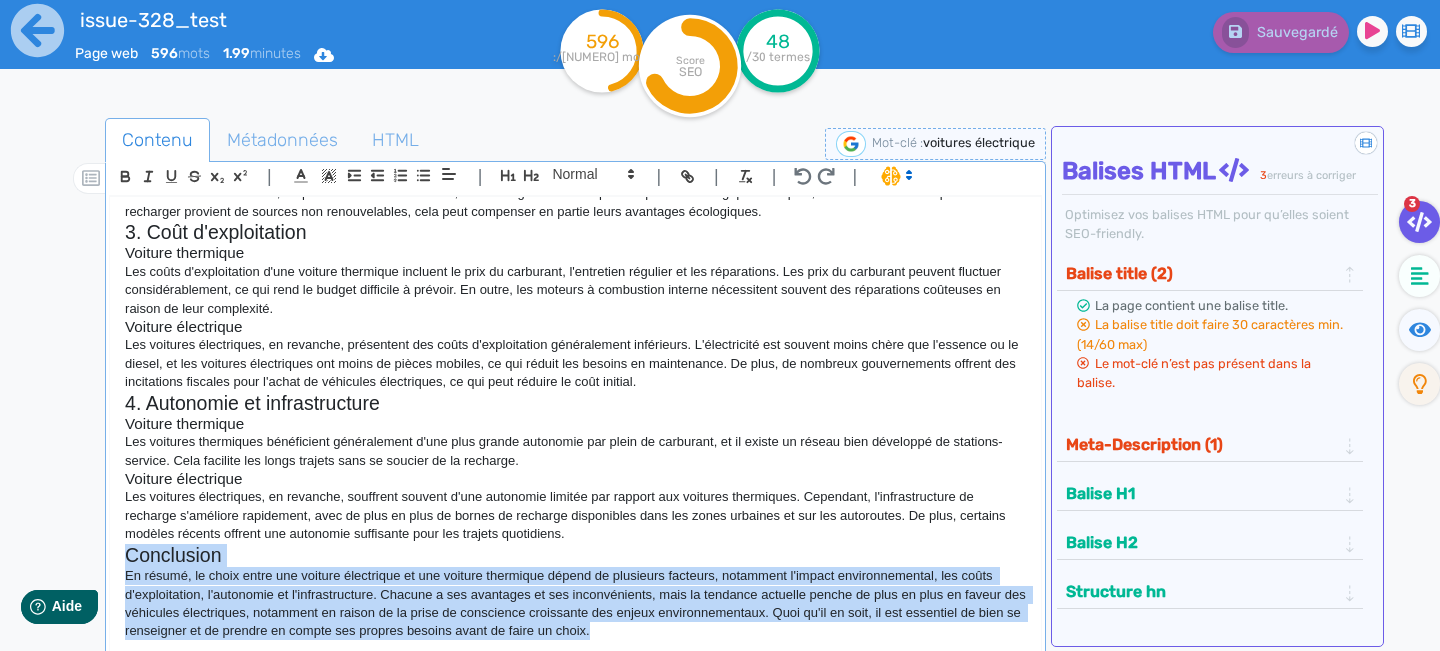 scroll, scrollTop: 416, scrollLeft: 0, axis: vertical 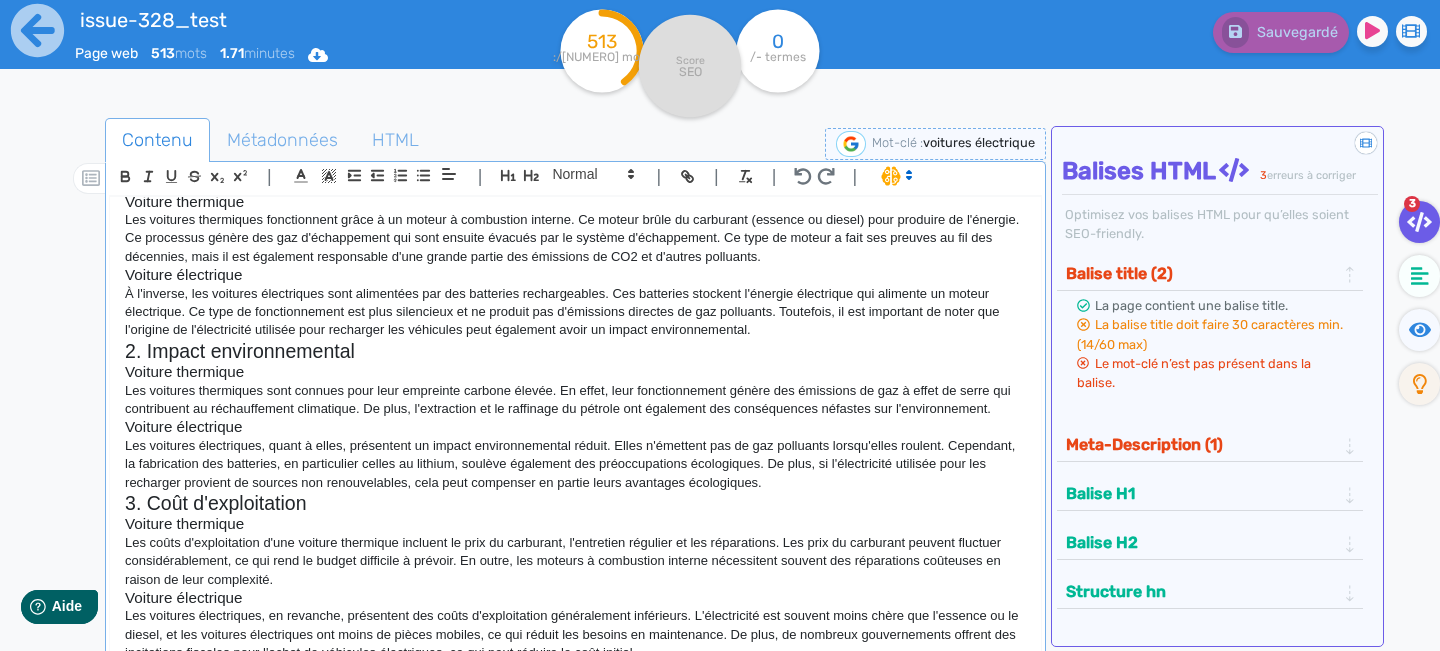 click on "À l'inverse, les voitures électriques sont alimentées par des batteries rechargeables. Ces batteries stockent l'énergie électrique qui alimente un moteur électrique. Ce type de fonctionnement est plus silencieux et ne produit pas d'émissions directes de gaz polluants. Toutefois, il est important de noter que l'origine de l'électricité utilisée pour recharger les véhicules peut également avoir un impact environnemental." at bounding box center (575, 312) 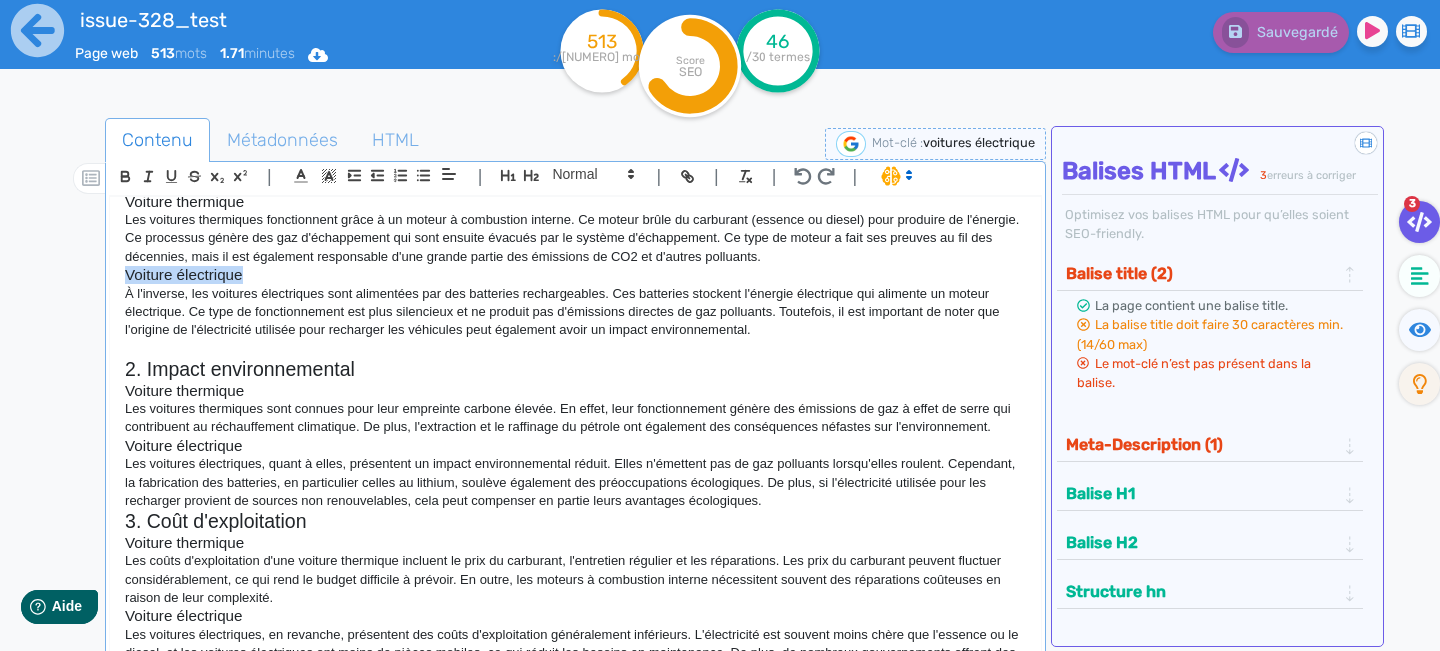 drag, startPoint x: 195, startPoint y: 274, endPoint x: 90, endPoint y: 273, distance: 105.00476 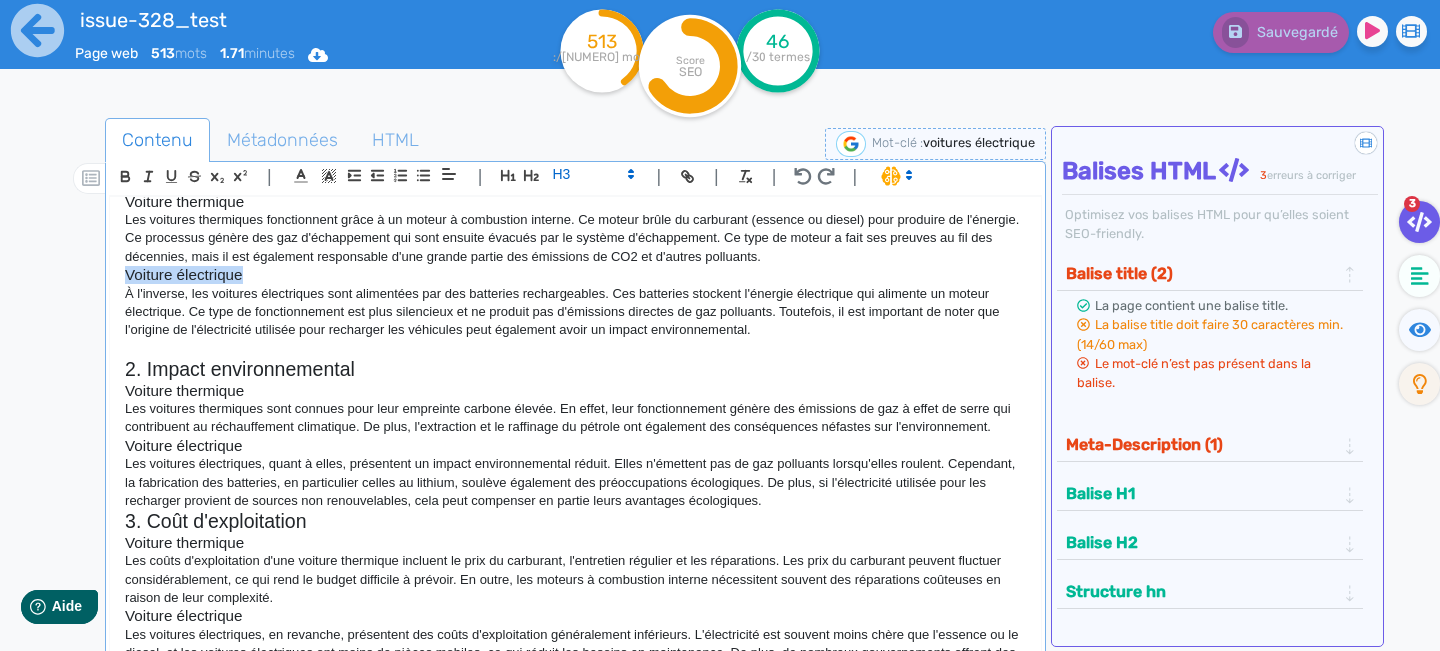 copy on "Voiture électrique" 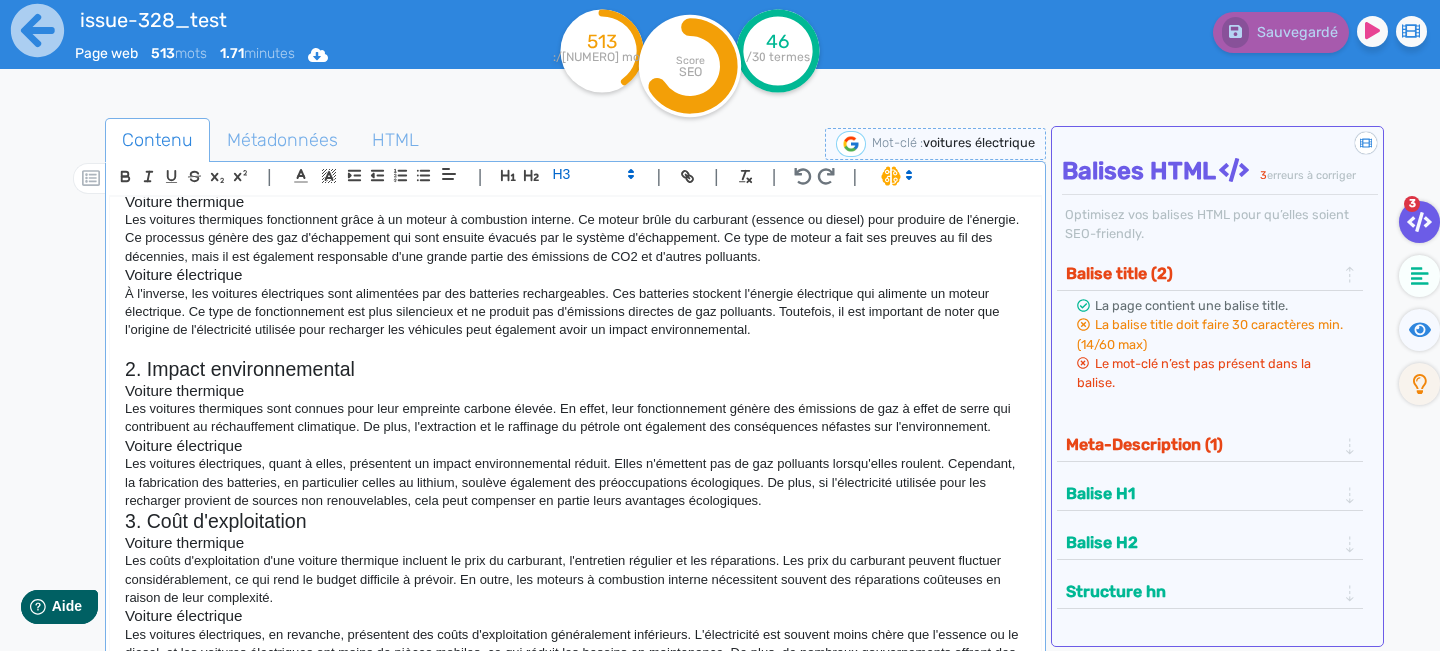 click at bounding box center (575, 349) 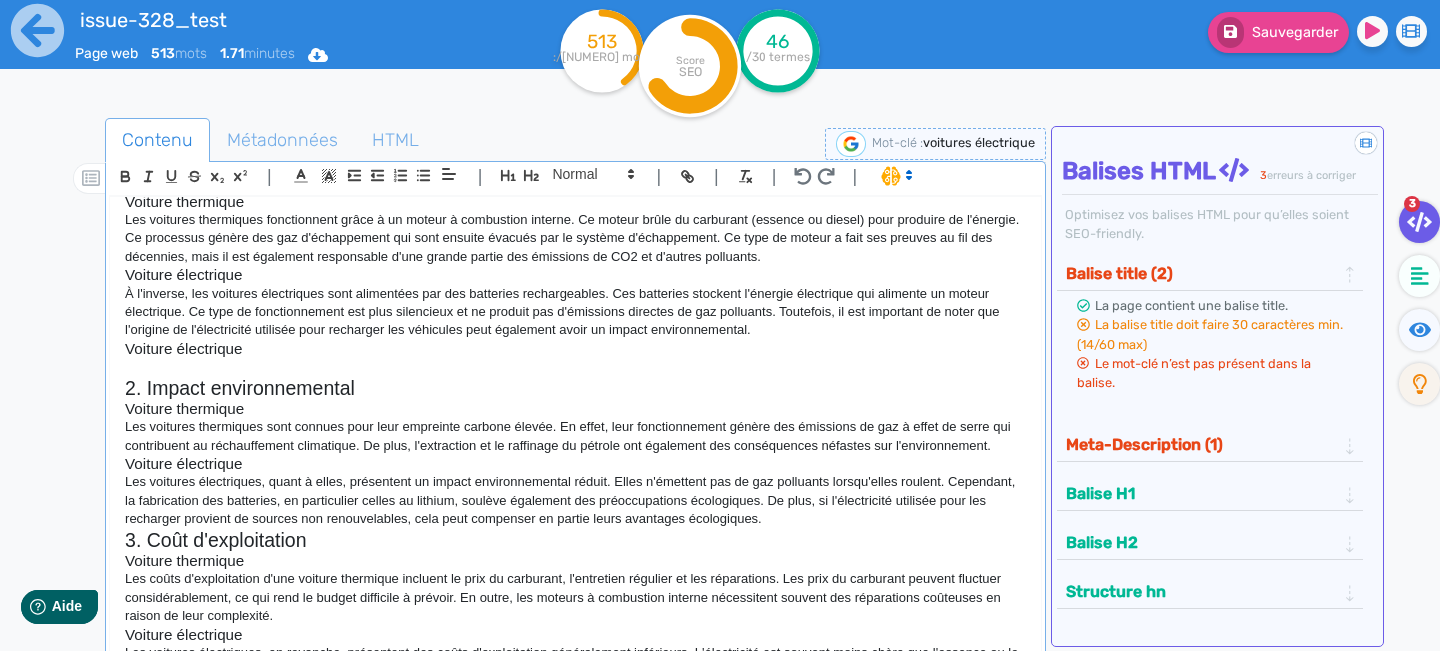 scroll, scrollTop: 126, scrollLeft: 0, axis: vertical 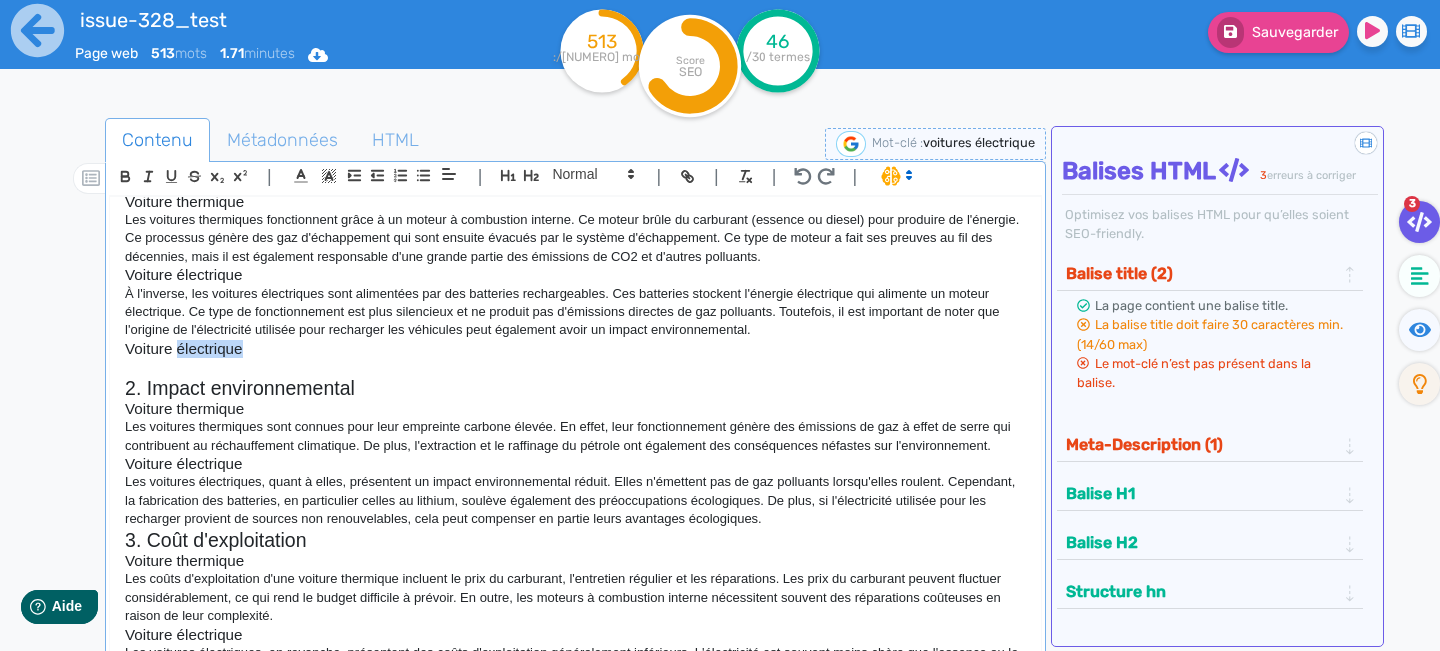 click on "Voiture électrique" at bounding box center [575, 349] 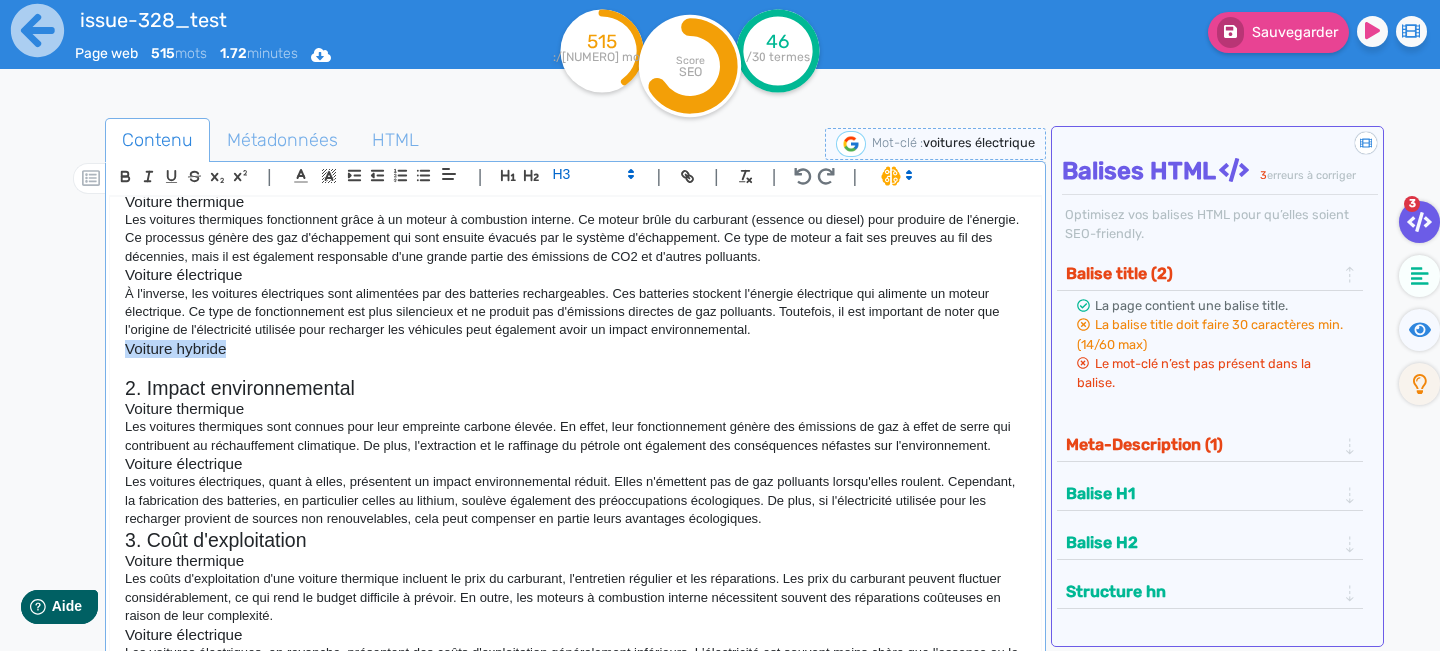 drag, startPoint x: 253, startPoint y: 350, endPoint x: 86, endPoint y: 356, distance: 167.10774 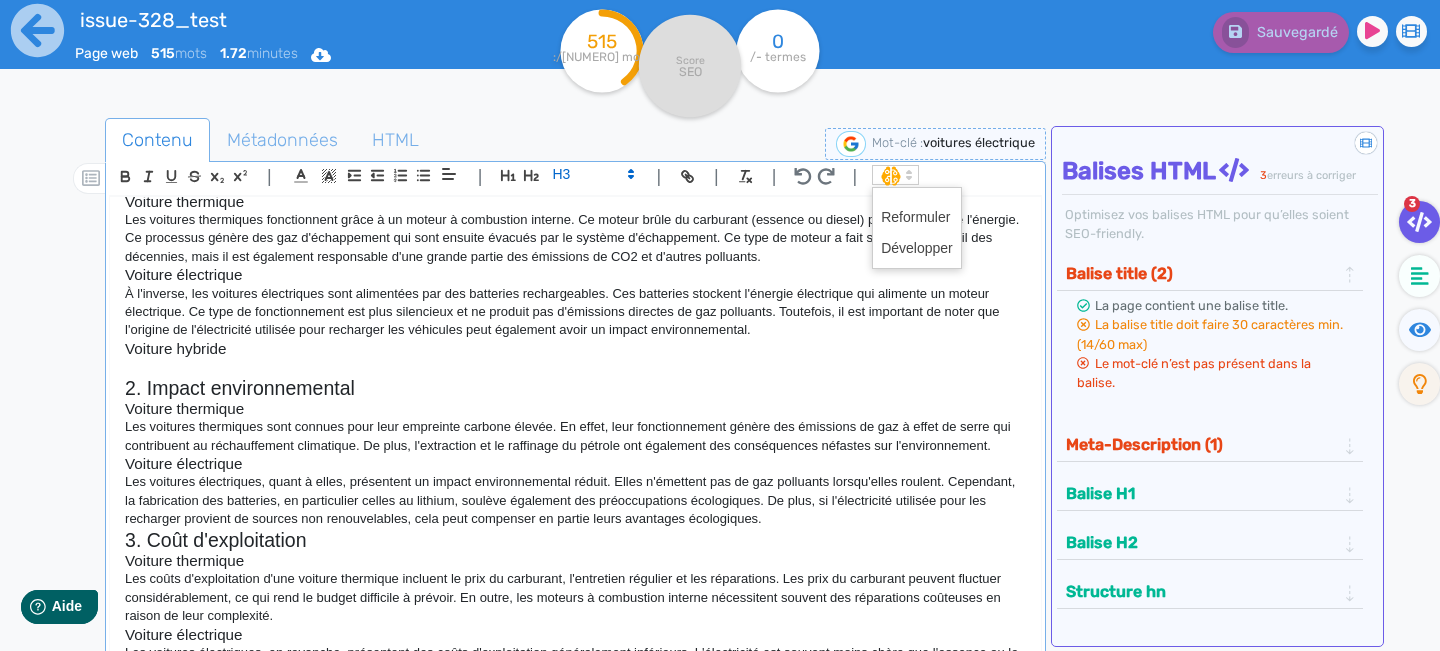 click at bounding box center [909, 175] 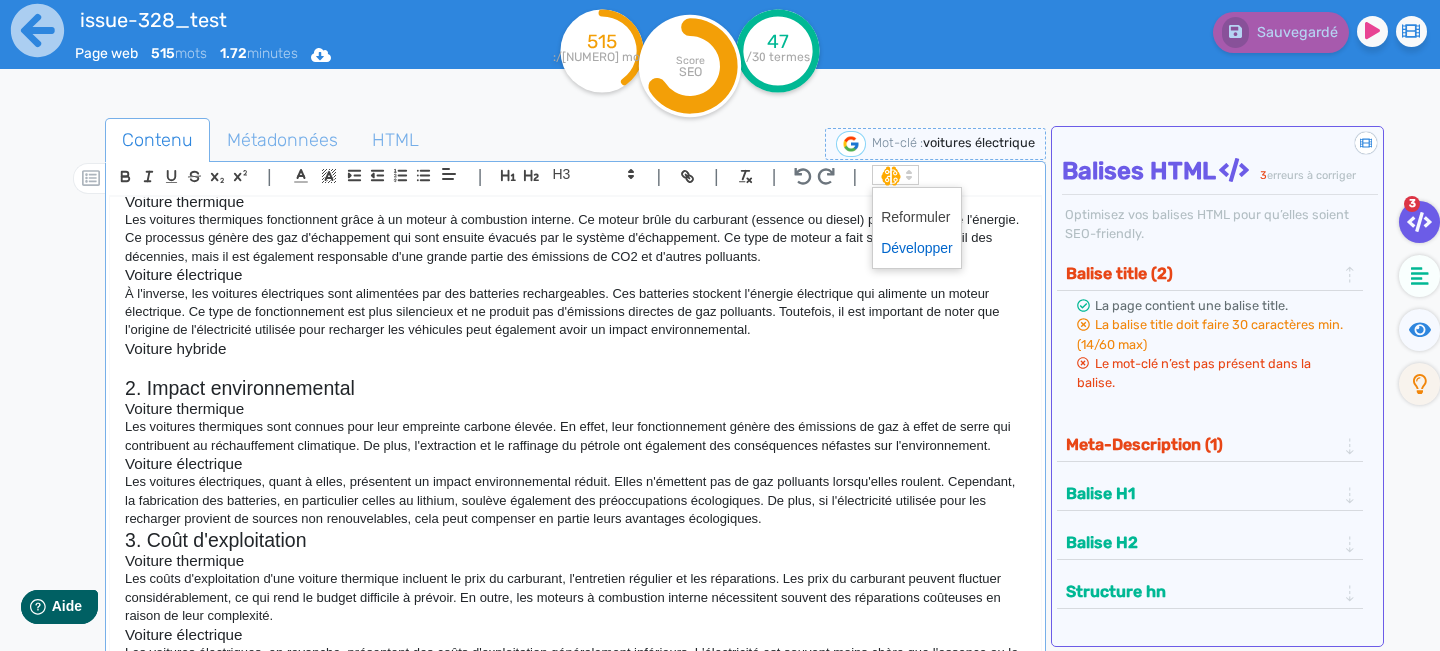 click at bounding box center [917, 248] 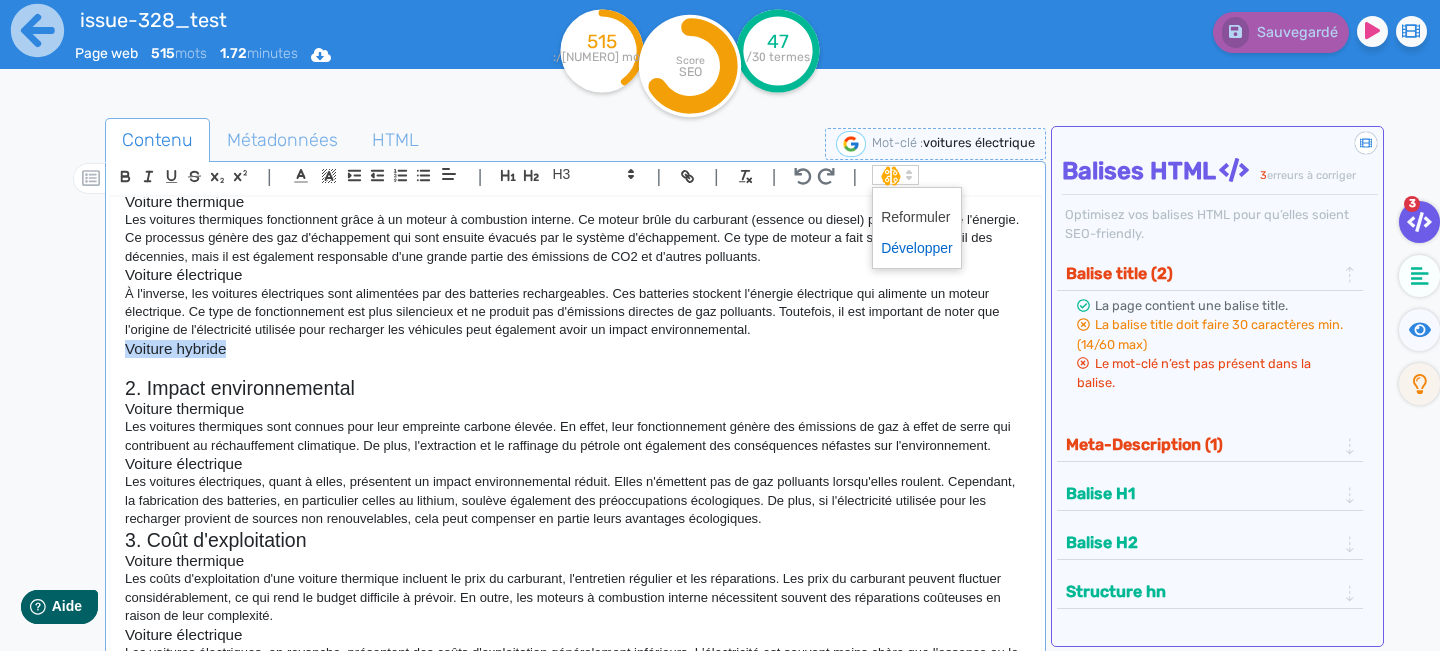 scroll, scrollTop: 126, scrollLeft: 0, axis: vertical 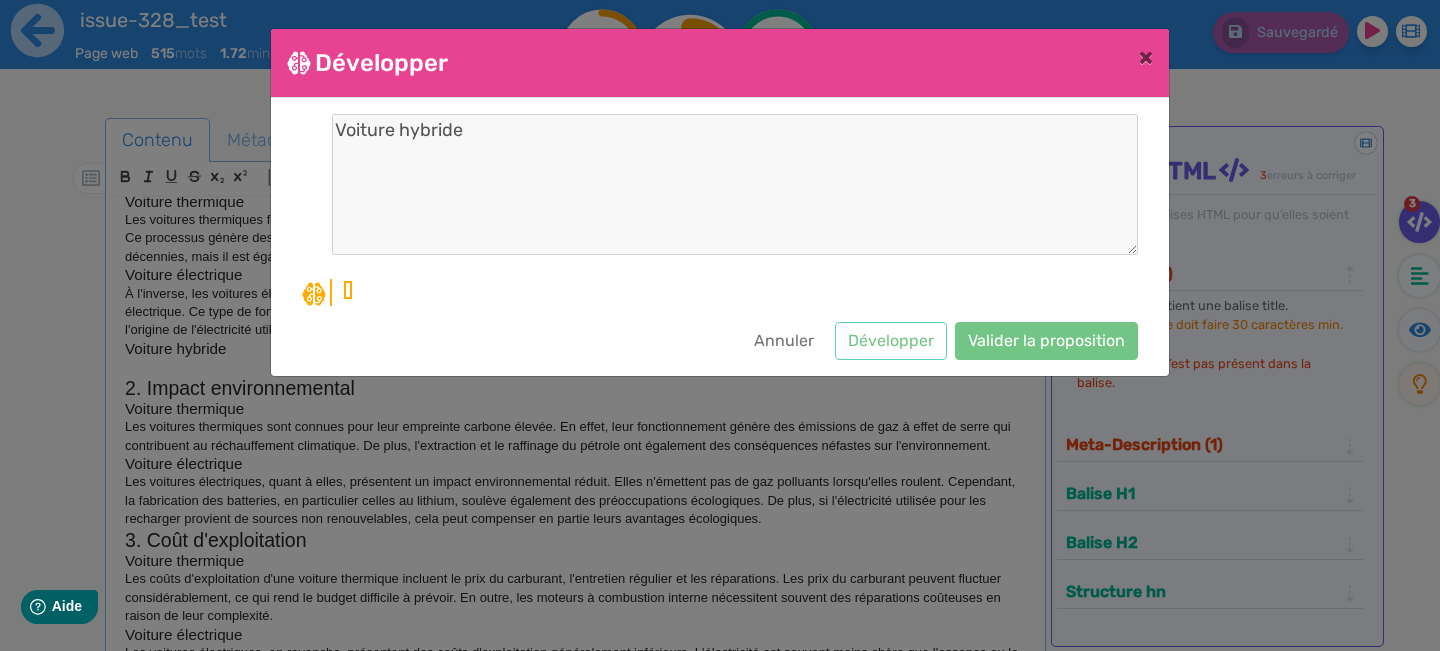 click on "Voiture hybride" at bounding box center (720, 210) 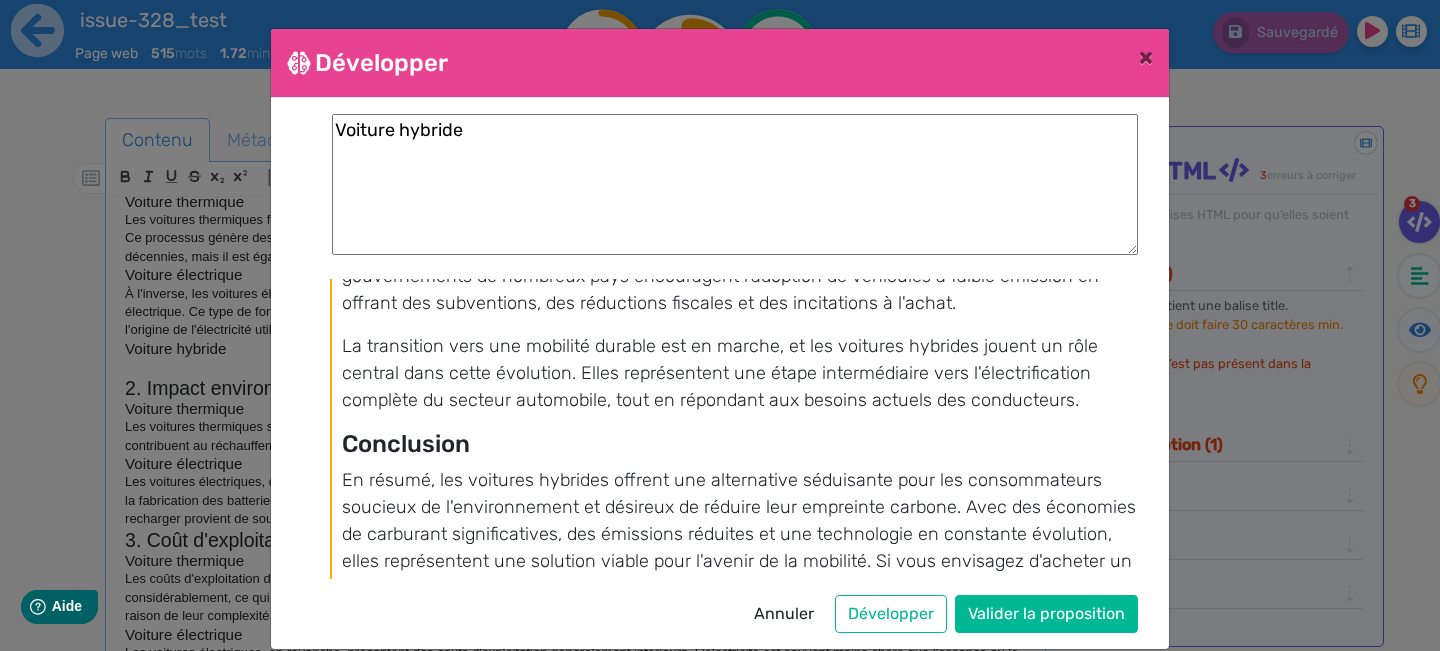 scroll, scrollTop: 1580, scrollLeft: 0, axis: vertical 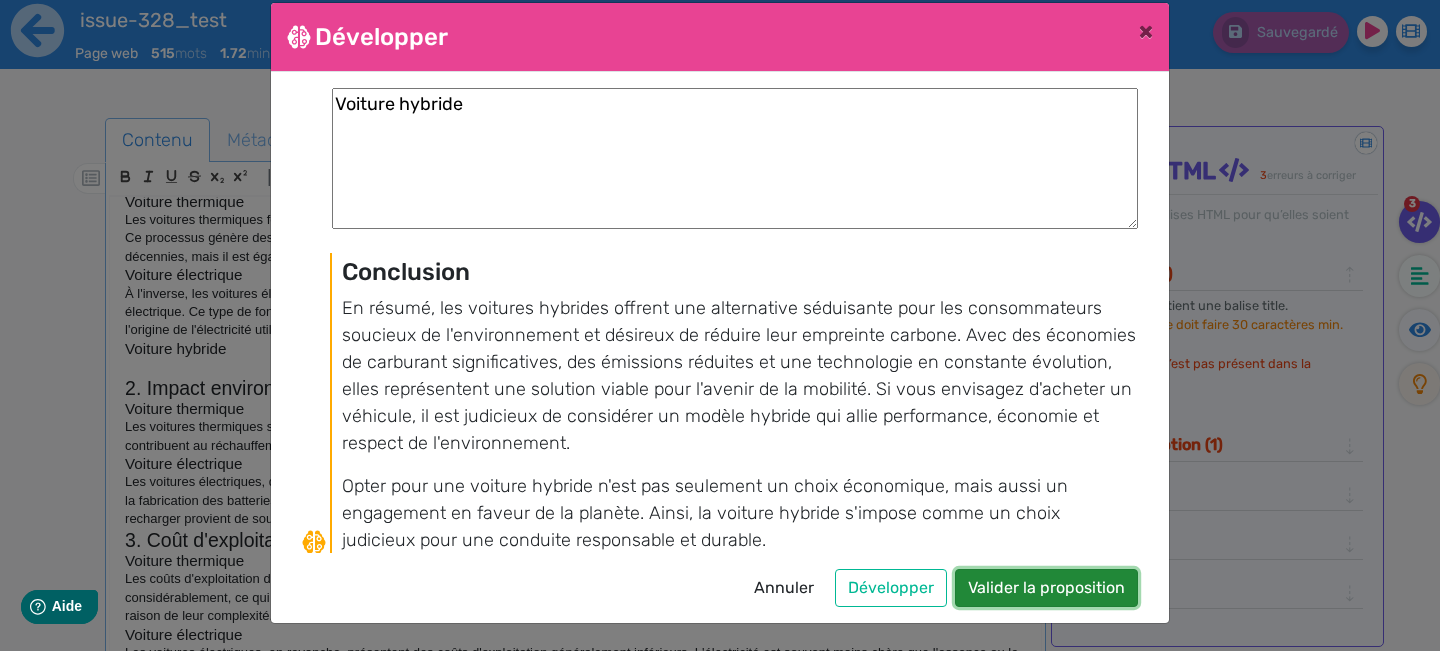 click on "Valider la proposition" at bounding box center (1046, 588) 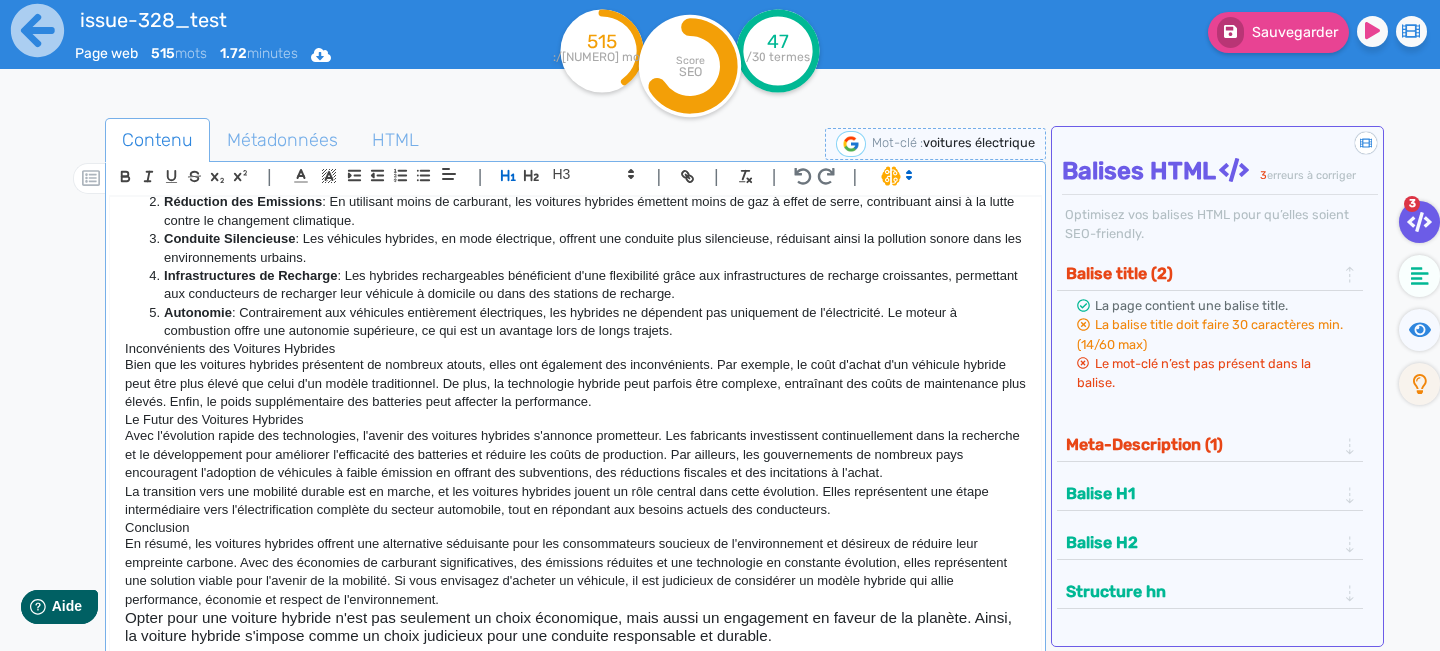 scroll, scrollTop: 634, scrollLeft: 0, axis: vertical 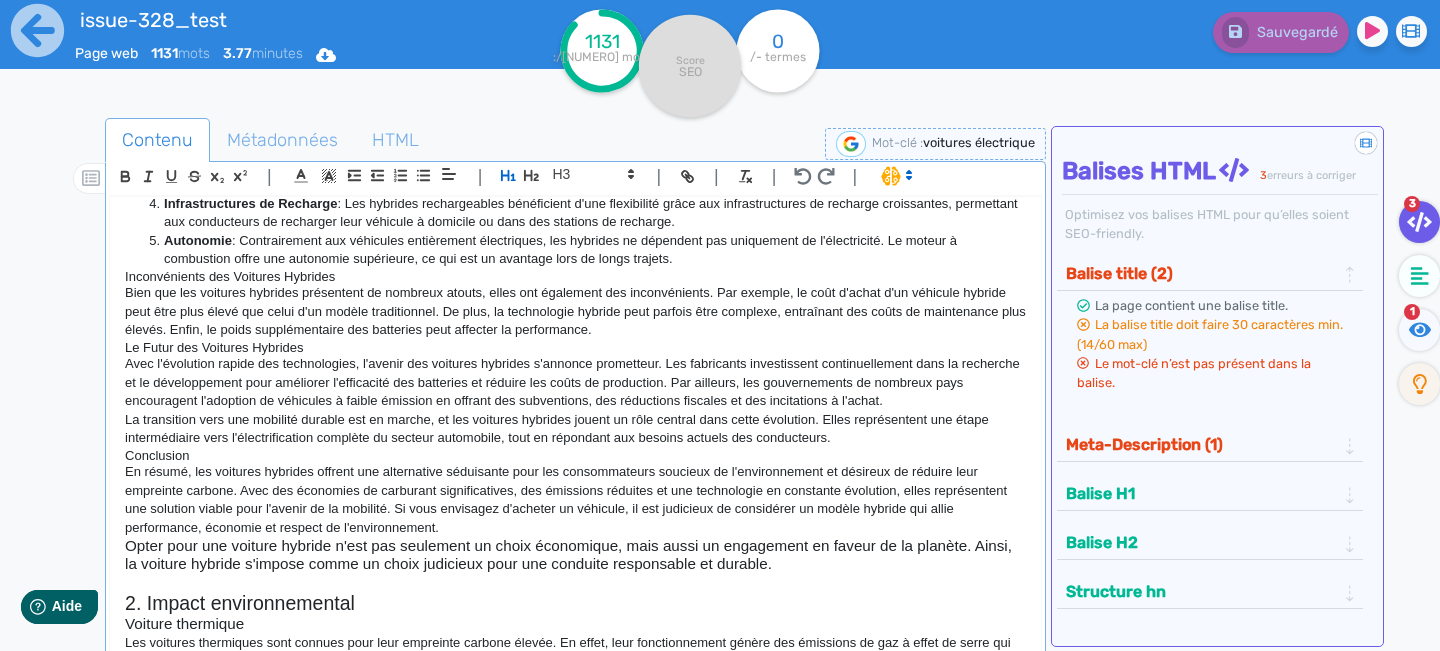 click on "Contenu   Métadonnées   HTML                                          |                                                                                                                                                                                                         |               H3 H4 H5 H6 Normal |         |             | |       Voiture électrique vs voiture thermique : quelle est la différence ? Dans un monde où le changement climatique et la durabilité sont des préoccupations majeures, le choix d’un véhicule devient de plus en plus crucial. Les voitures électriques et thermiques (à essence ou diesel) sont les principales options sur le marché. Cet article explore les différences fondamentales entre ces deux types de véhicules, afin de vous aider à faire un choix éclairé. 1. Mécanisme de fonctionnement Voiture thermique Voiture électrique Voiture Hybride : Une Révolution Automobile Écologique Qu'est-ce qu'une Voiture Hybride ? Hybrides légères (MHEV) Économie de Carburant" at bounding box center [744, 437] 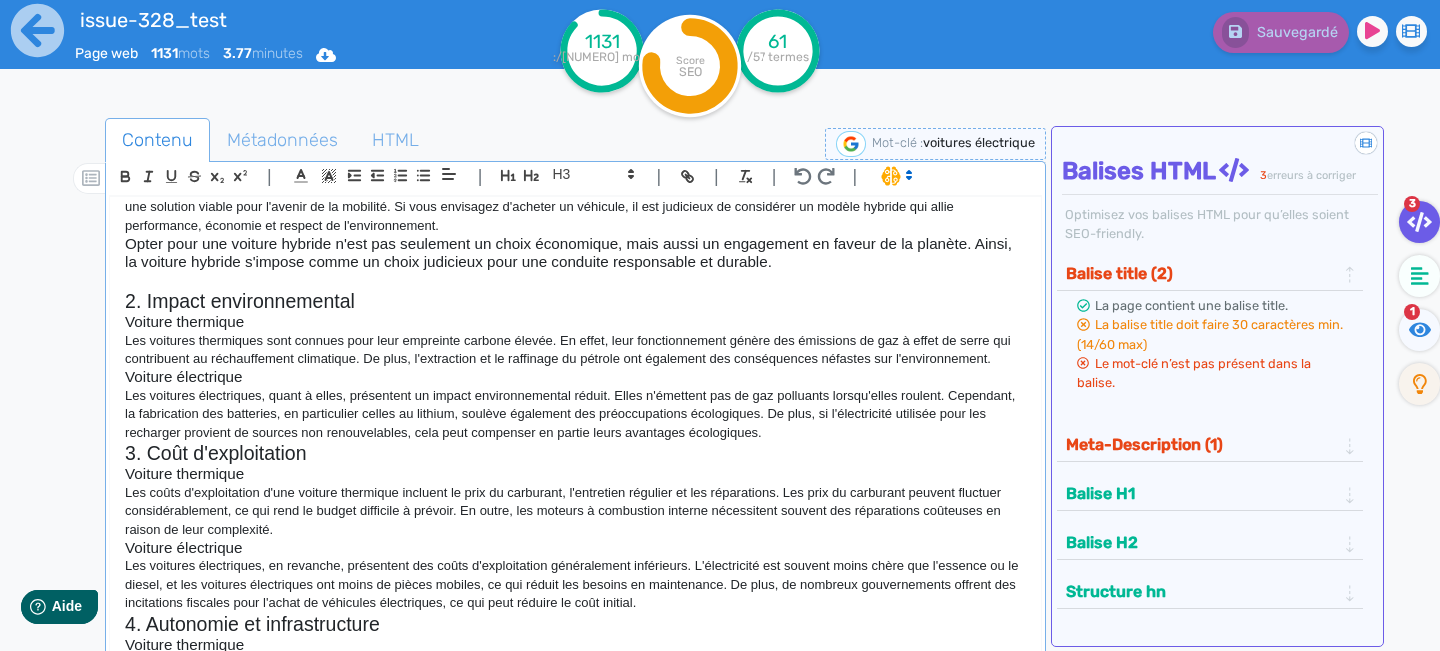 scroll, scrollTop: 1079, scrollLeft: 0, axis: vertical 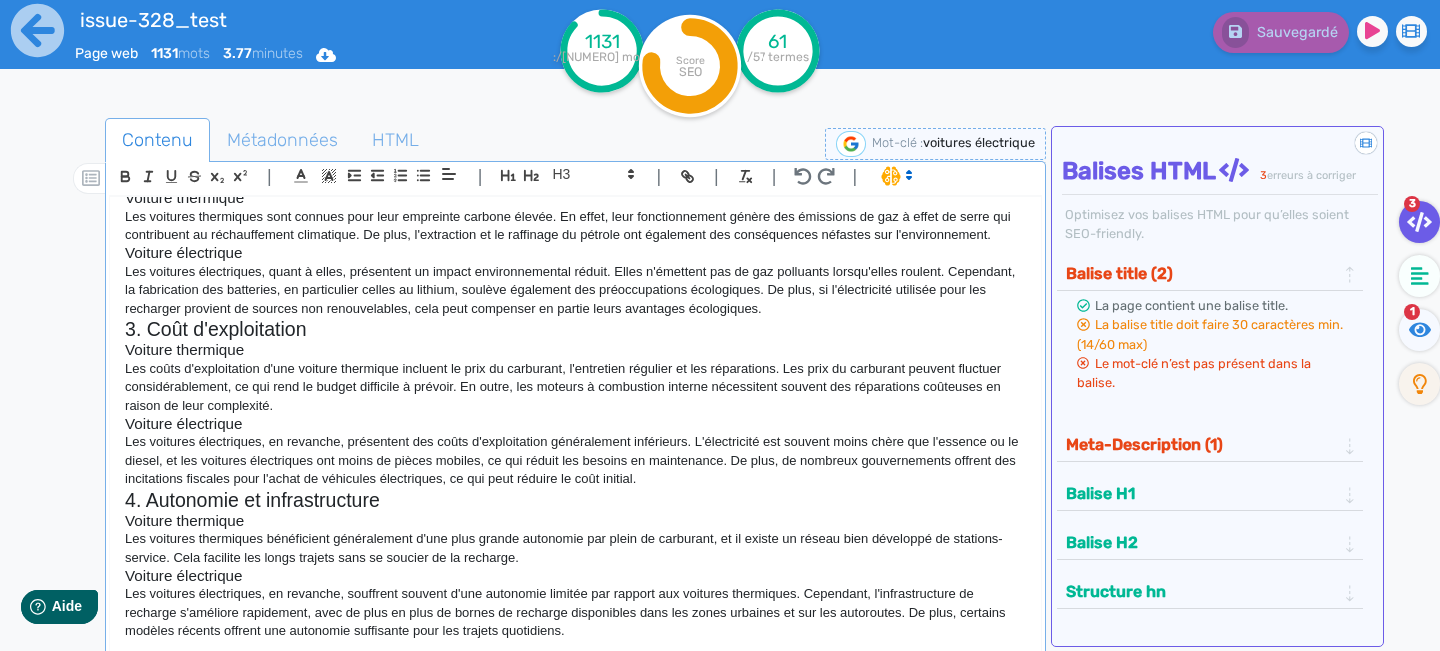 click on "4. Autonomie et infrastructure" at bounding box center [575, 500] 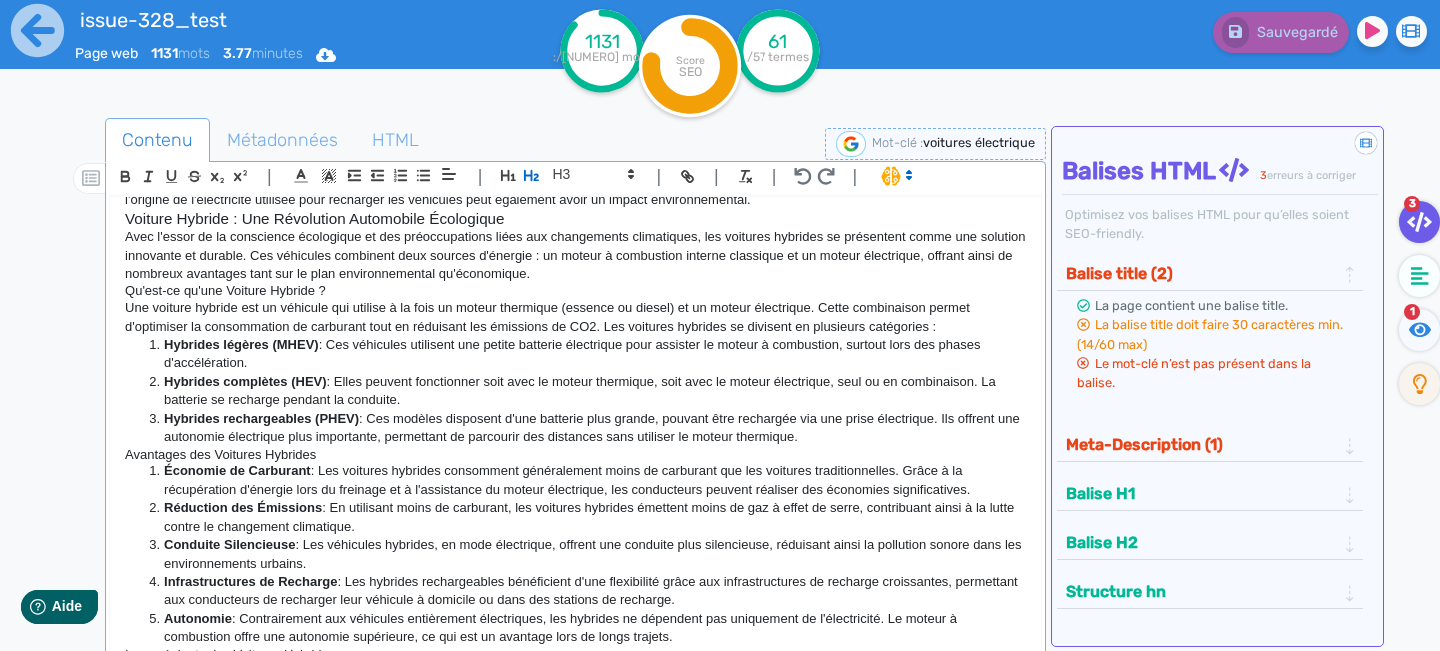 scroll, scrollTop: 0, scrollLeft: 0, axis: both 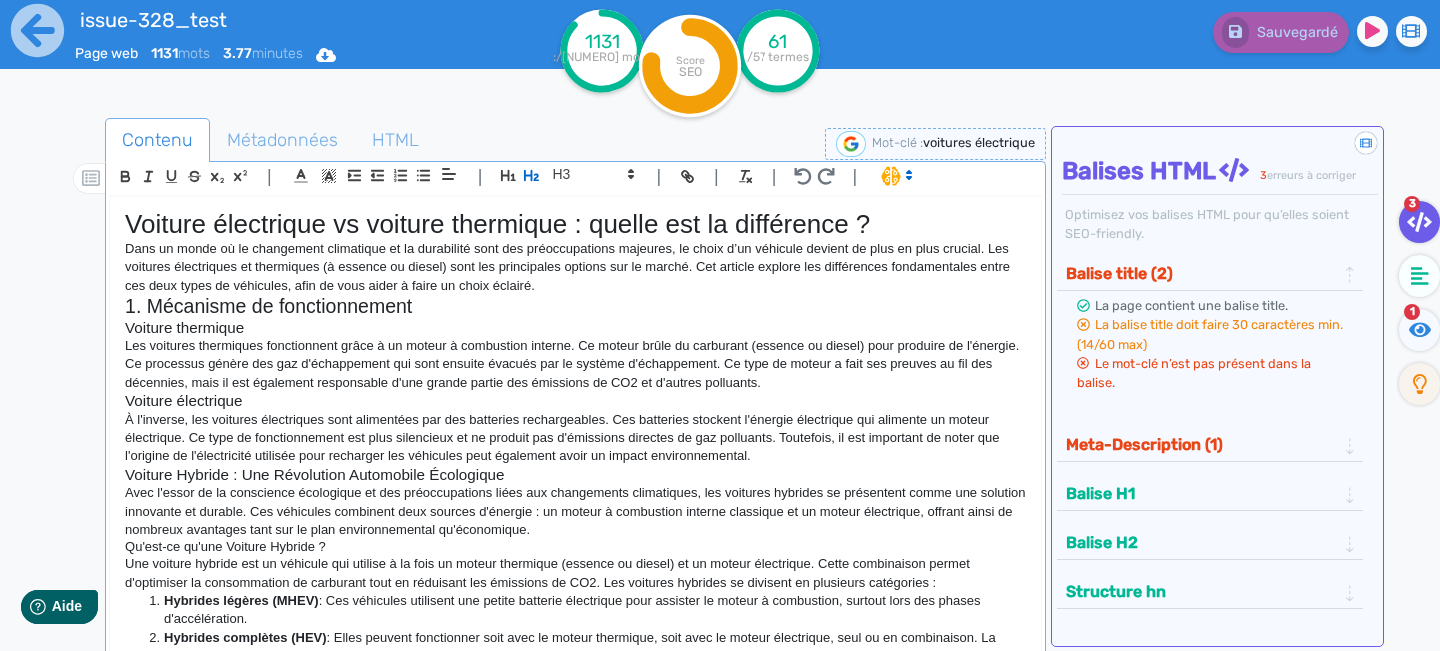 drag, startPoint x: 125, startPoint y: 248, endPoint x: 334, endPoint y: 303, distance: 216.1157 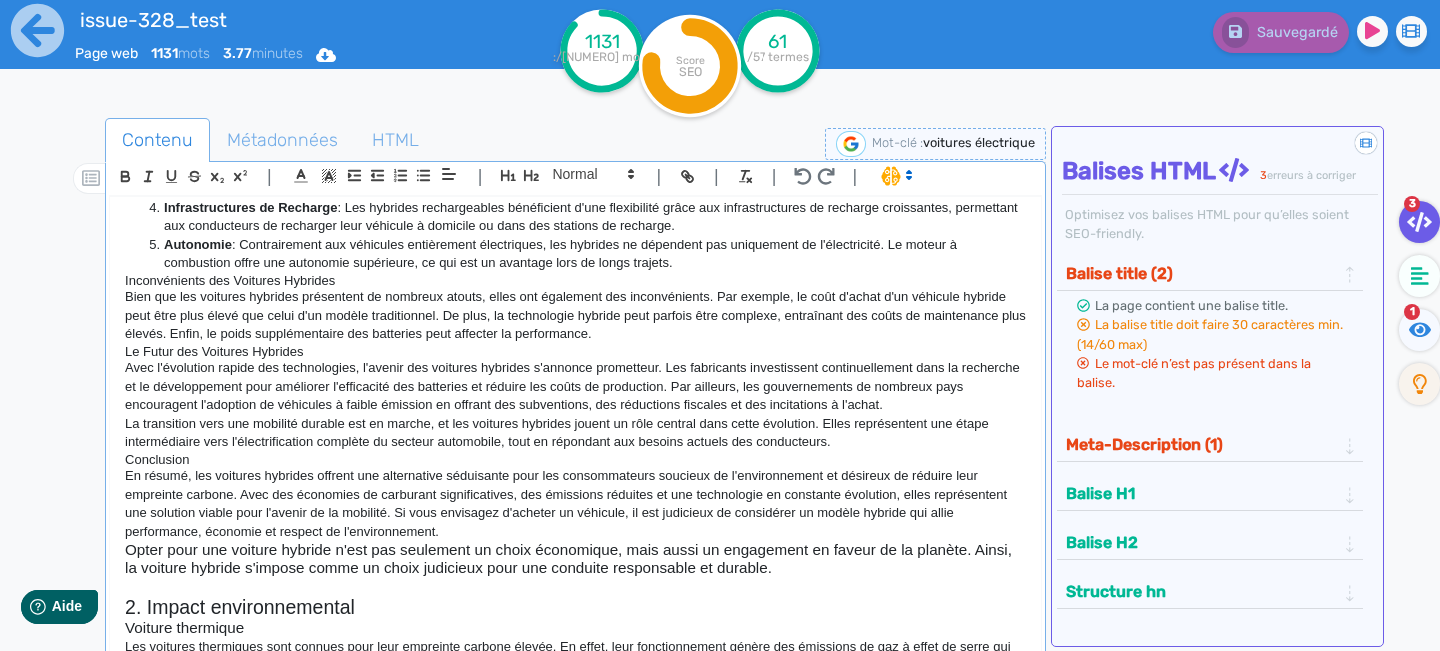 scroll, scrollTop: 1079, scrollLeft: 0, axis: vertical 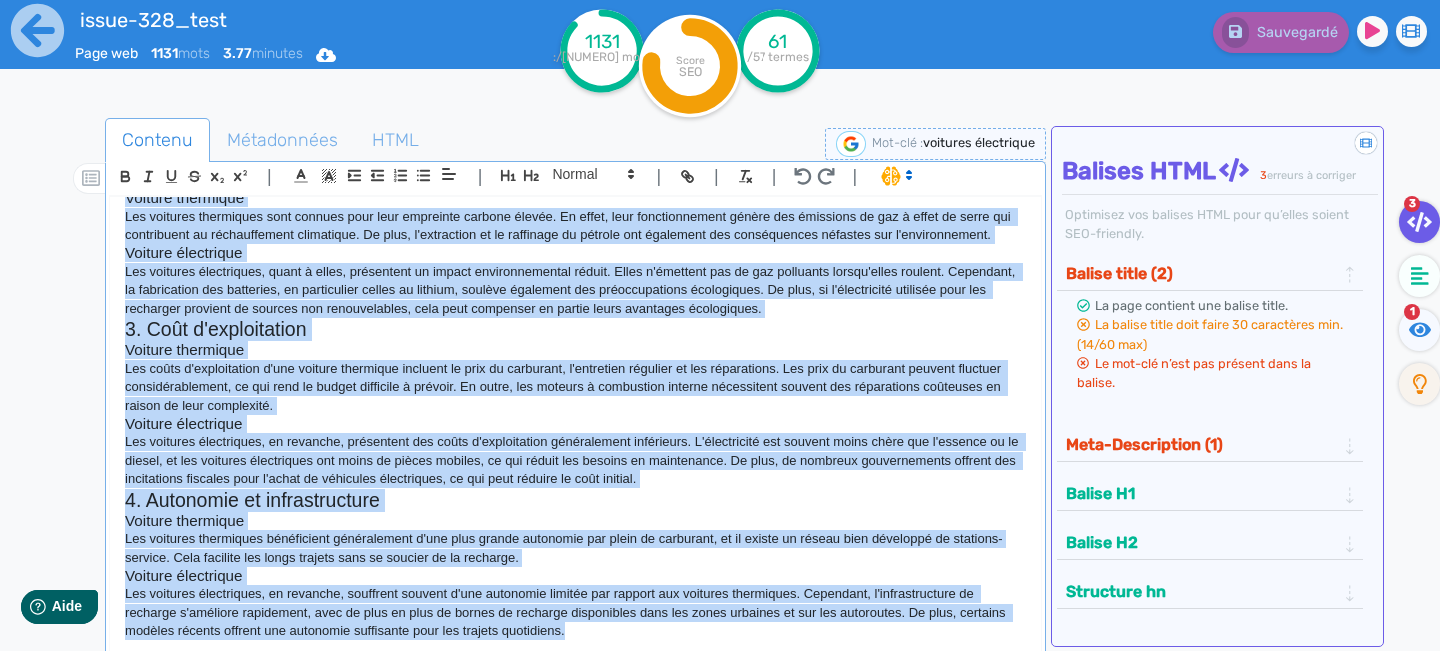 click on "Les voitures électriques, en revanche, souffrent souvent d'une autonomie limitée par rapport aux voitures thermiques. Cependant, l'infrastructure de recharge s'améliore rapidement, avec de plus en plus de bornes de recharge disponibles dans les zones urbaines et sur les autoroutes. De plus, certains modèles récents offrent une autonomie suffisante pour les trajets quotidiens." at bounding box center (575, 612) 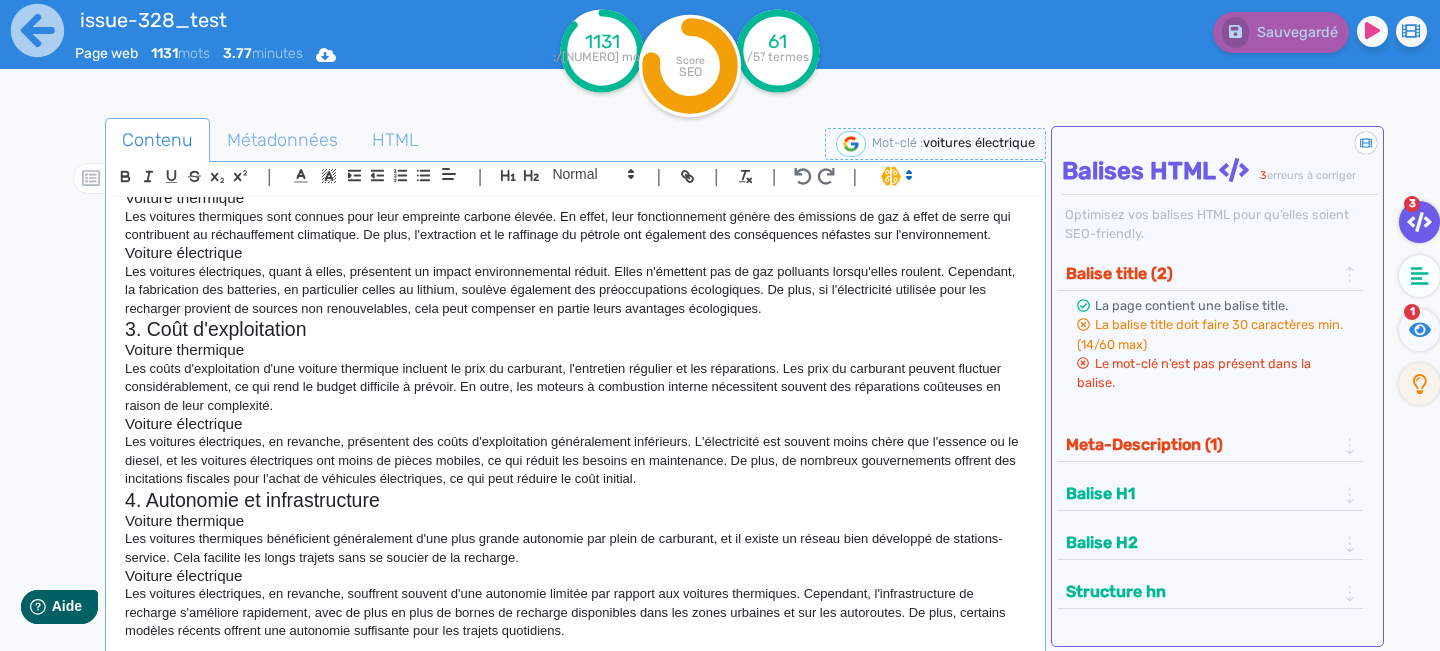 scroll, scrollTop: 0, scrollLeft: 0, axis: both 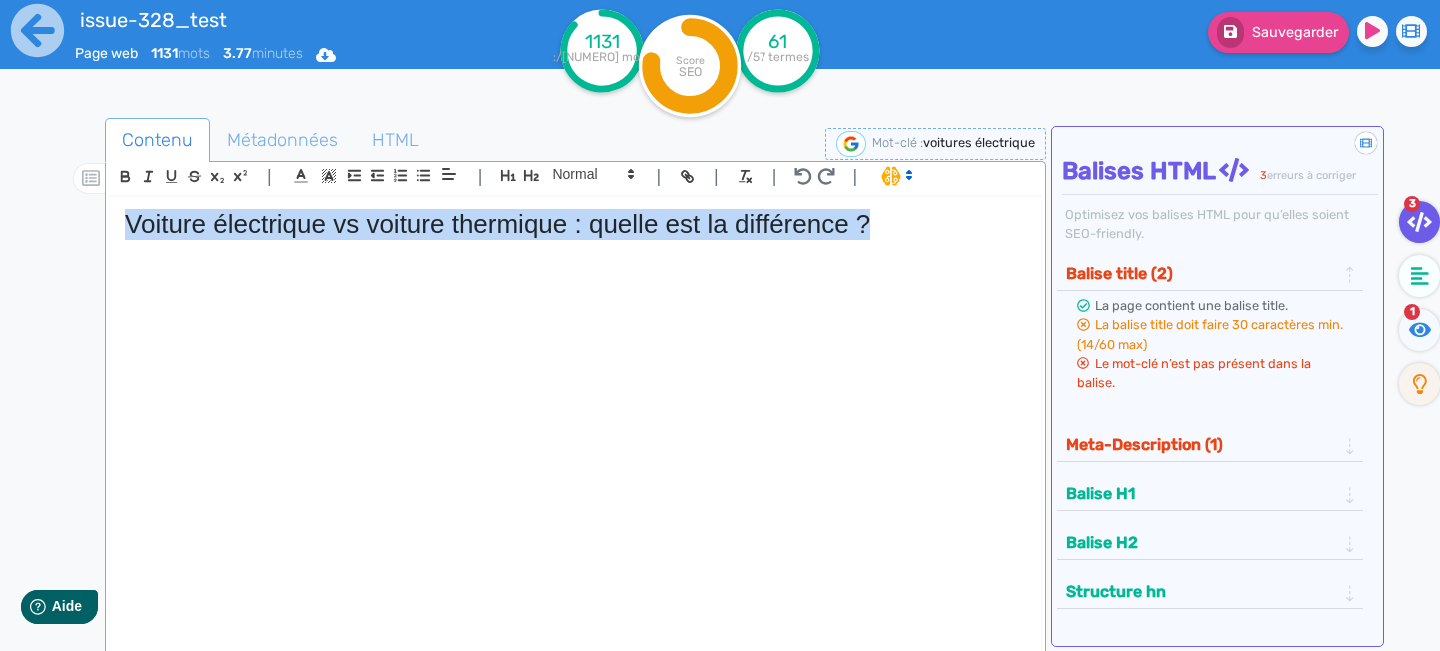 drag, startPoint x: 922, startPoint y: 230, endPoint x: 53, endPoint y: 209, distance: 869.2537 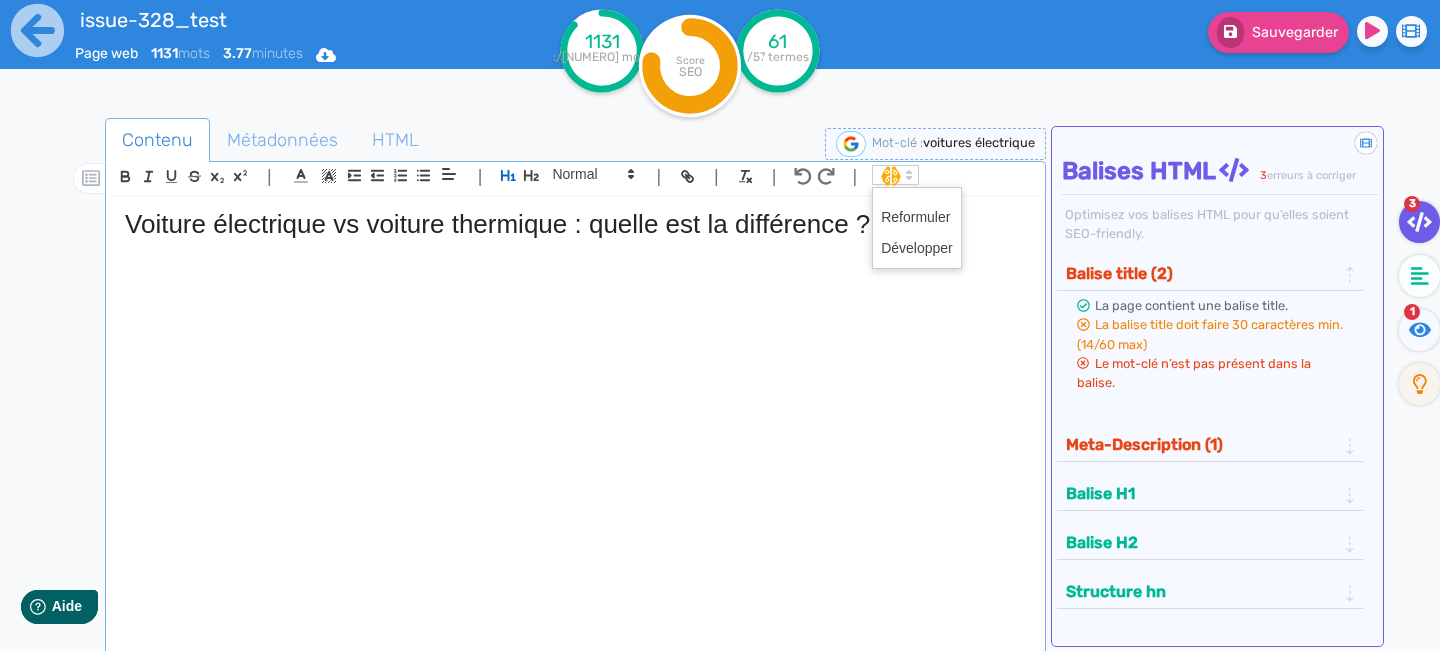 click at bounding box center [909, 175] 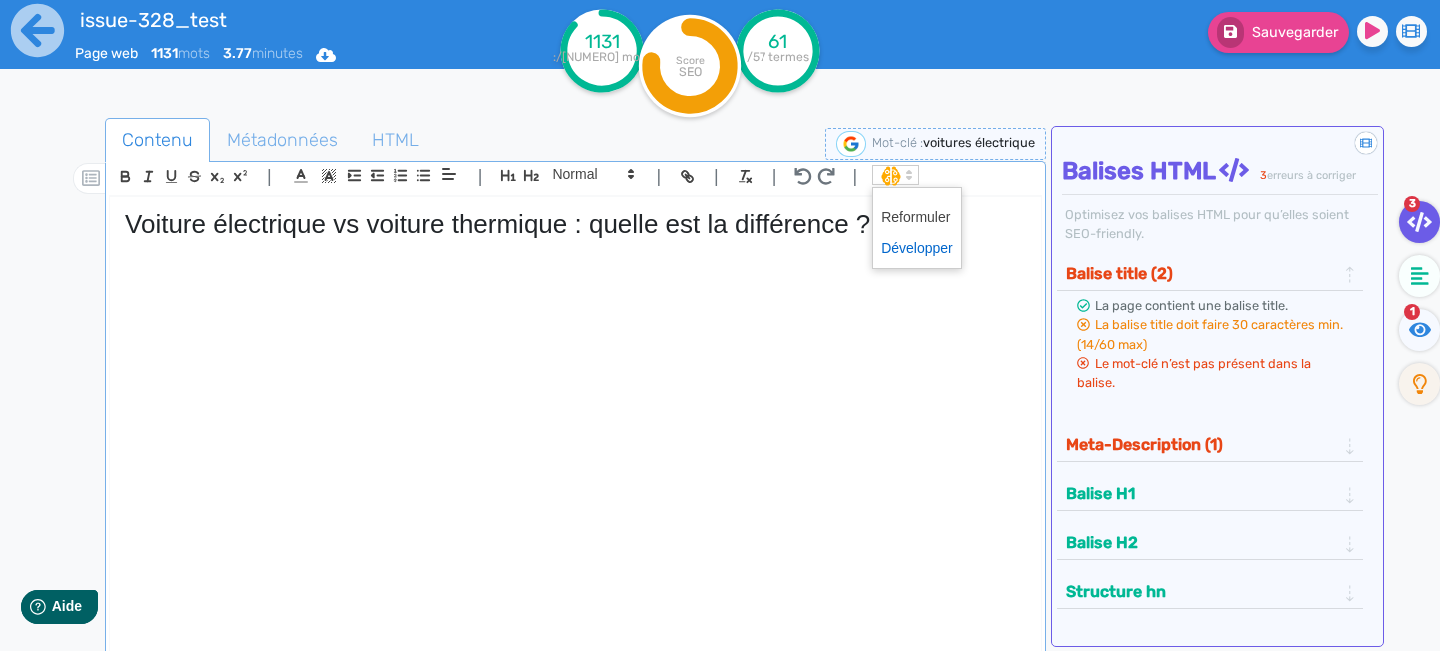 click at bounding box center [917, 248] 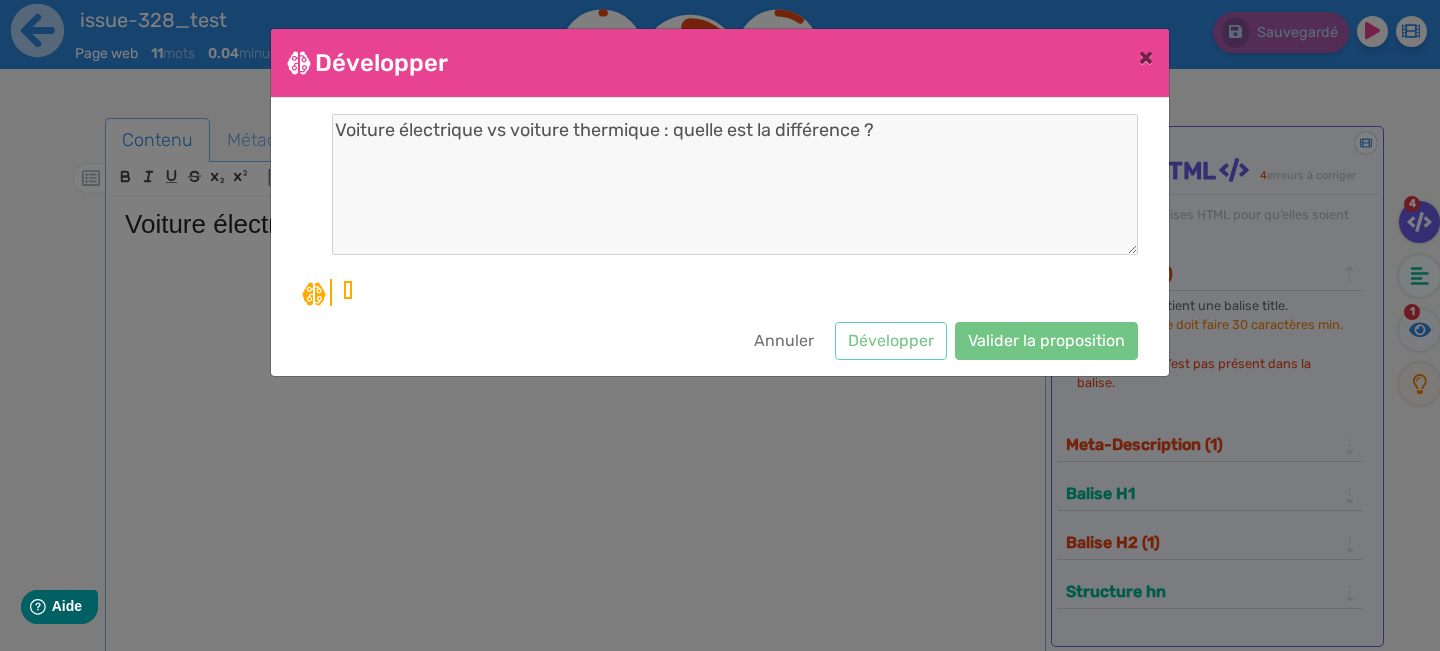 drag, startPoint x: 525, startPoint y: 270, endPoint x: 647, endPoint y: 259, distance: 122.494896 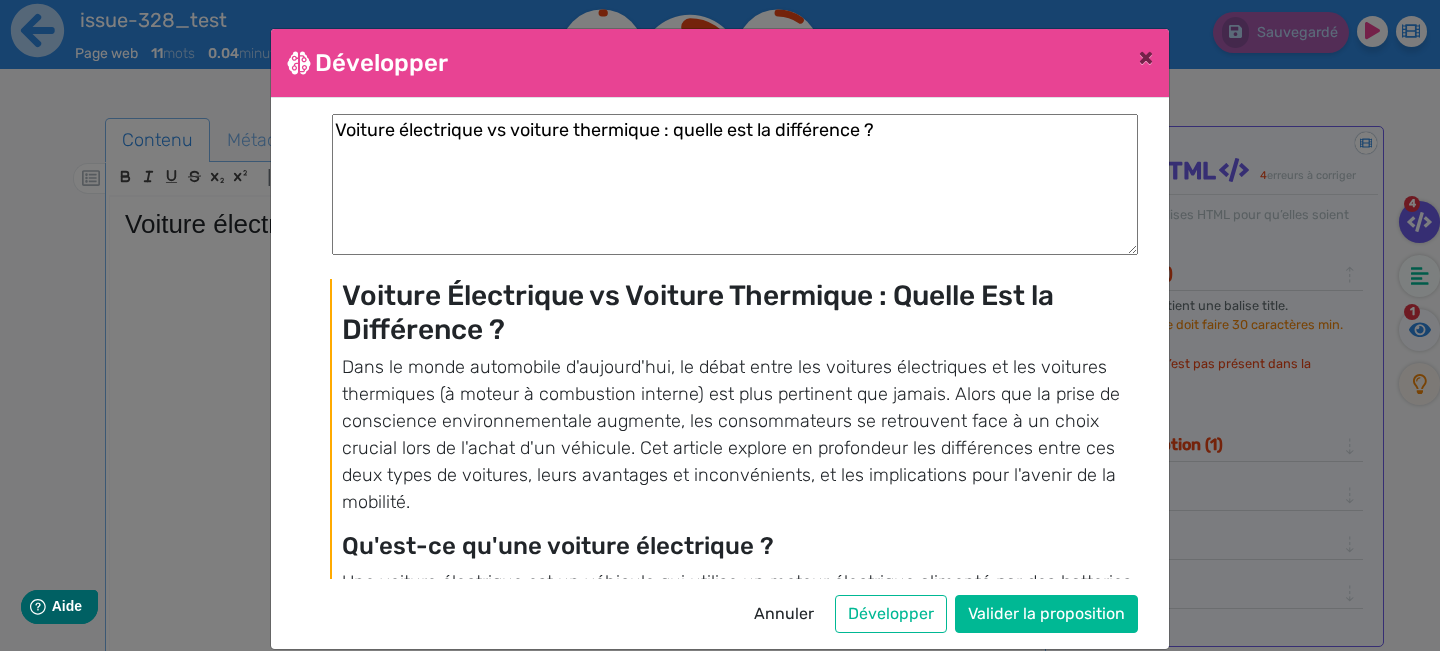 click on "Voiture électrique vs voiture thermique : quelle est la différence ?" at bounding box center [735, 184] 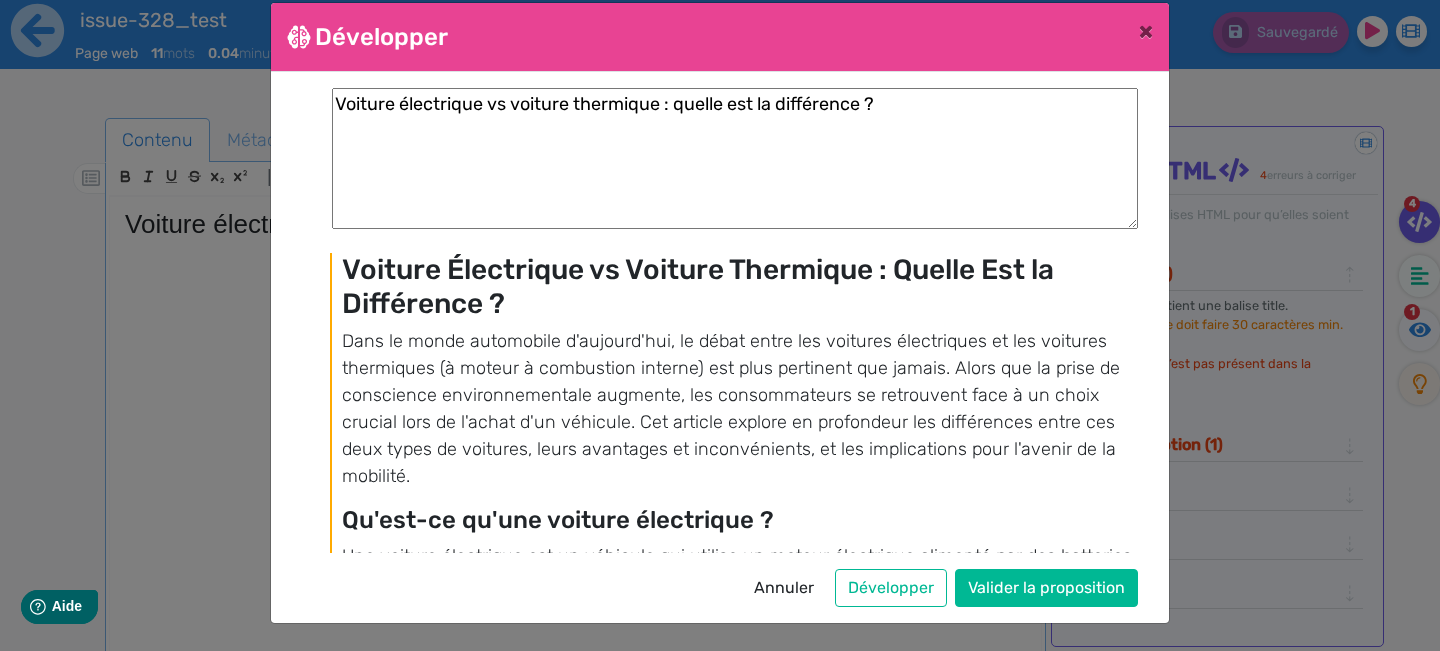 scroll, scrollTop: 26, scrollLeft: 0, axis: vertical 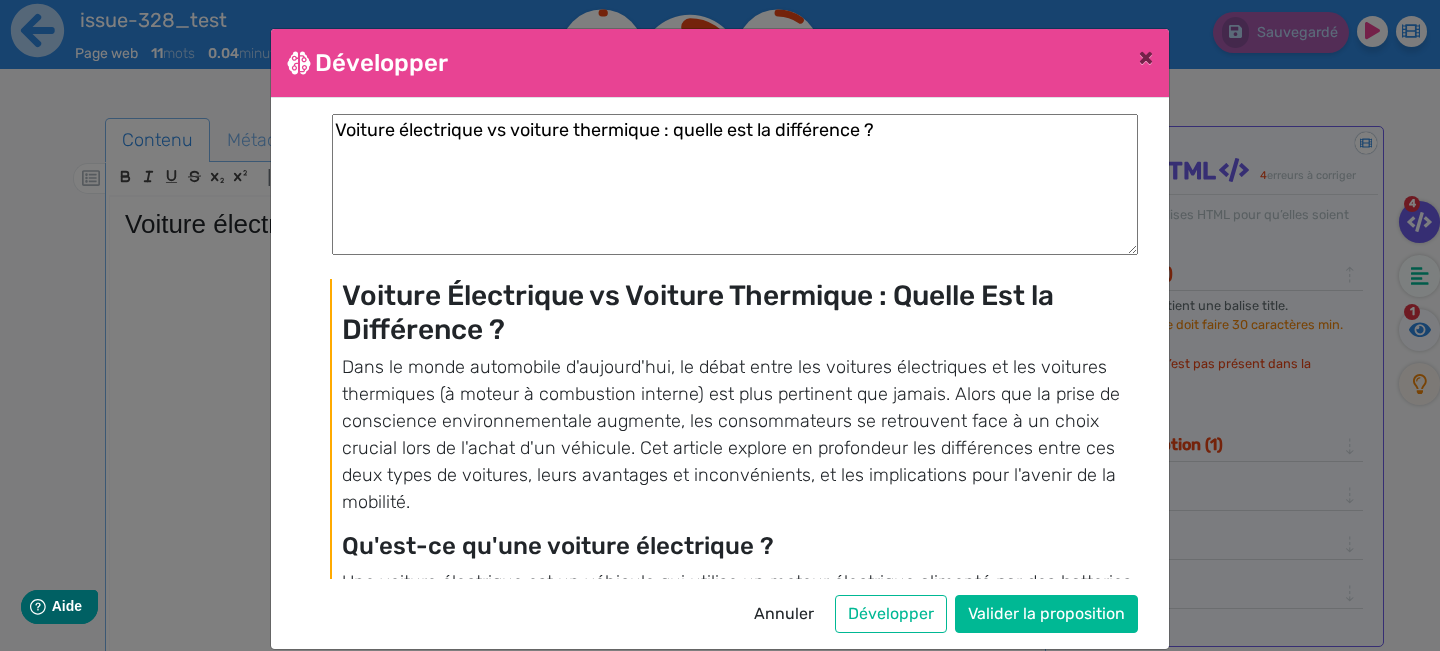 drag, startPoint x: 896, startPoint y: 115, endPoint x: 1068, endPoint y: 161, distance: 178.04494 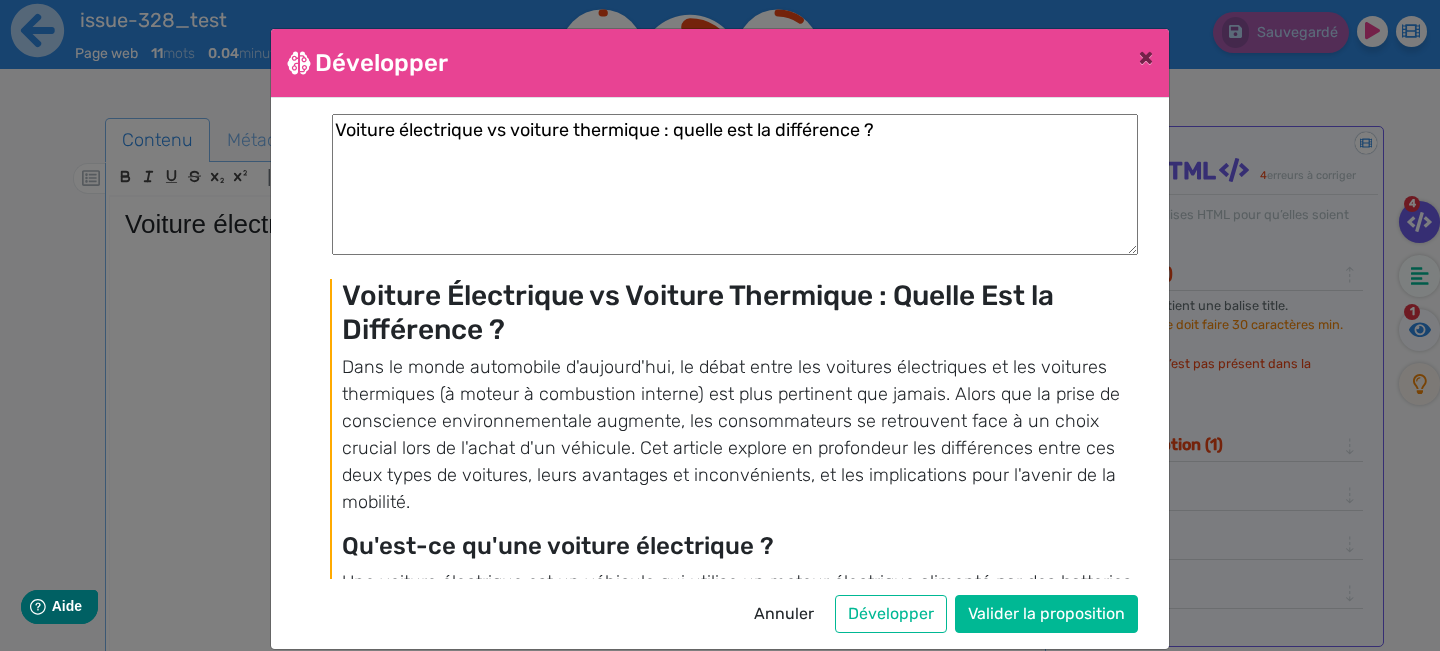 click on "Voiture électrique vs voiture thermique : quelle est la différence ?" at bounding box center [735, 184] 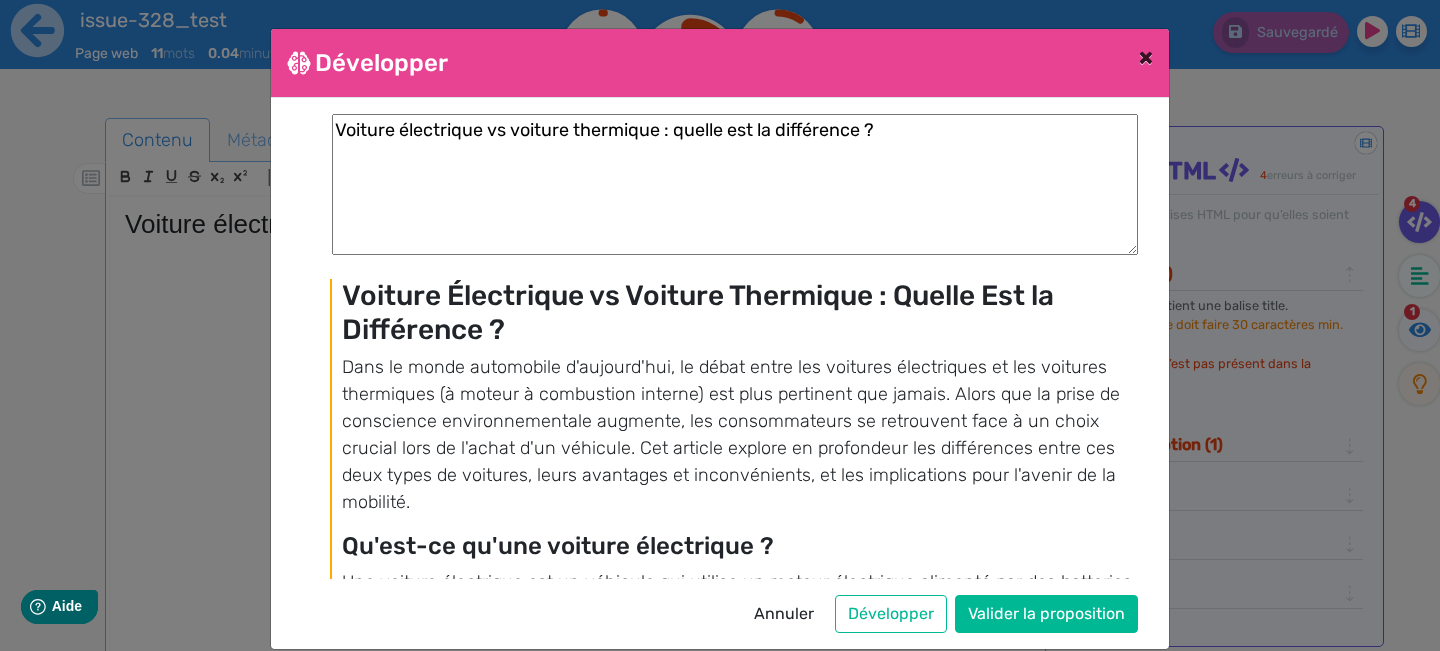 click on "×" at bounding box center (1146, 57) 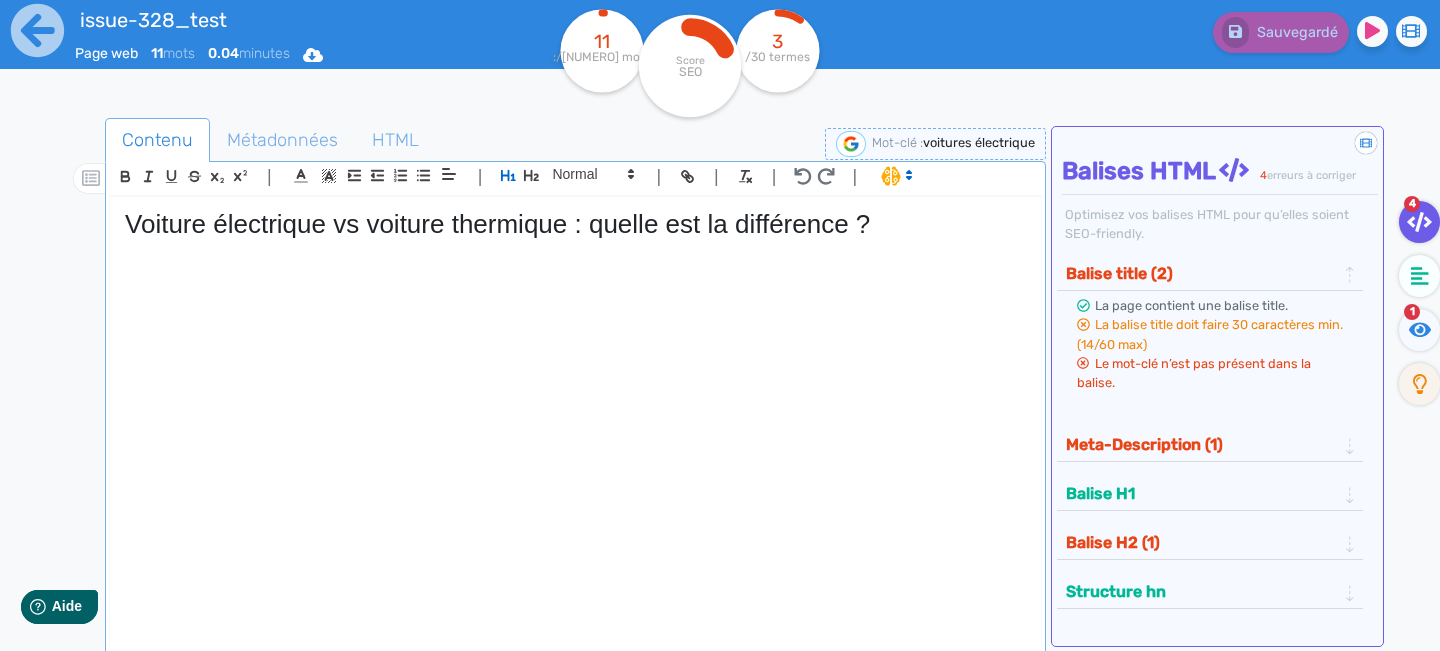 click on "Voiture électrique vs voiture thermique : quelle est la différence ?" at bounding box center (575, 425) 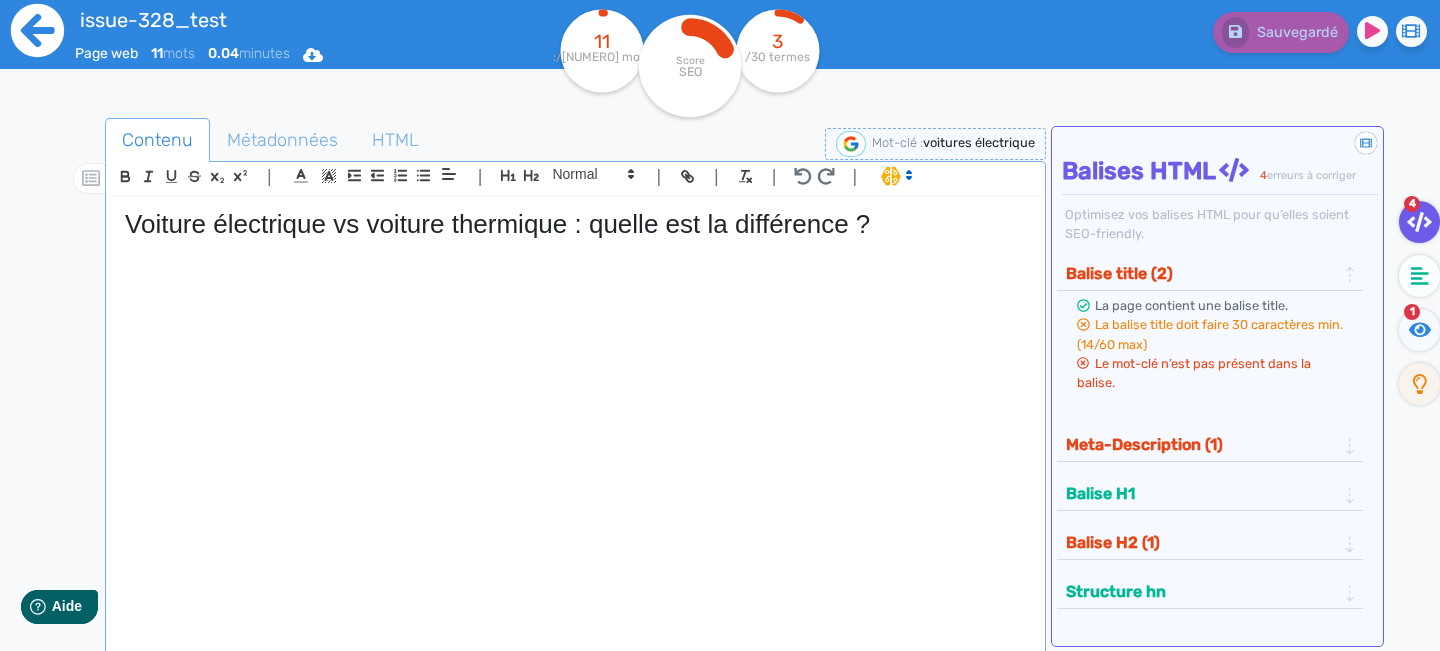 click at bounding box center (37, 30) 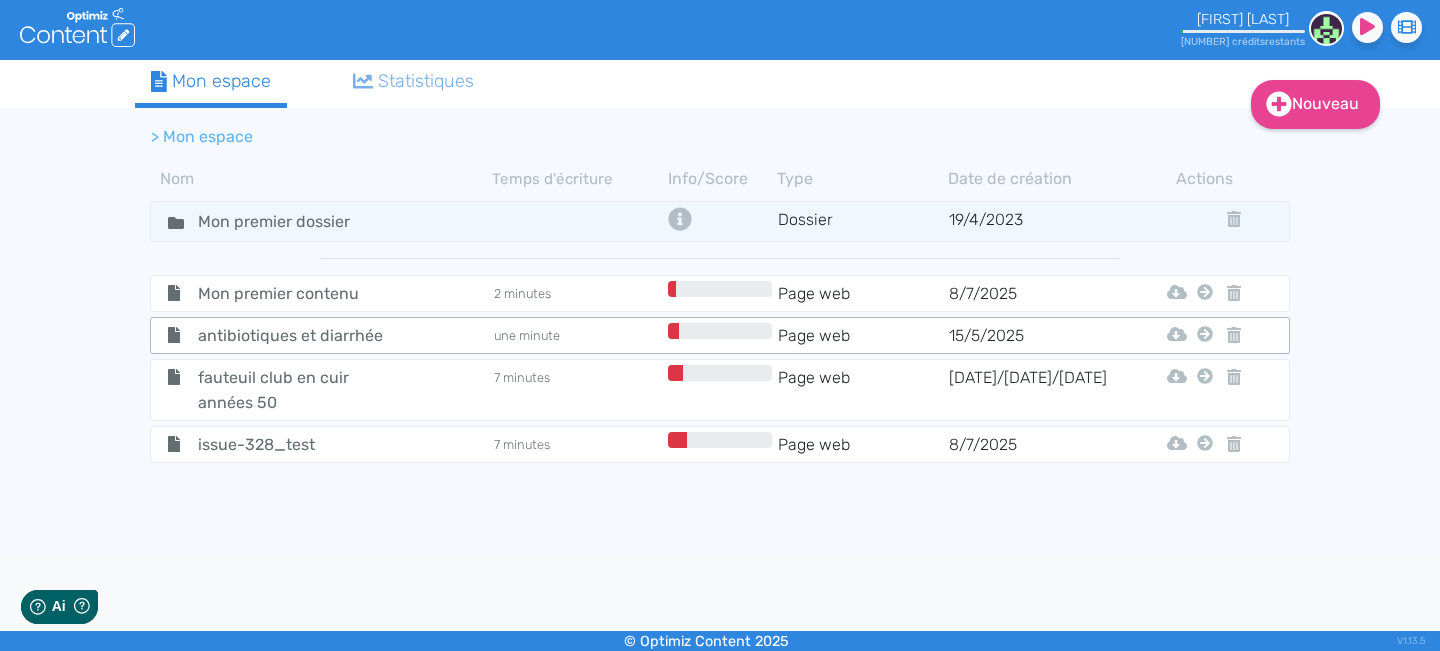 scroll, scrollTop: 0, scrollLeft: 0, axis: both 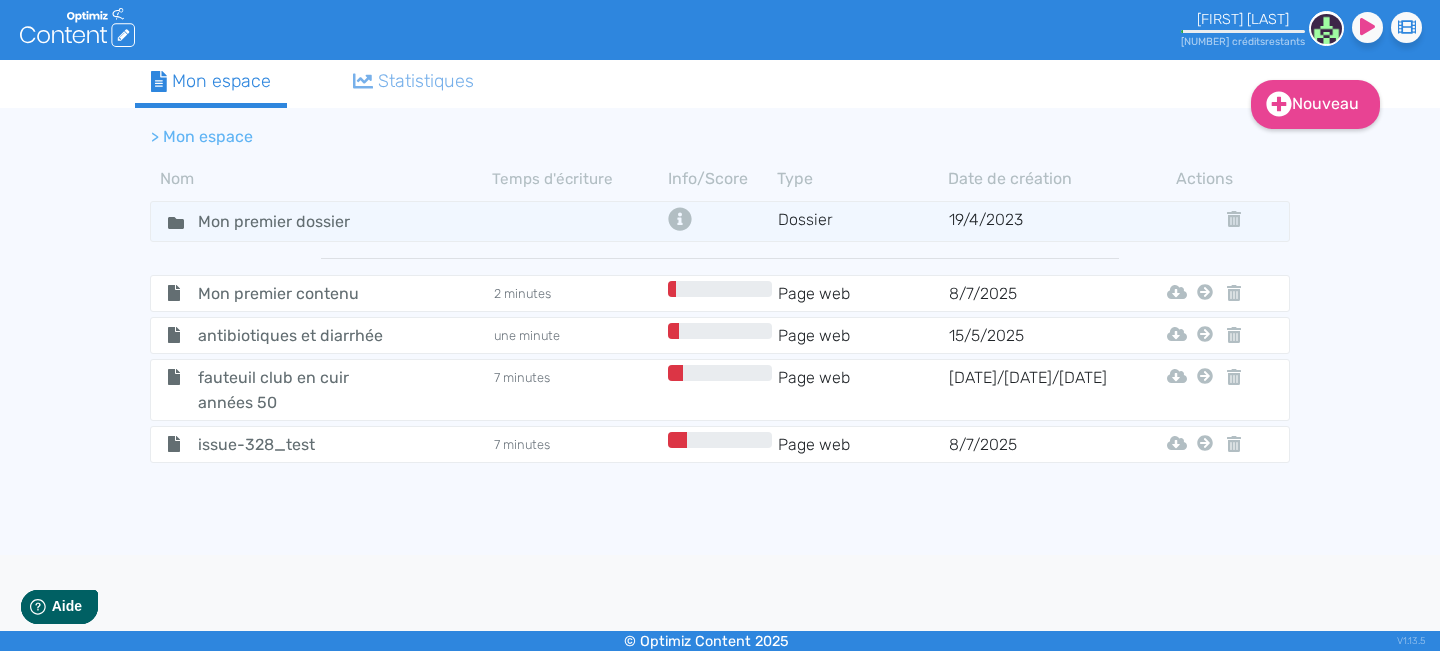 click on "issue-328_test" at bounding box center [295, 293] 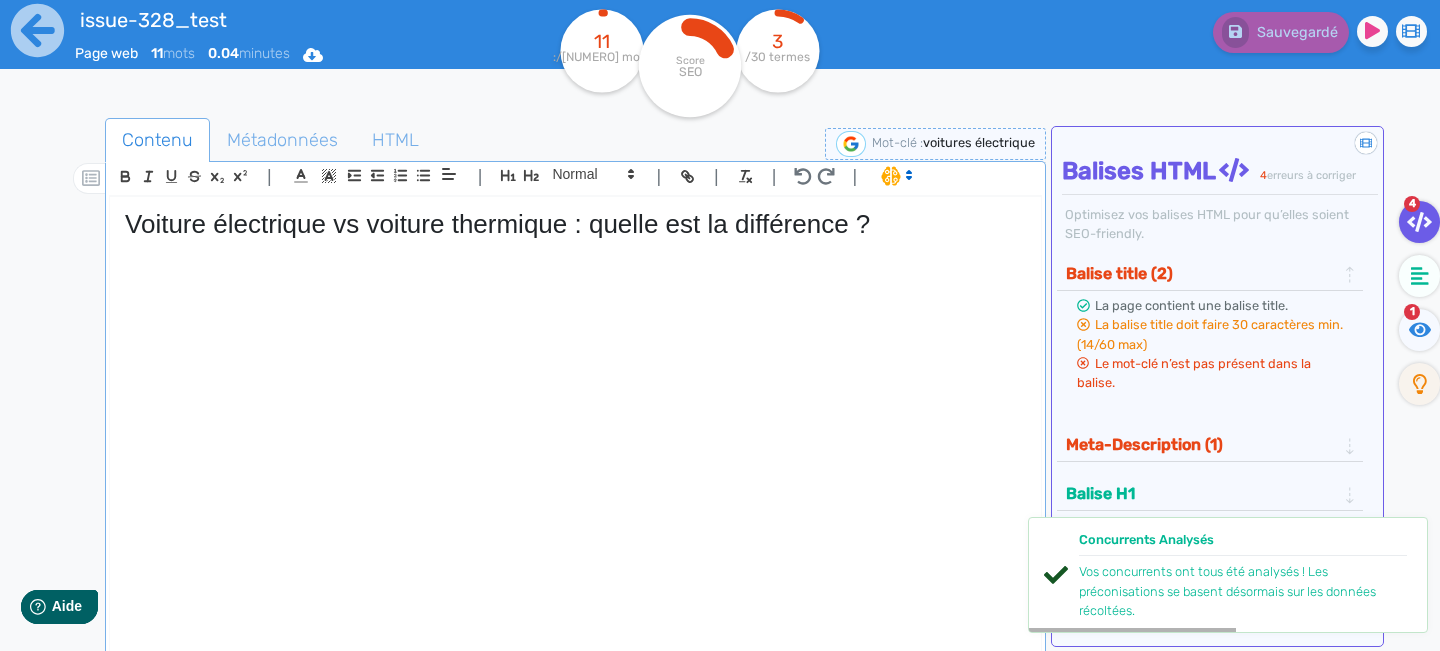 drag, startPoint x: 899, startPoint y: 222, endPoint x: 911, endPoint y: 232, distance: 15.6205 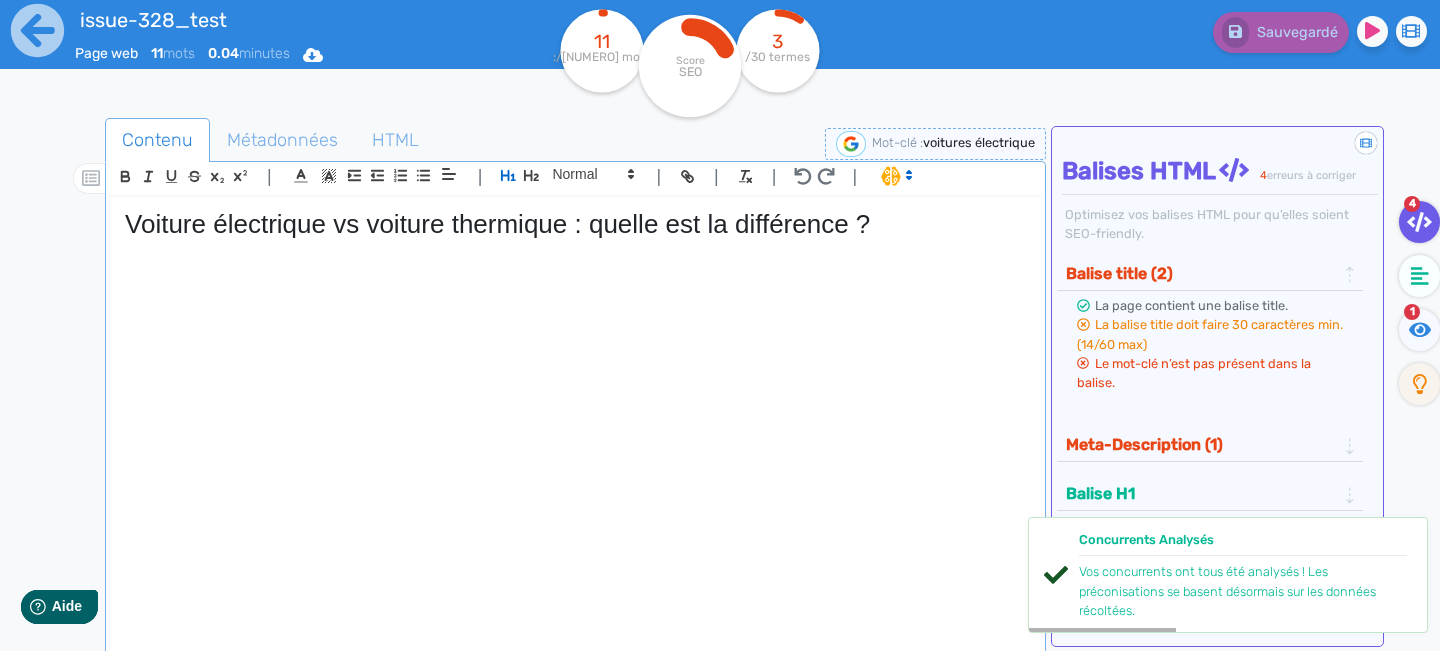 drag, startPoint x: 907, startPoint y: 224, endPoint x: 875, endPoint y: 227, distance: 32.140316 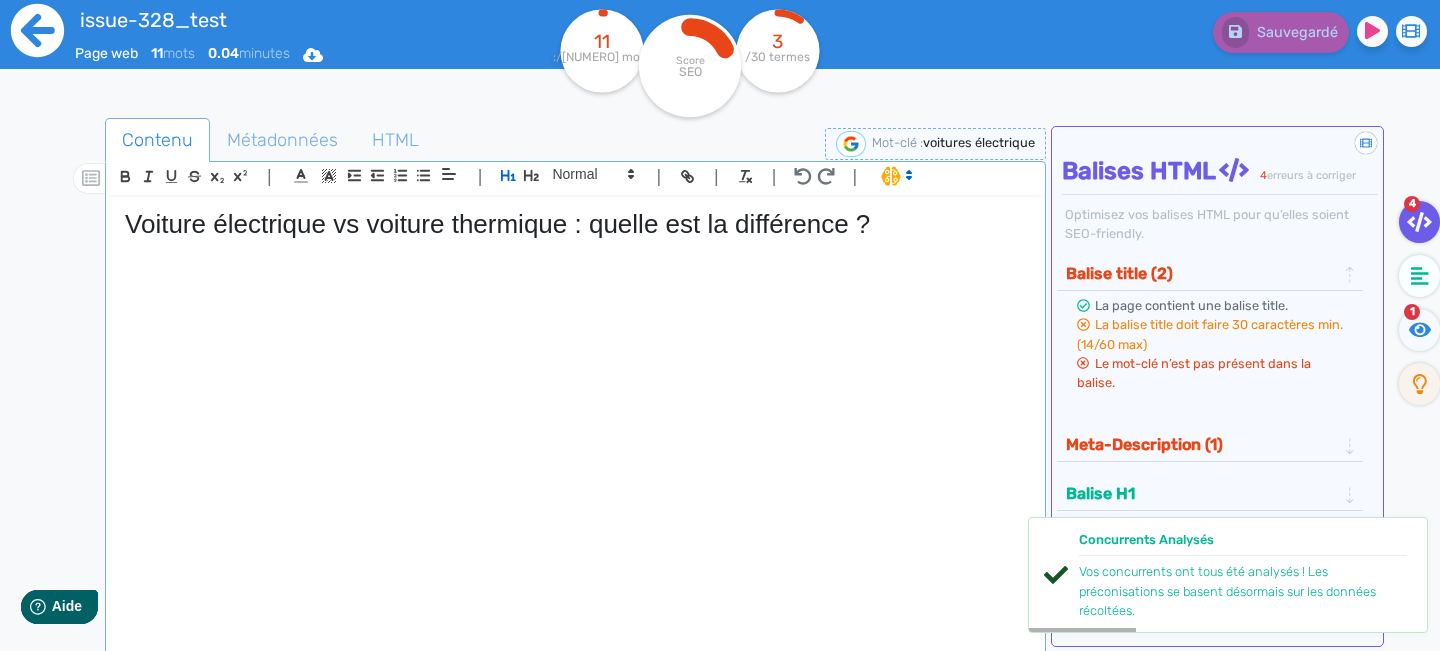 click at bounding box center [37, 30] 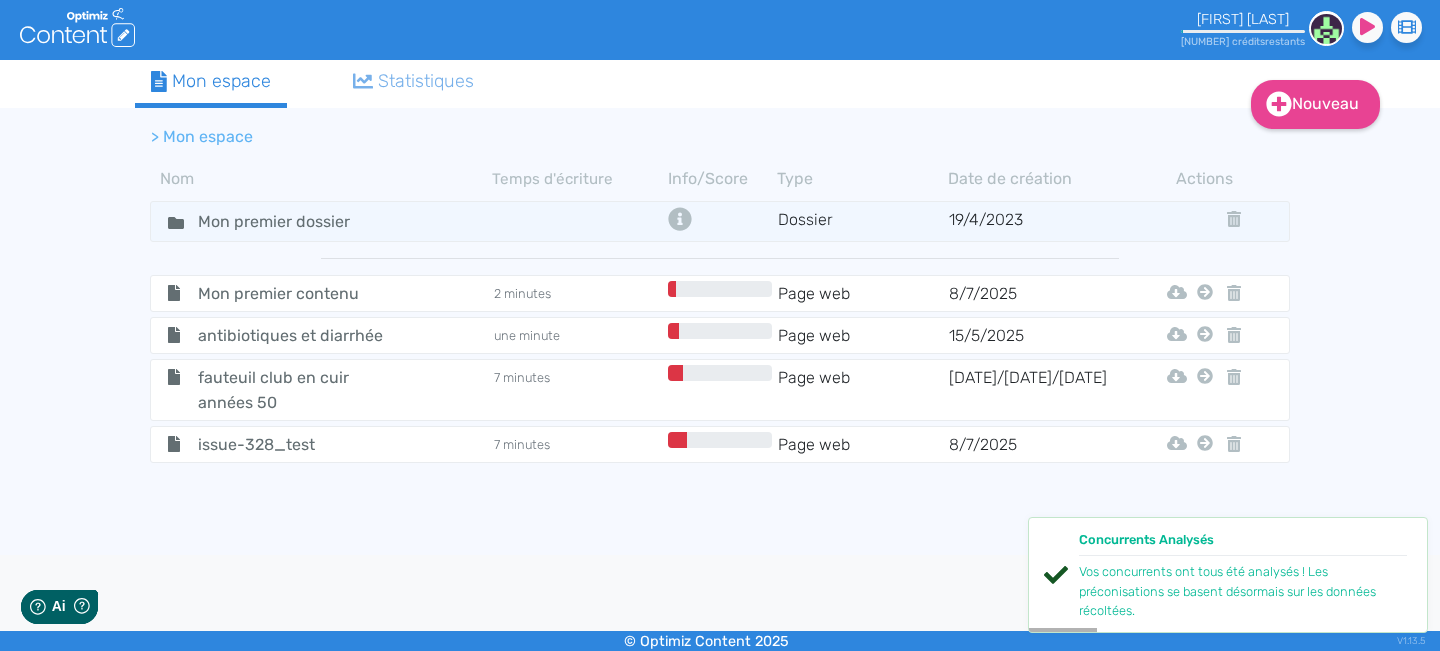 scroll, scrollTop: 0, scrollLeft: 0, axis: both 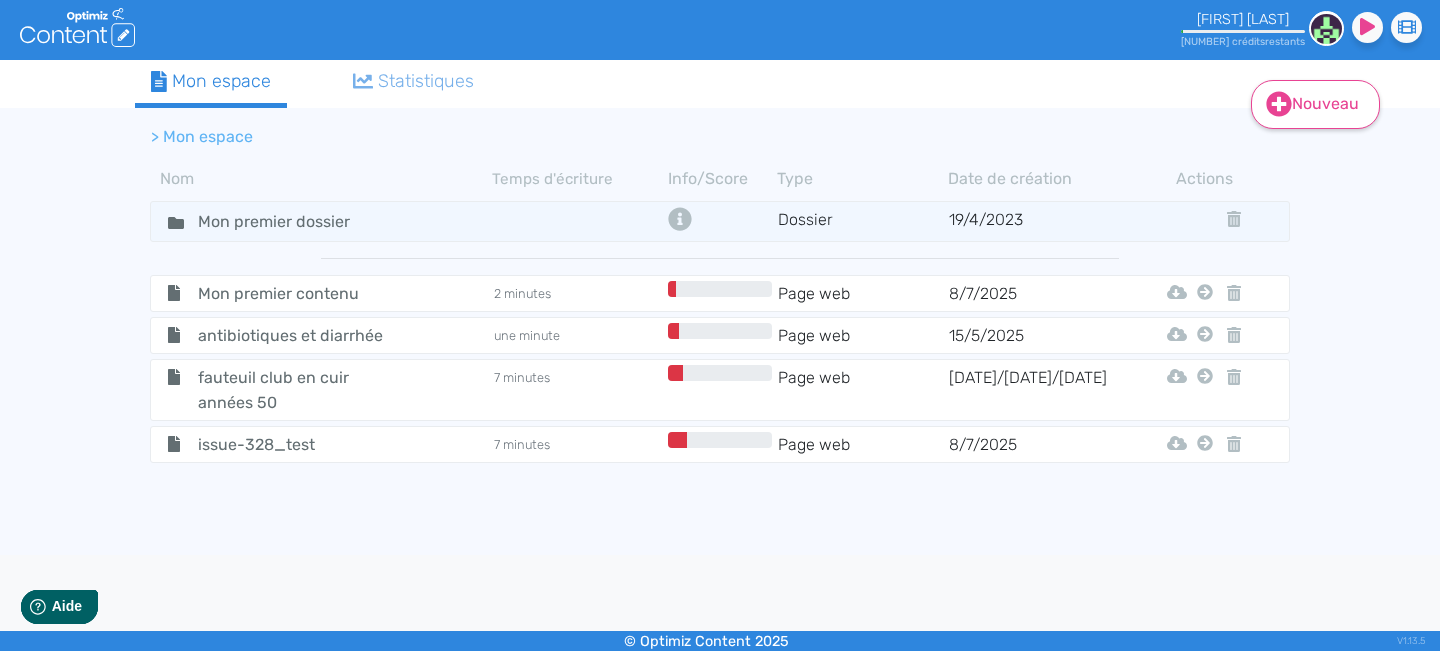 drag, startPoint x: 1307, startPoint y: 96, endPoint x: 1300, endPoint y: 119, distance: 24.04163 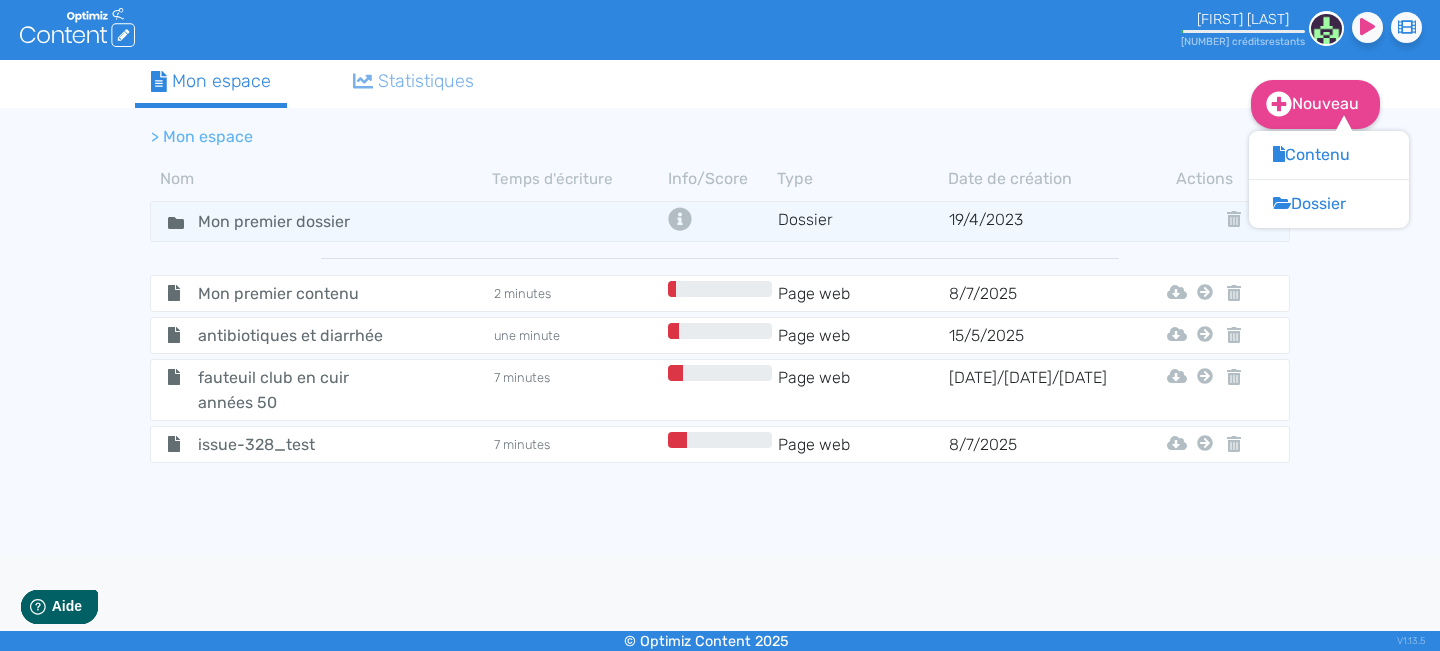 drag, startPoint x: 439, startPoint y: 447, endPoint x: 153, endPoint y: 441, distance: 286.06293 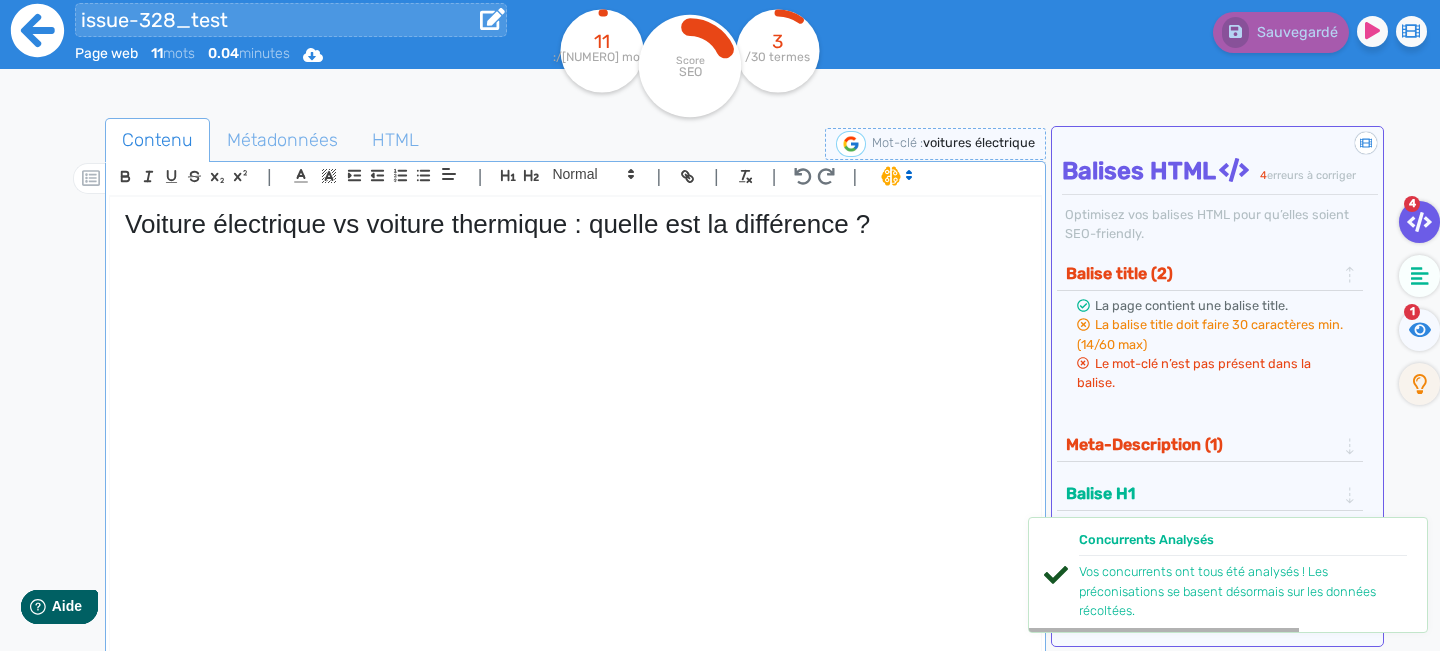 drag, startPoint x: 255, startPoint y: 28, endPoint x: 48, endPoint y: 10, distance: 207.78113 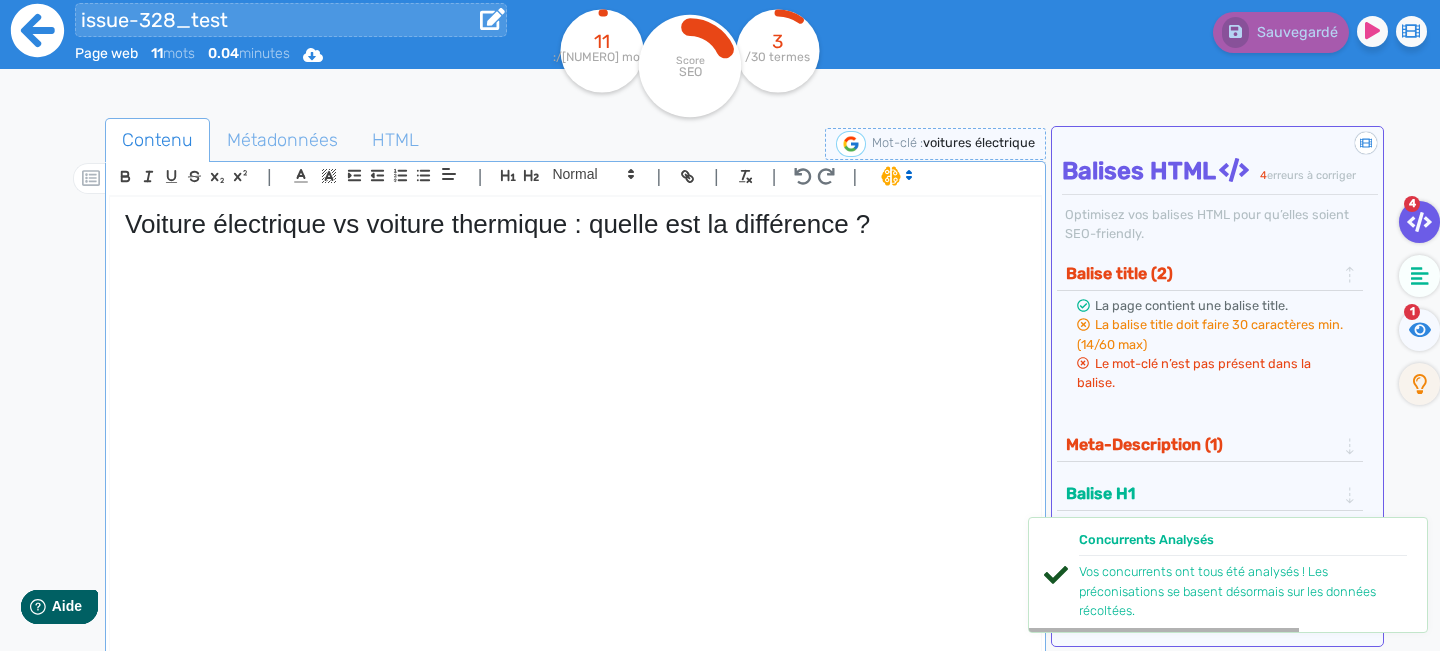 click on "issue-328_test  Page web  11  mots 0.04  minutes  Html   Pdf   Word" at bounding box center (276, 49) 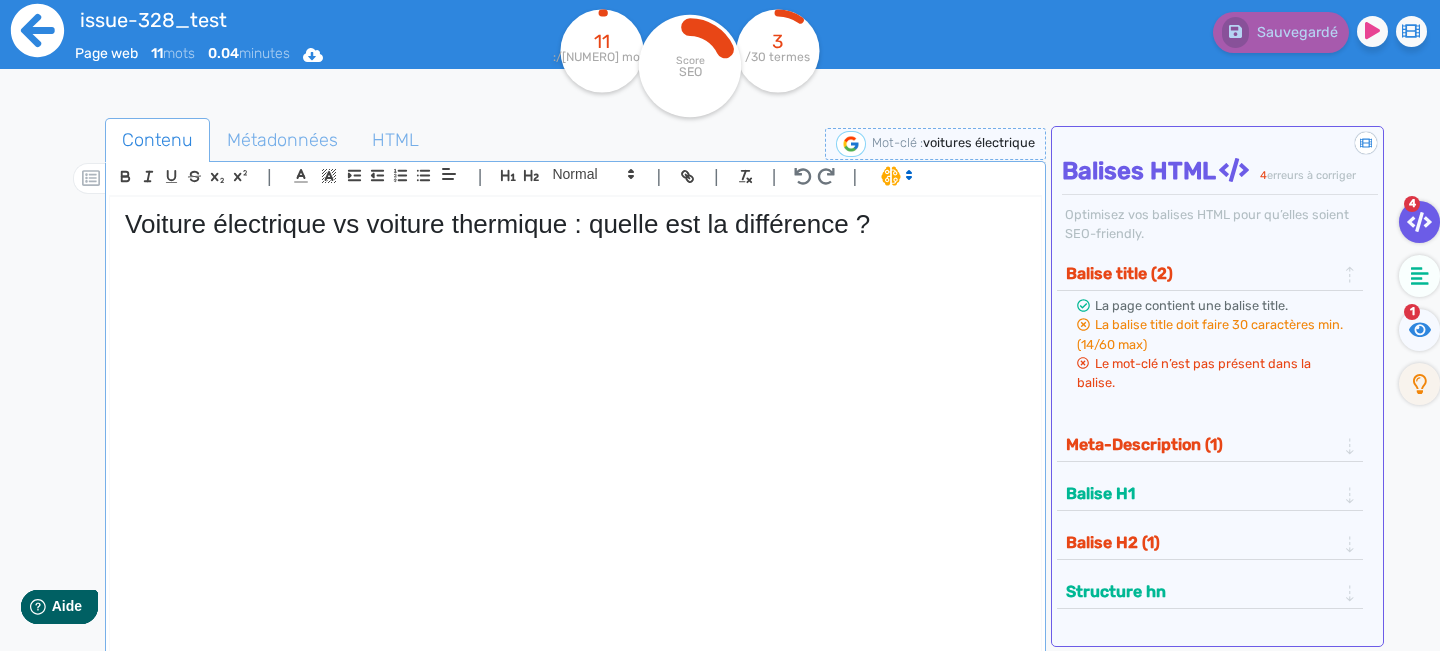 click at bounding box center [37, 30] 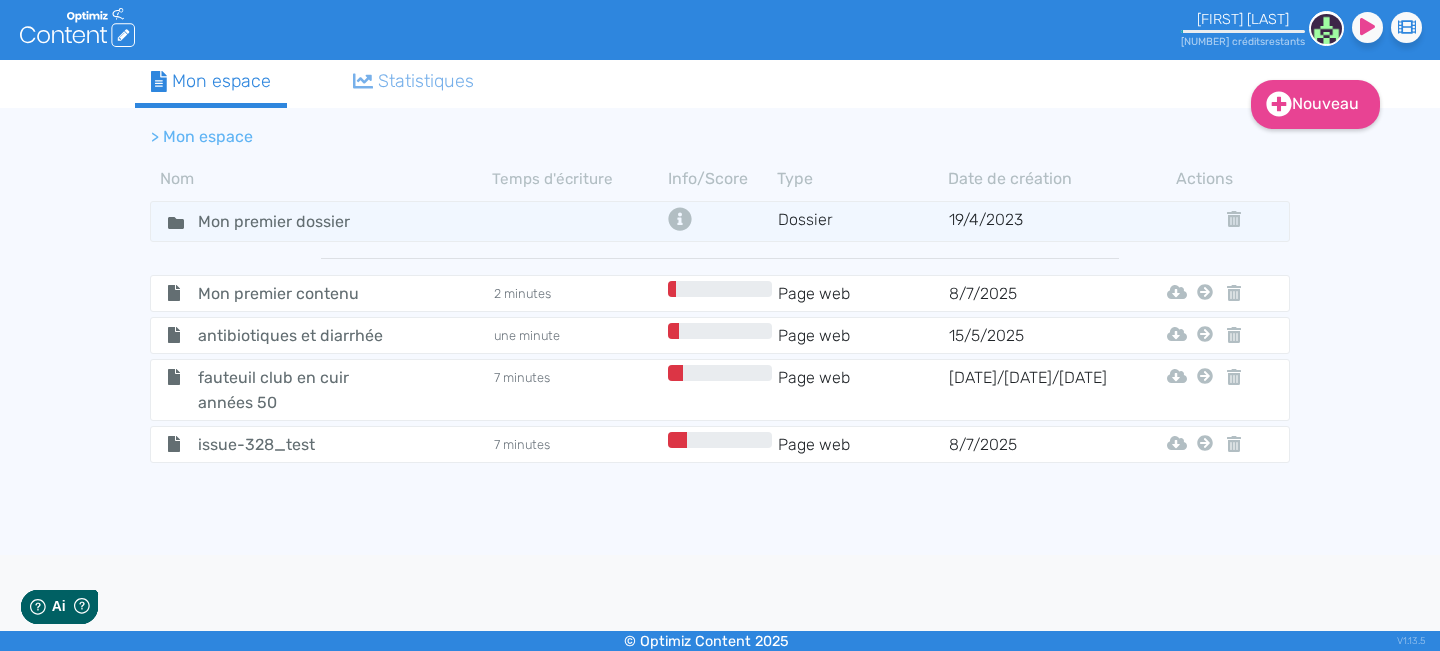 scroll, scrollTop: 0, scrollLeft: 0, axis: both 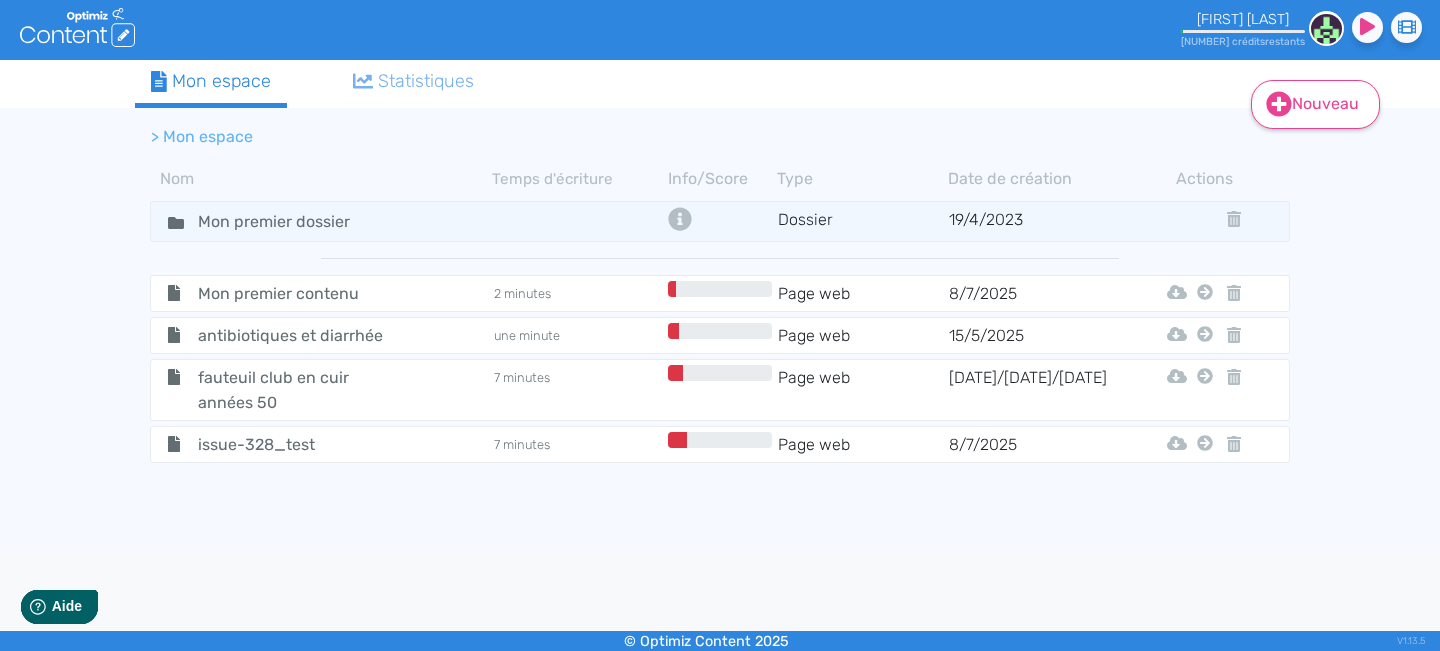 click on "Nouveau" at bounding box center (1315, 104) 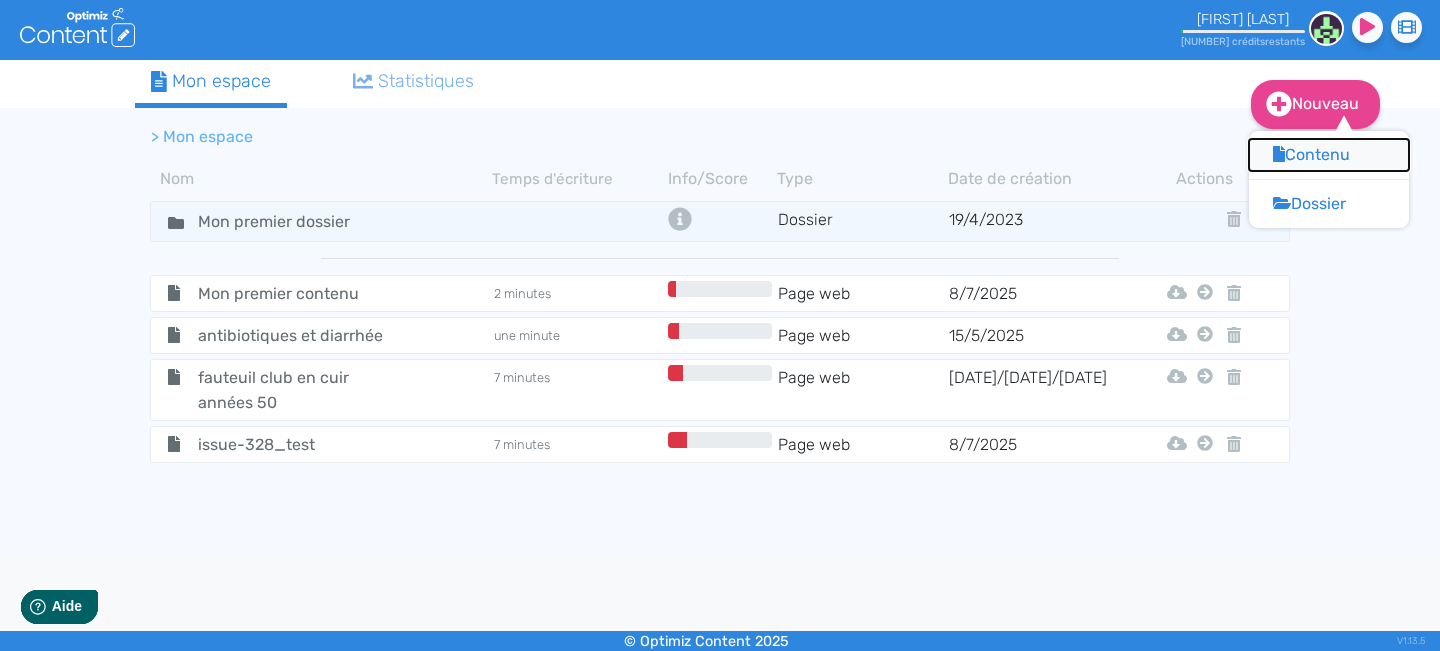 click on "Contenu" at bounding box center [1329, 155] 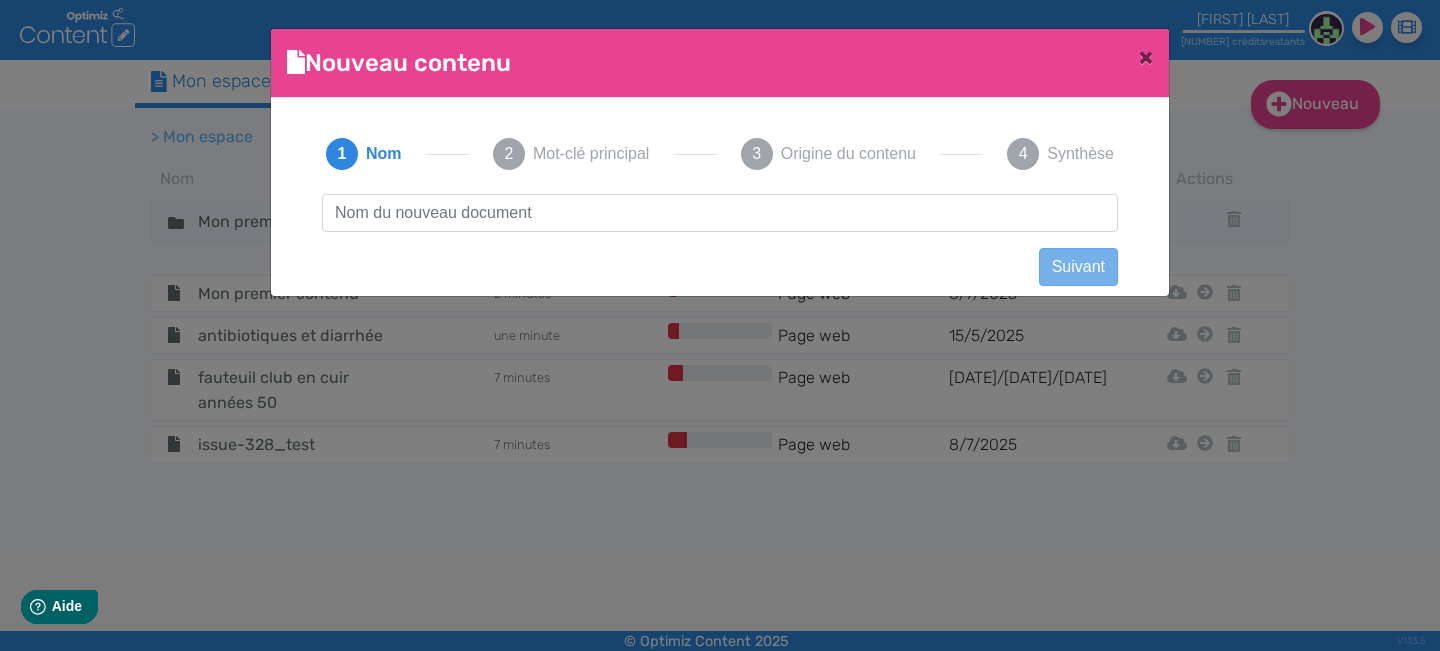 scroll, scrollTop: 1, scrollLeft: 0, axis: vertical 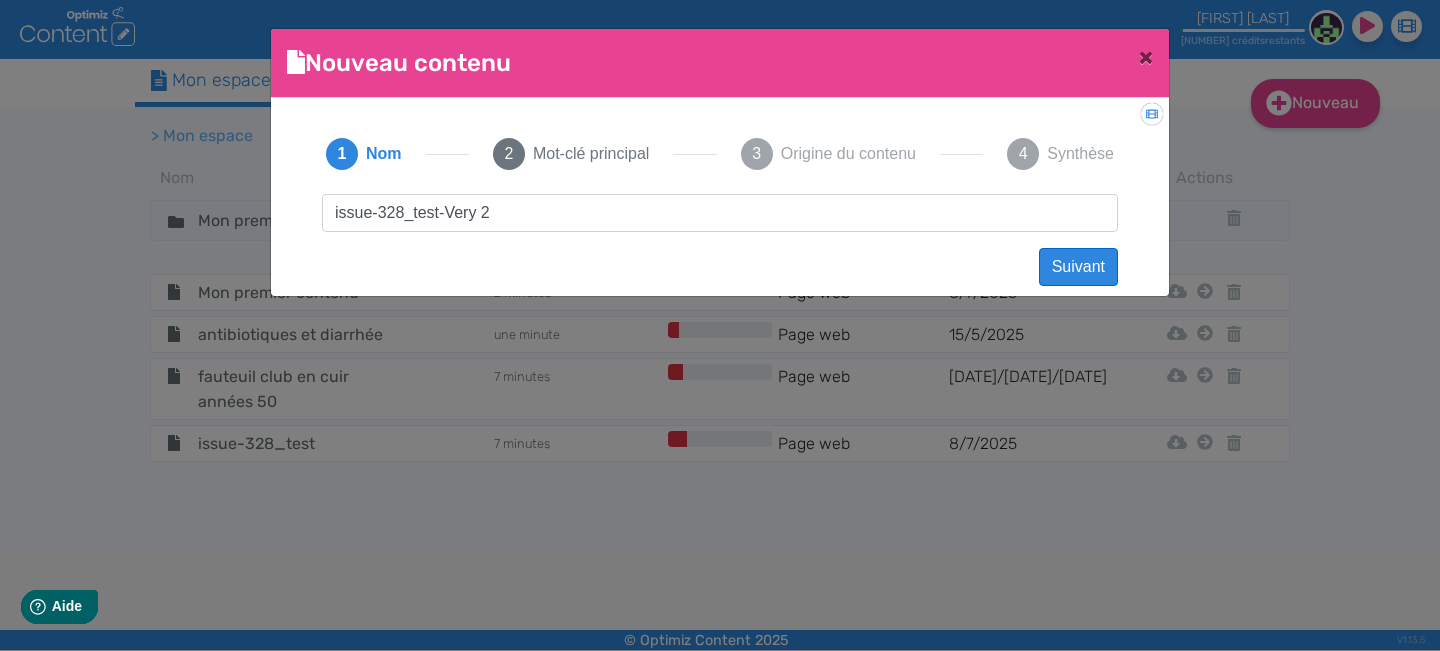 type on "issue-328_test-Very 2" 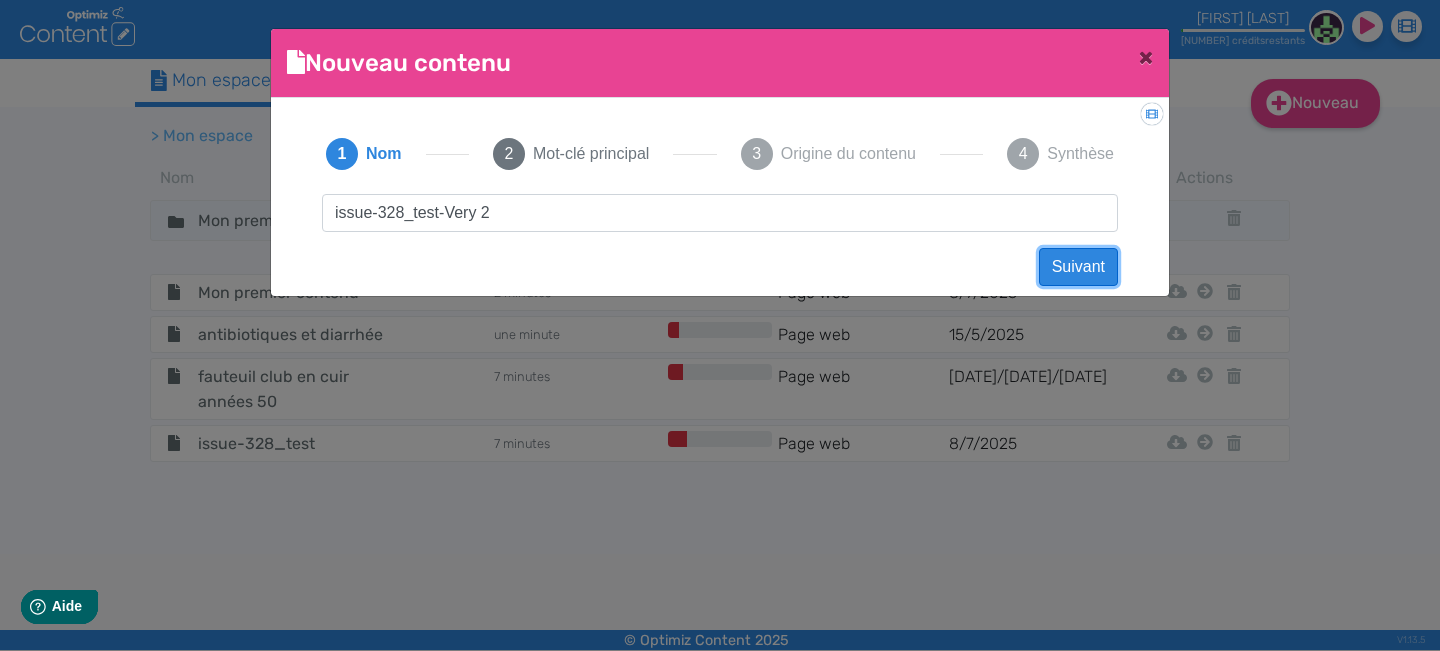 click on "Suivant" at bounding box center (1078, 267) 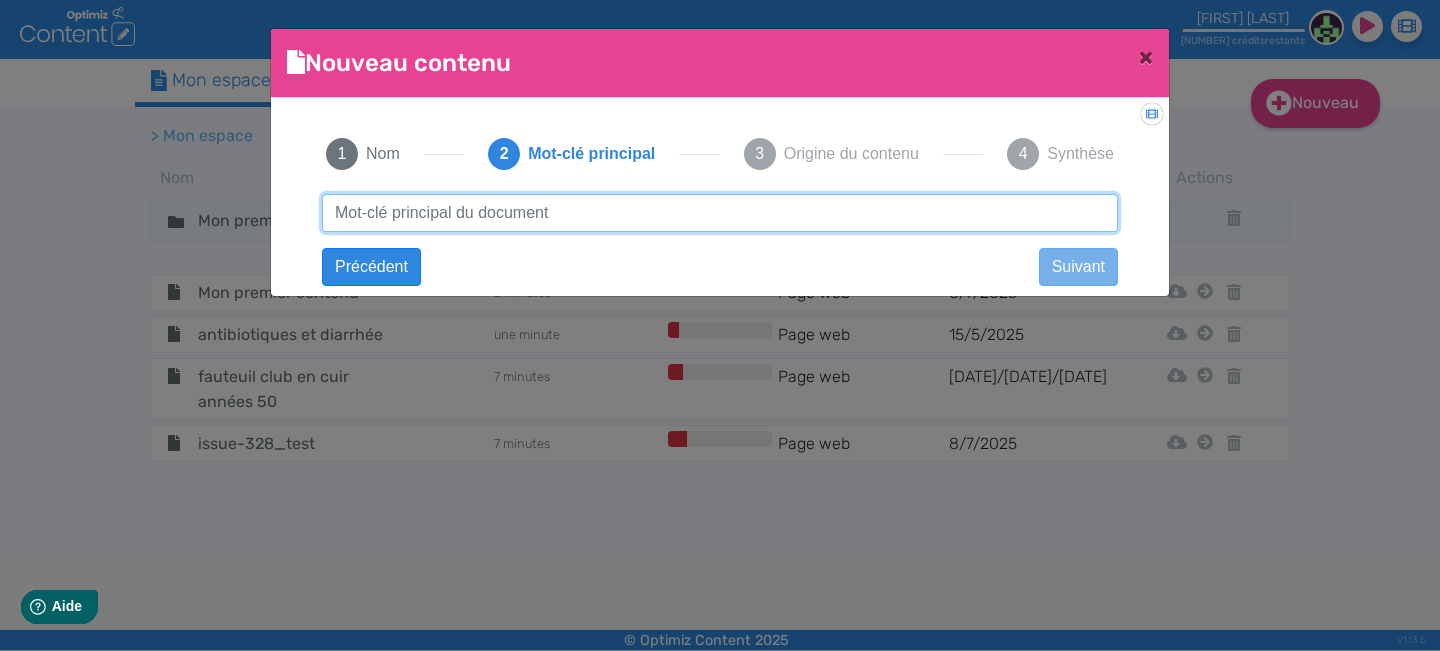 click at bounding box center [720, 213] 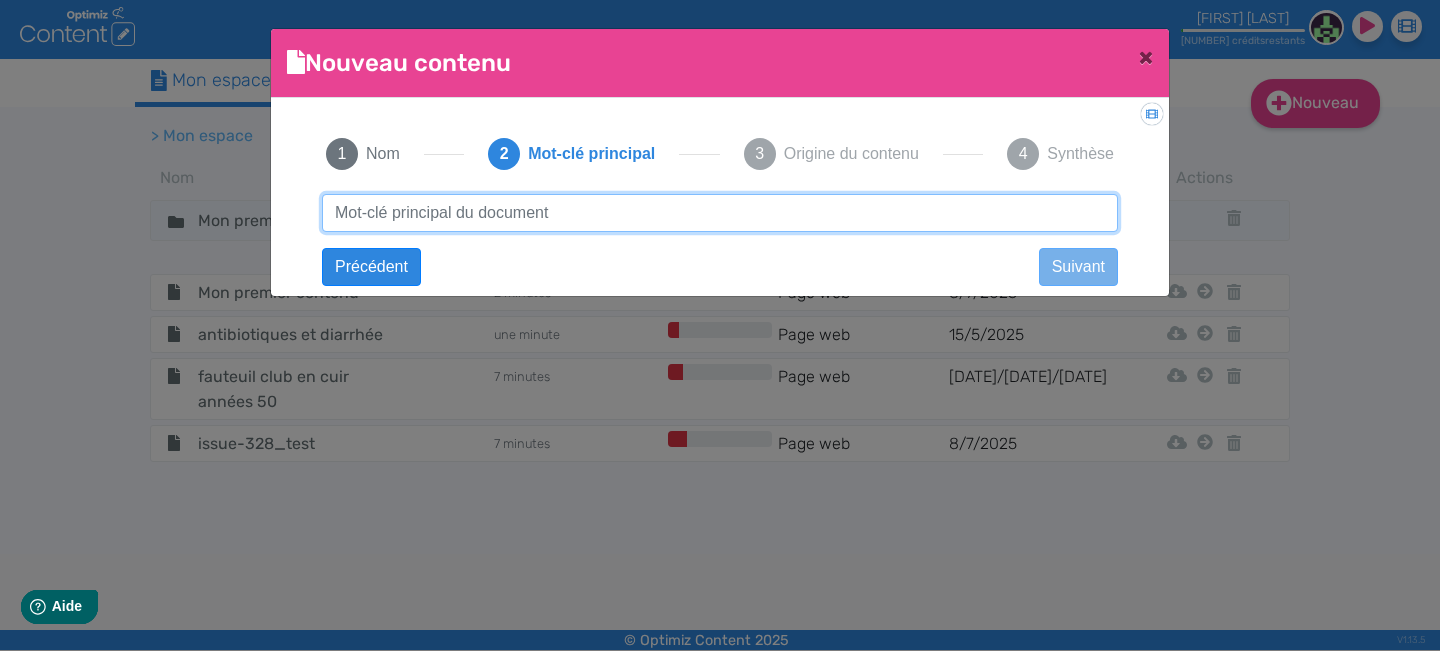 type on "antibiotiques et diarrhée" 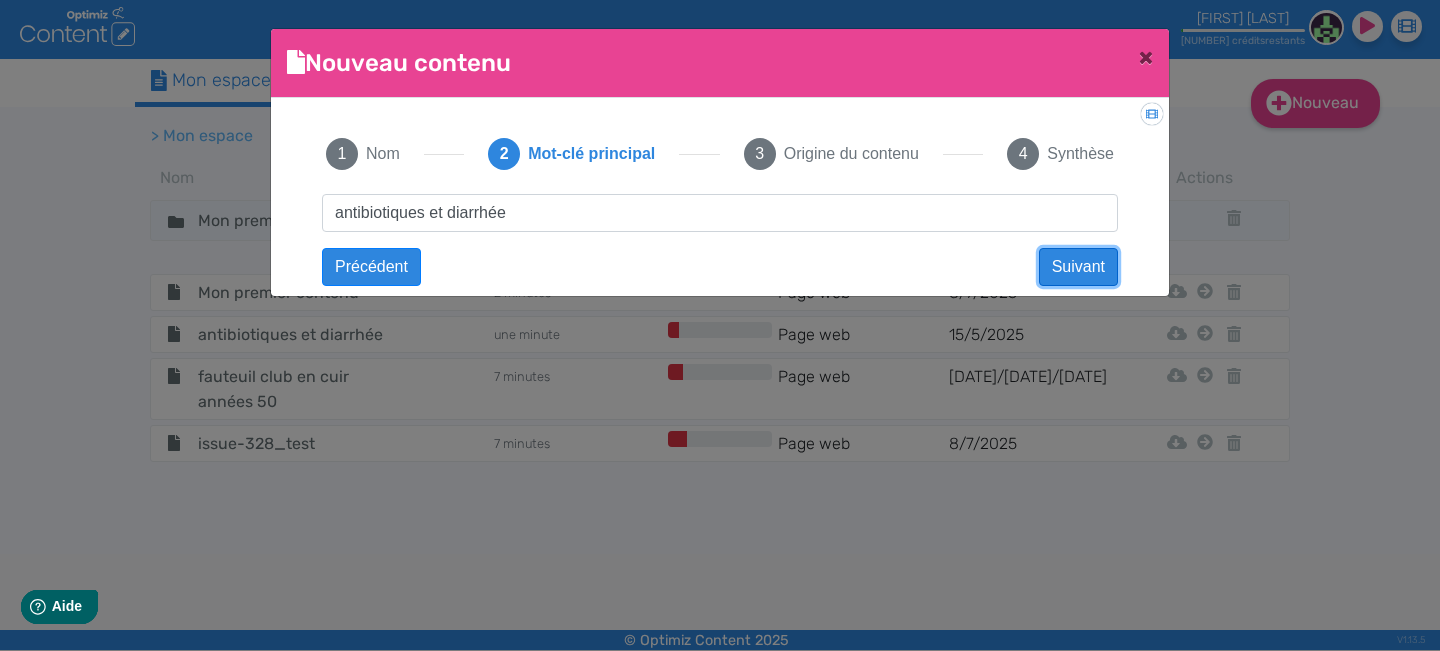 click on "Suivant" at bounding box center [1078, 267] 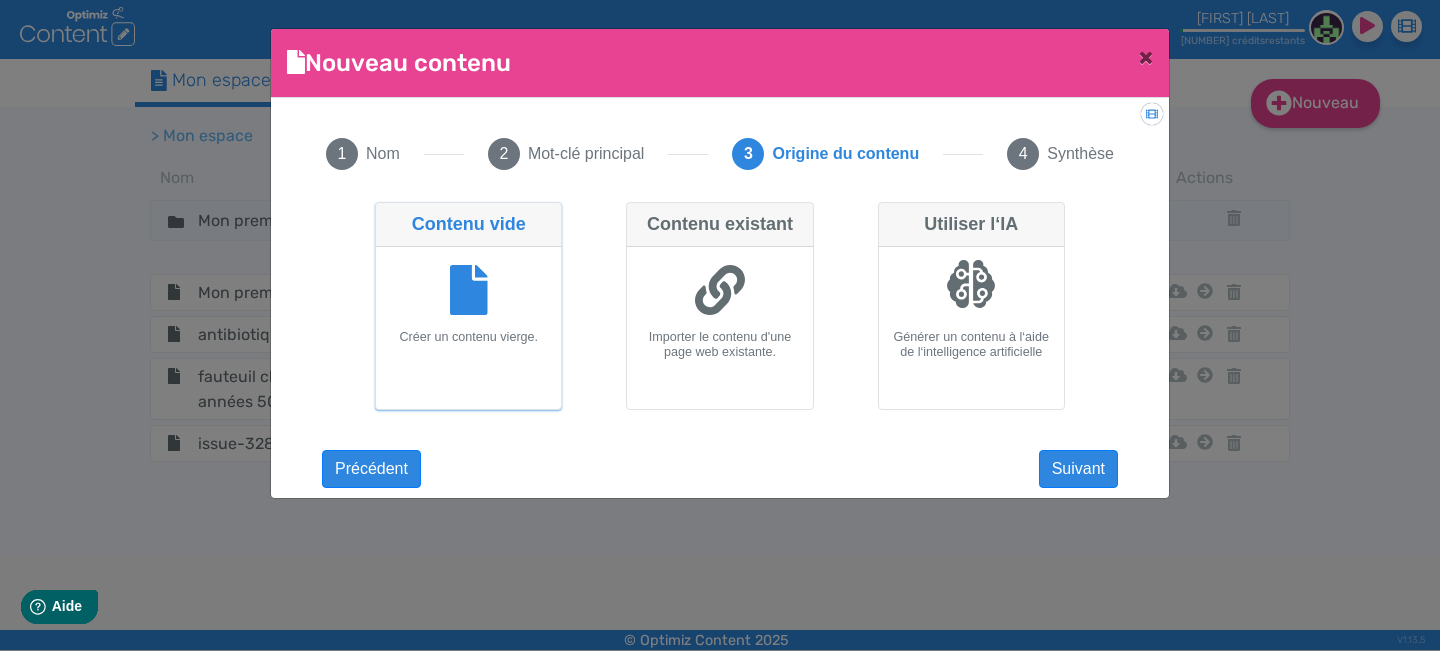 click at bounding box center [971, 292] 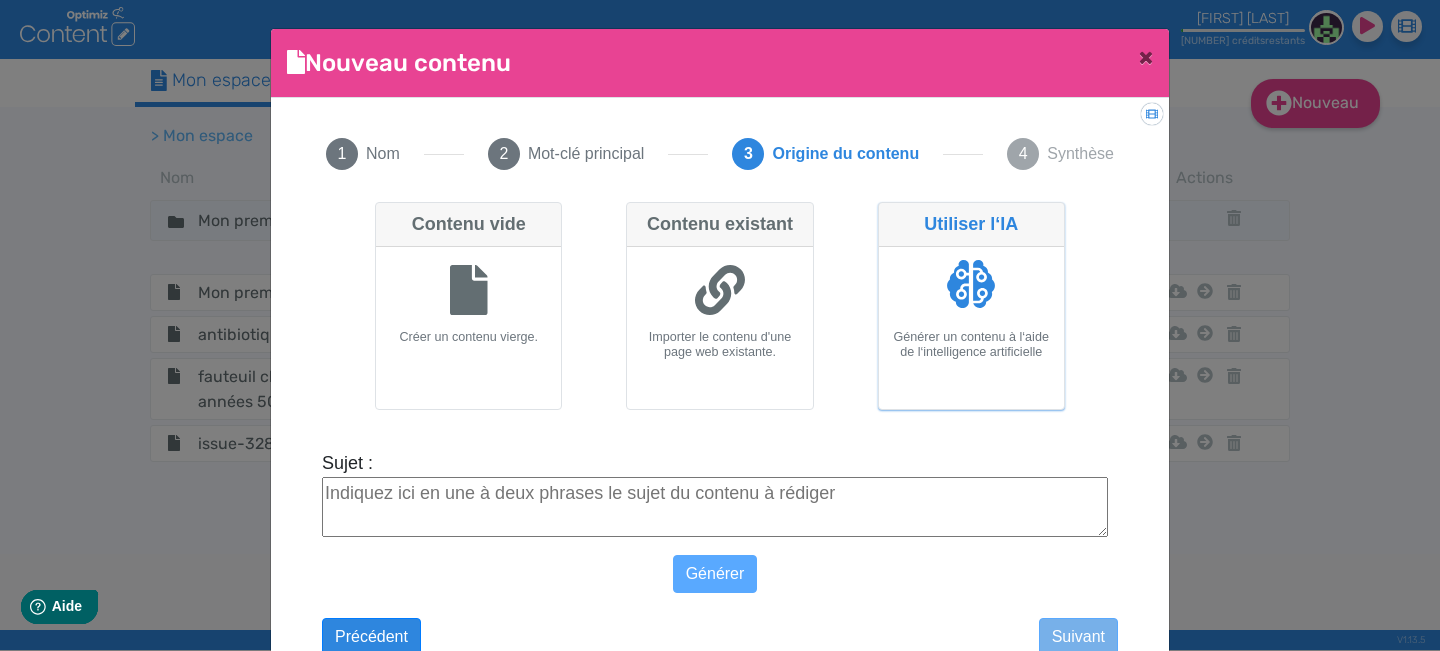 click on "Sujet :" at bounding box center [715, 507] 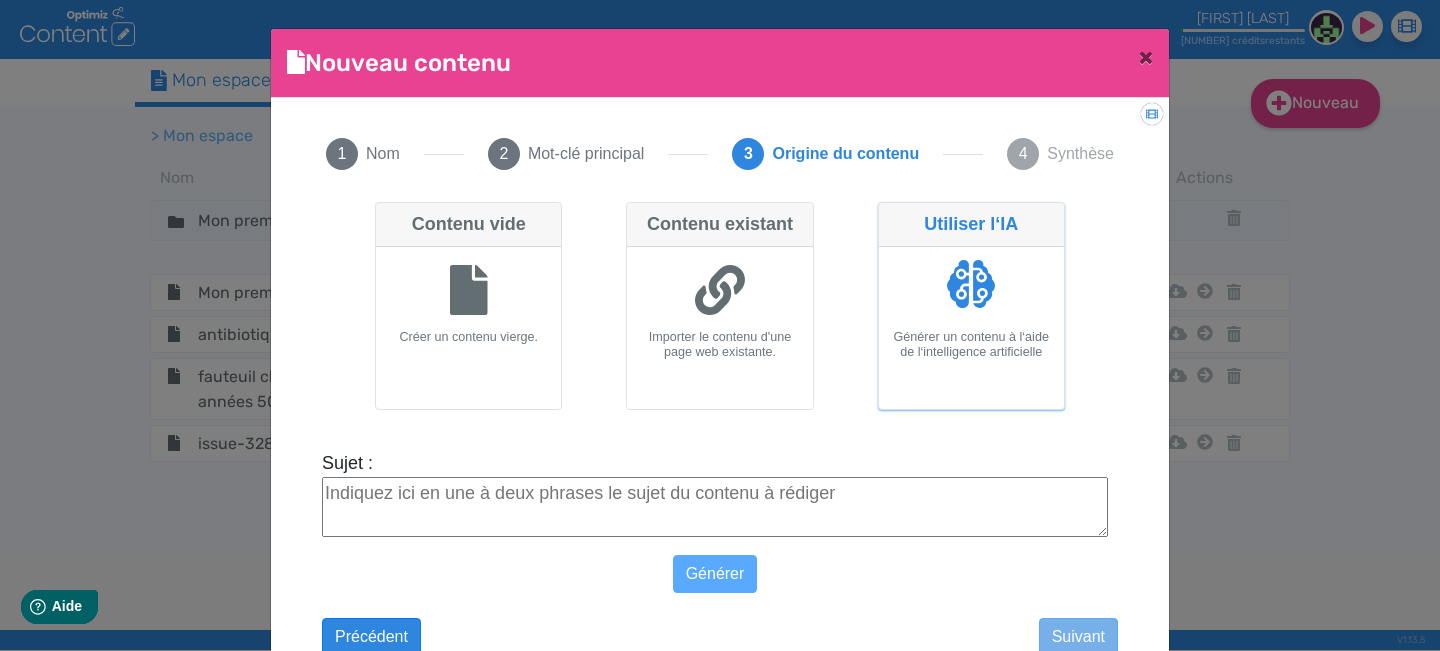 paste on "issue-328_test" 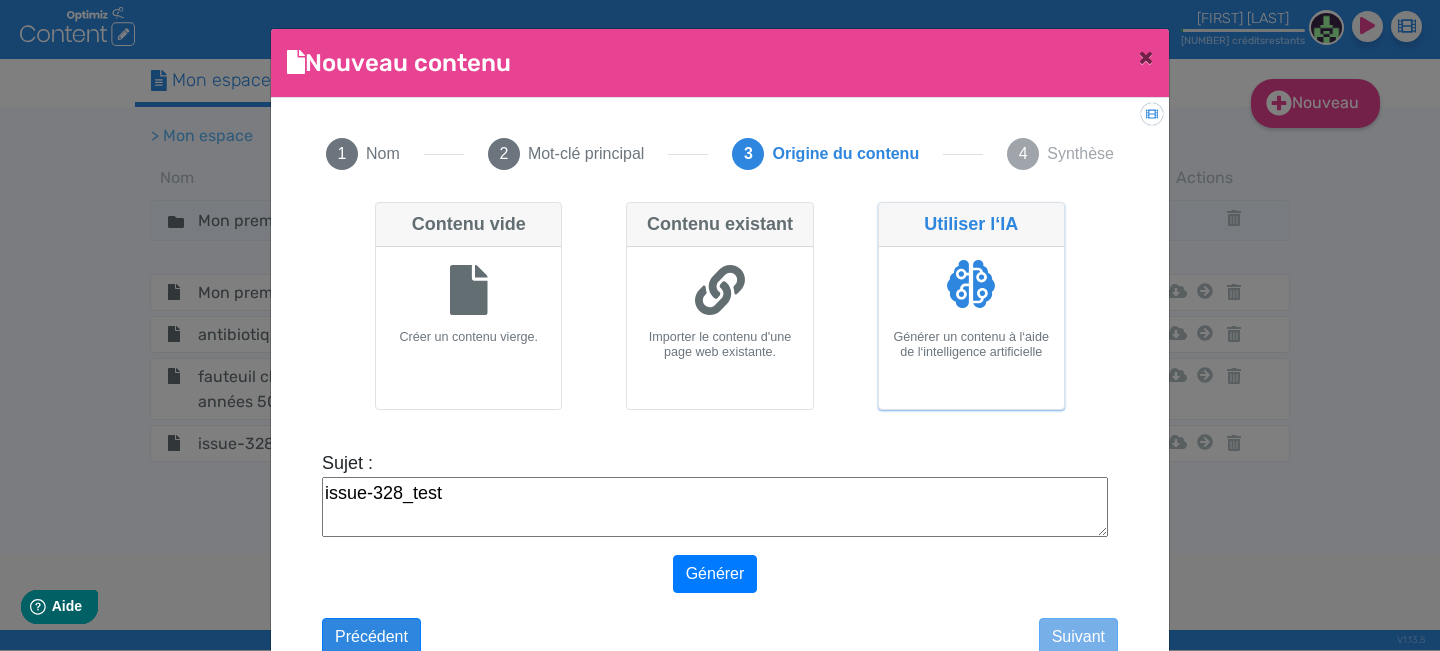 drag, startPoint x: 560, startPoint y: 484, endPoint x: 98, endPoint y: 513, distance: 462.90927 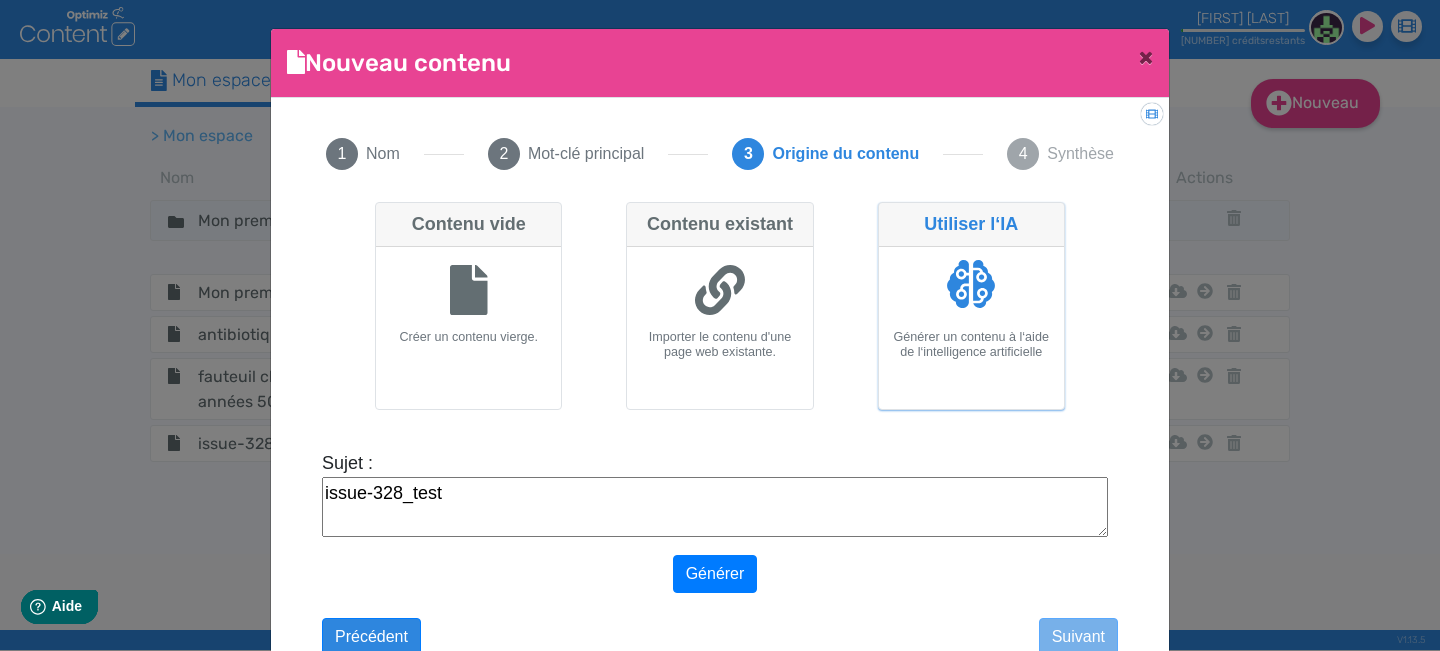 drag, startPoint x: 474, startPoint y: 493, endPoint x: 419, endPoint y: 485, distance: 55.578773 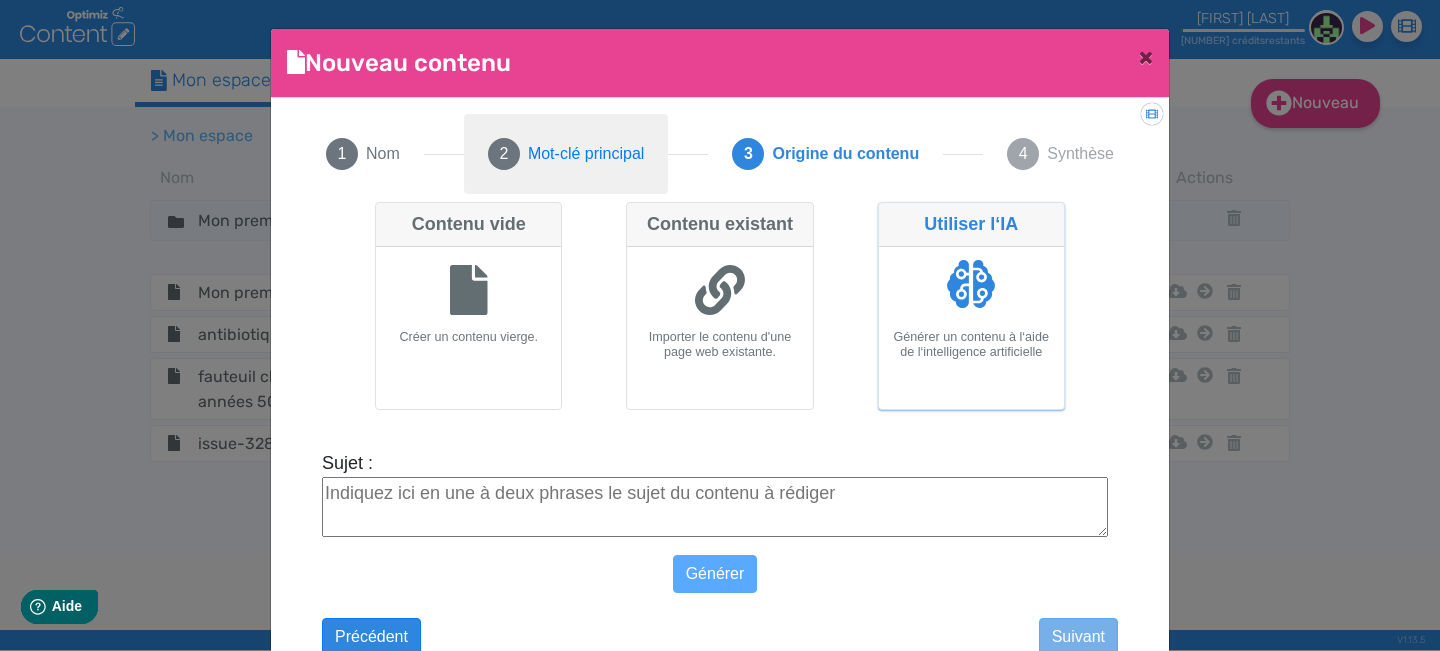 click on "Mot-clé principal" at bounding box center (383, 154) 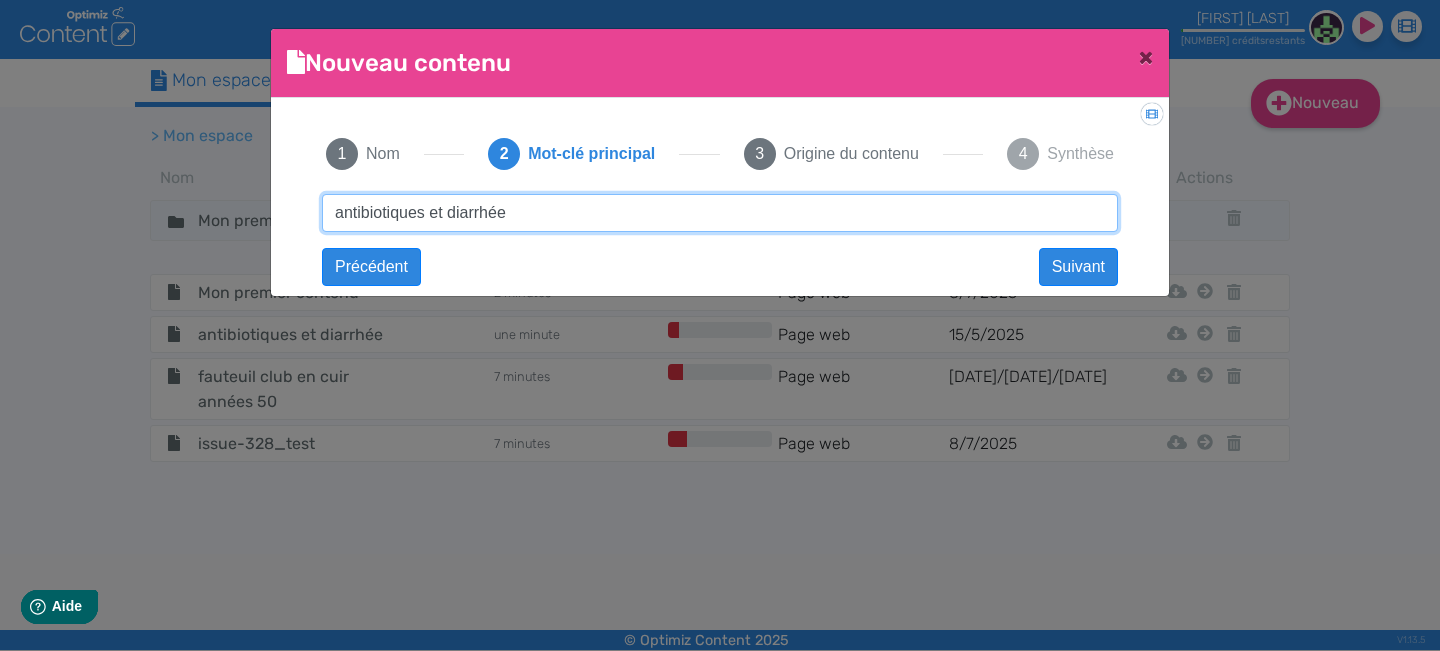 drag, startPoint x: 526, startPoint y: 211, endPoint x: 330, endPoint y: 210, distance: 196.00255 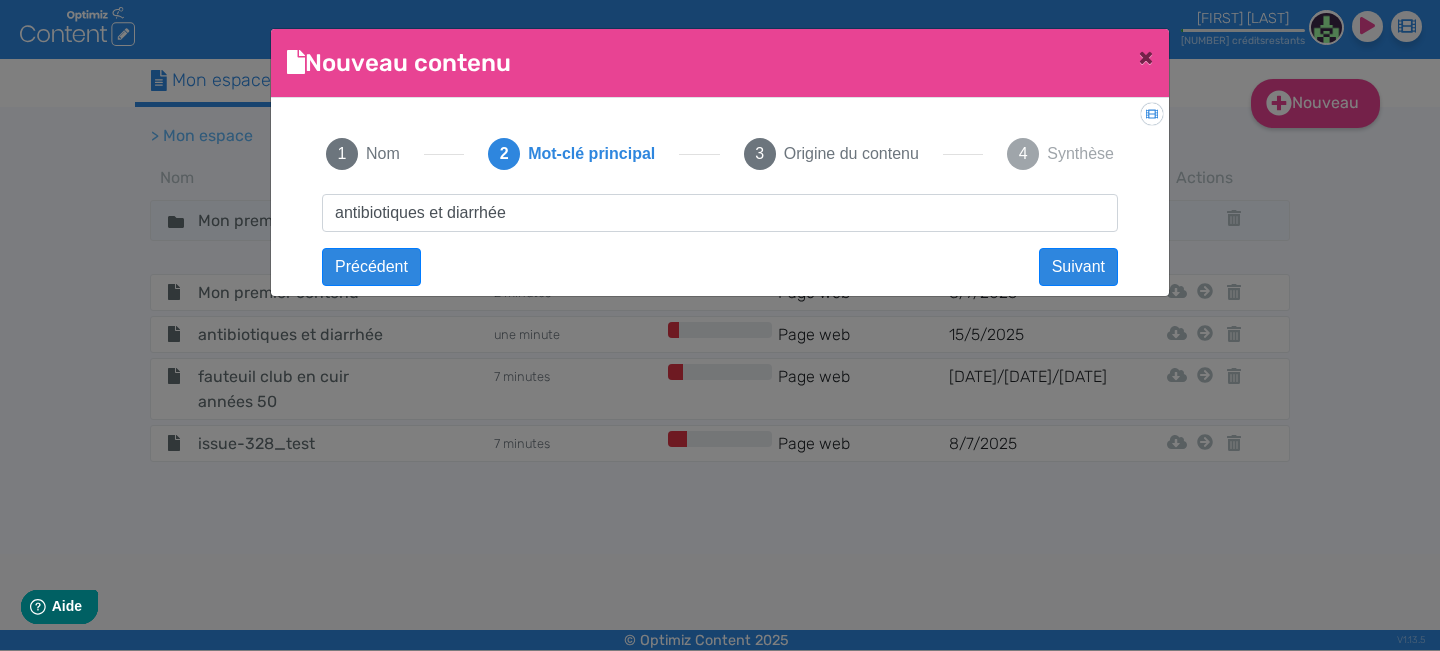 click on "4 Synthèse" at bounding box center [1060, 154] 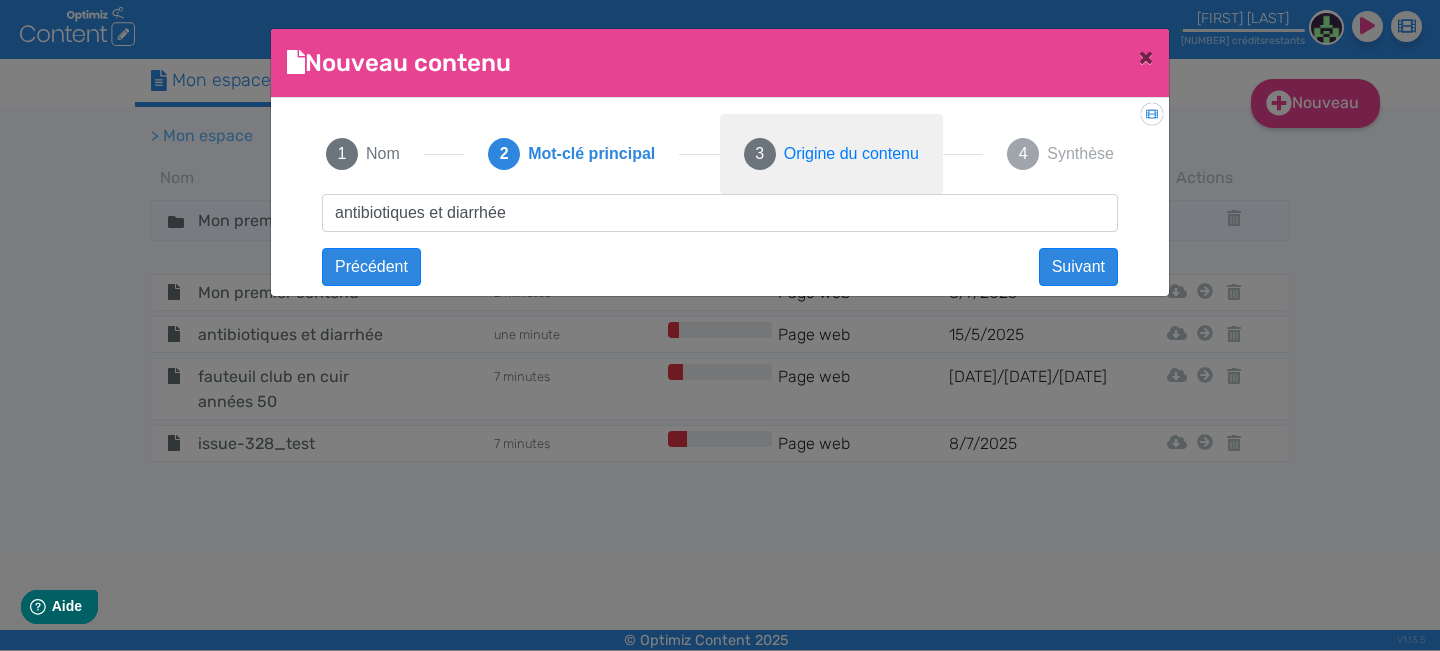 click on "Origine du contenu" at bounding box center (383, 154) 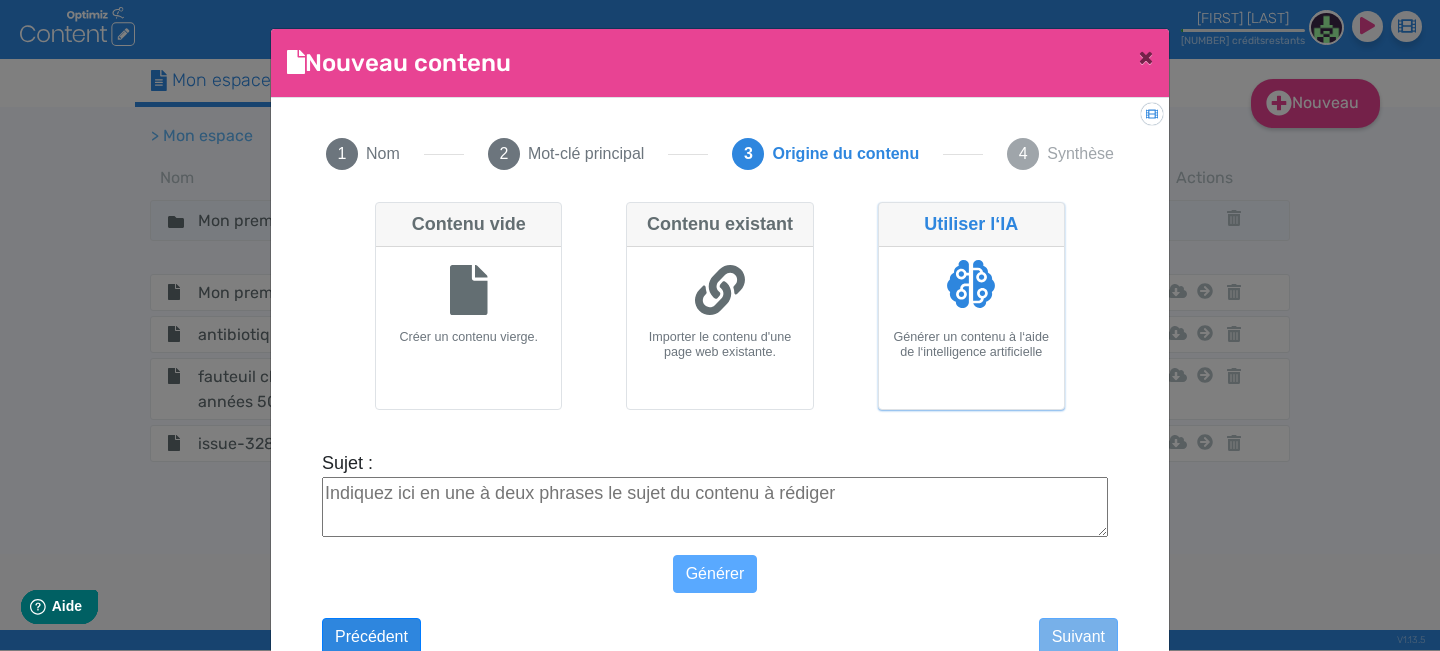 click on "Sujet :" at bounding box center [715, 507] 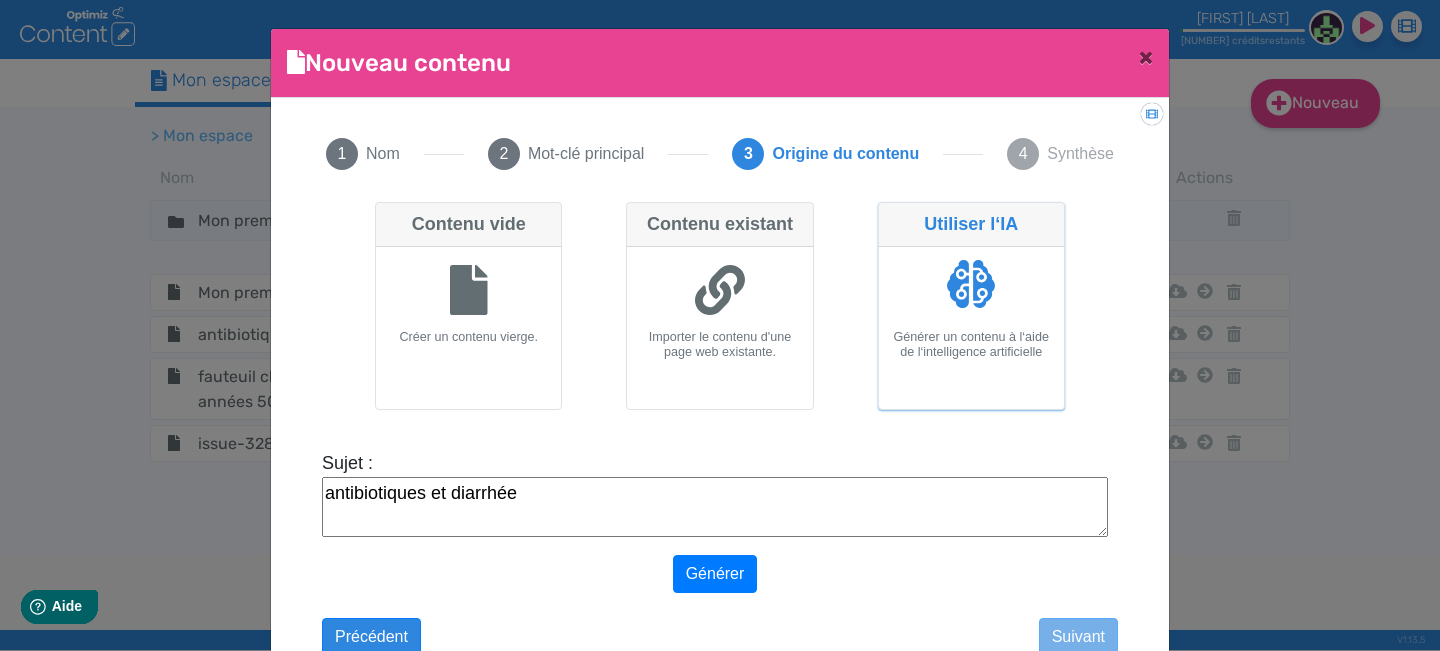type on "antibiotiques et diarrhée" 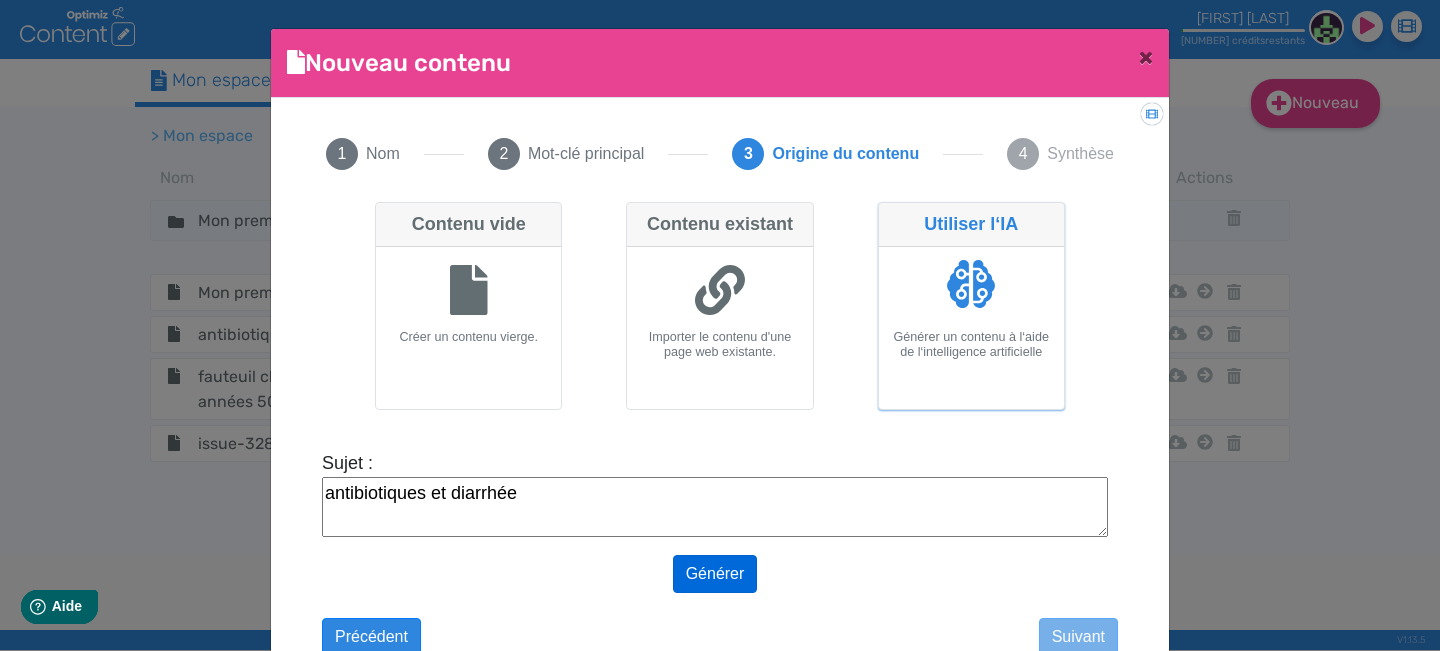 click on "issue-328_test-Very 2 Suivant antibiotiques et diarrhée Précédent Suivant  Contenu vide   Créer un contenu vierge.   Contenu existant   Importer le contenu d'une page web existante.   Utiliser l‘IA   Générer un contenu à l‘aide de l‘intelligence artificielle  Sujet : antibiotiques et diarrhée  Générer  Précédent Suivant Nom du nouveau document :  issue-328_test-Very 2 Mot clé principal du document :  antibiotiques et diarrhée Origine du contenu : Utiliser l‘IA  Votre compte sera débité de 1 crédit.  Il vous restera 48 crédits sur les 50 de votre offre .  Précédent Créer Annuler" at bounding box center (720, 416) 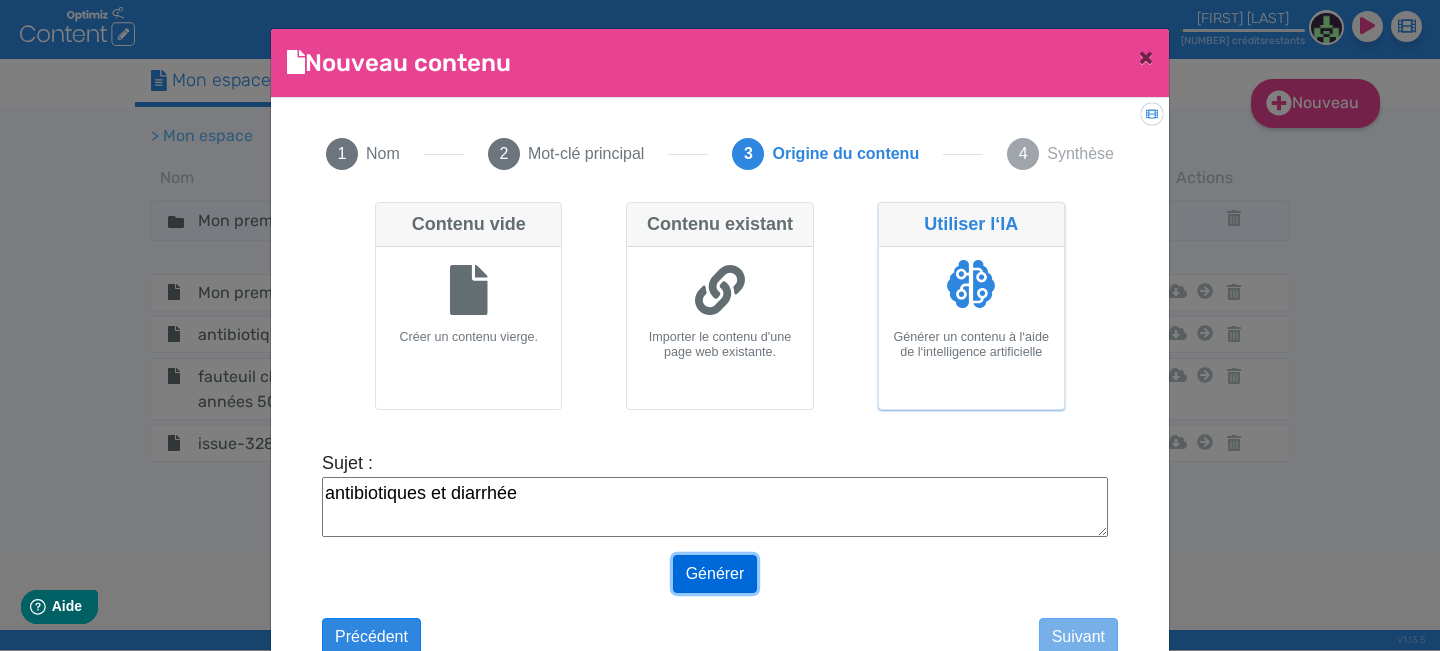 click on "Générer" at bounding box center (715, 574) 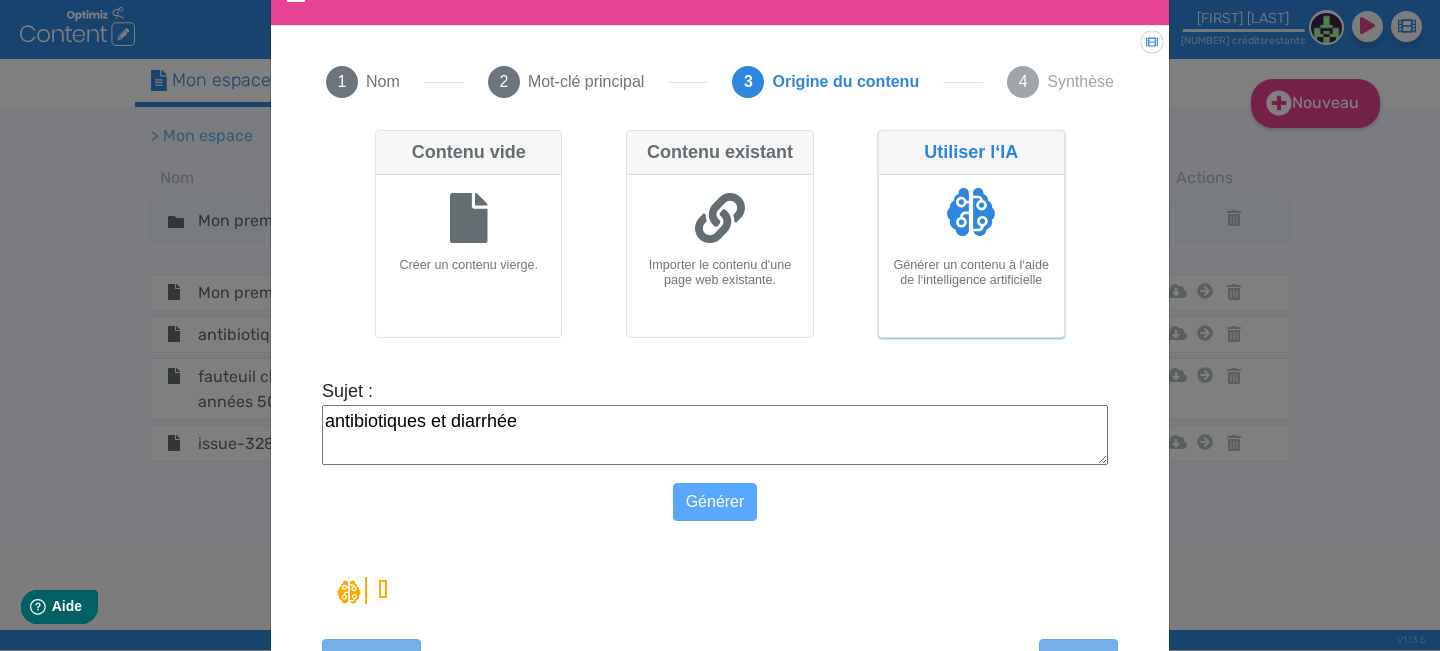 scroll, scrollTop: 136, scrollLeft: 0, axis: vertical 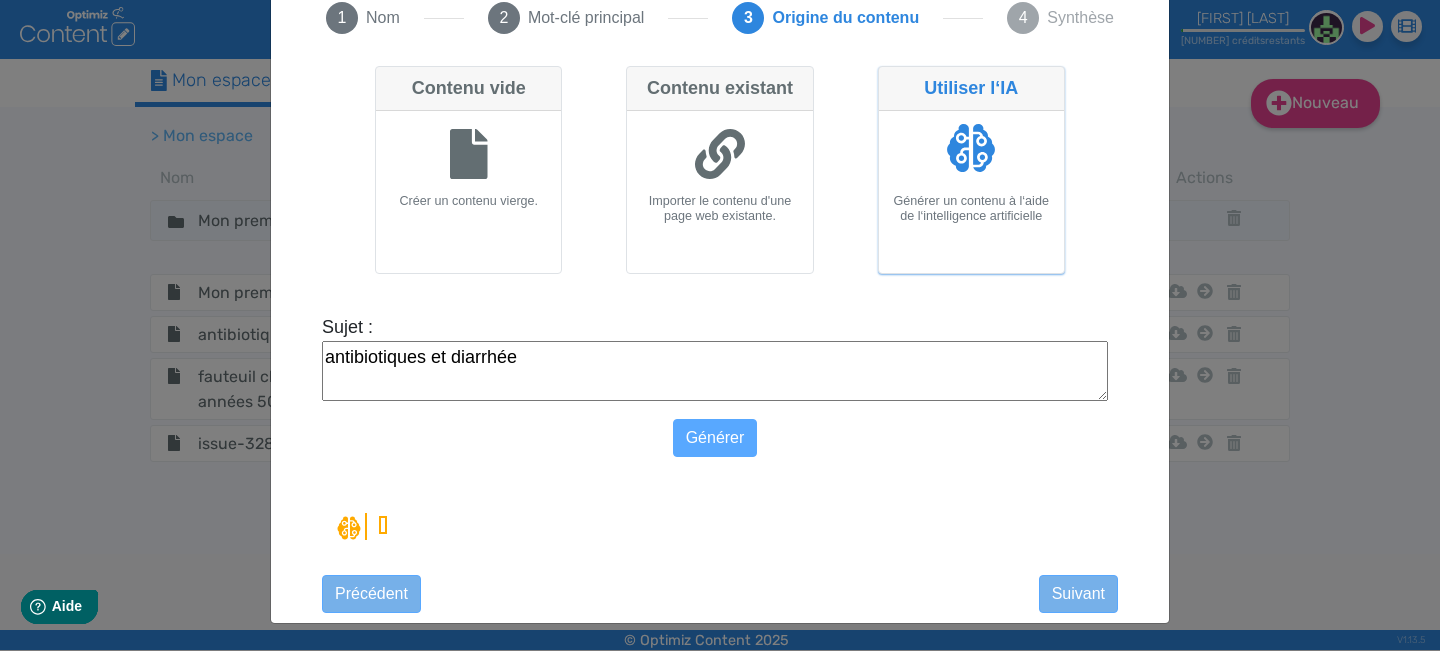 click on "antibiotiques et diarrhée" at bounding box center (715, 371) 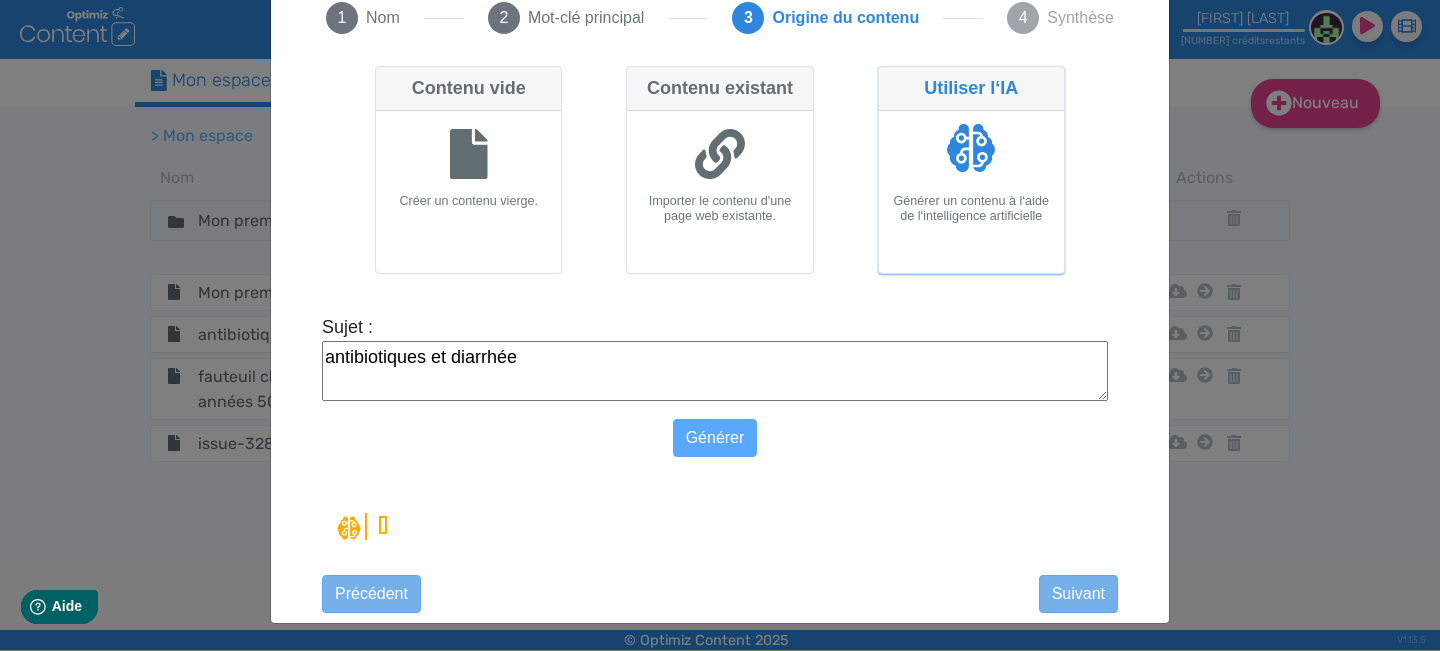click on "antibiotiques et diarrhée" at bounding box center [715, 371] 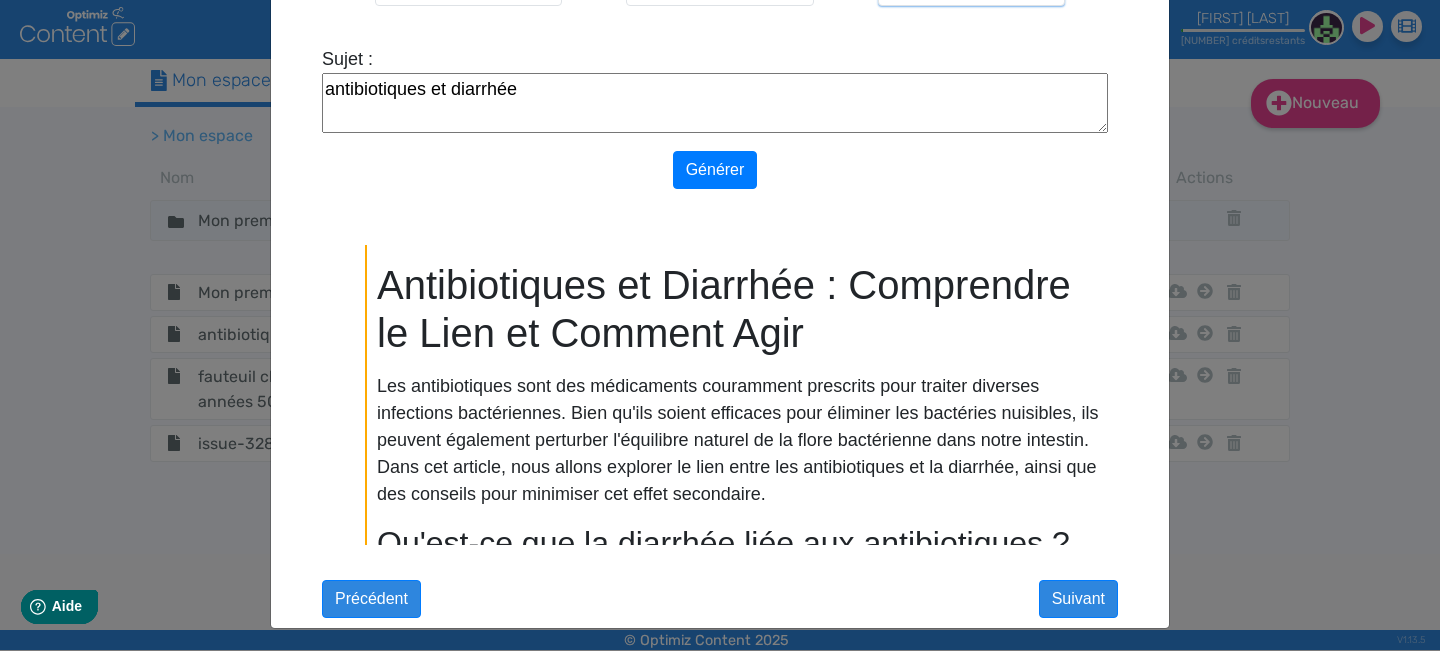 scroll, scrollTop: 409, scrollLeft: 0, axis: vertical 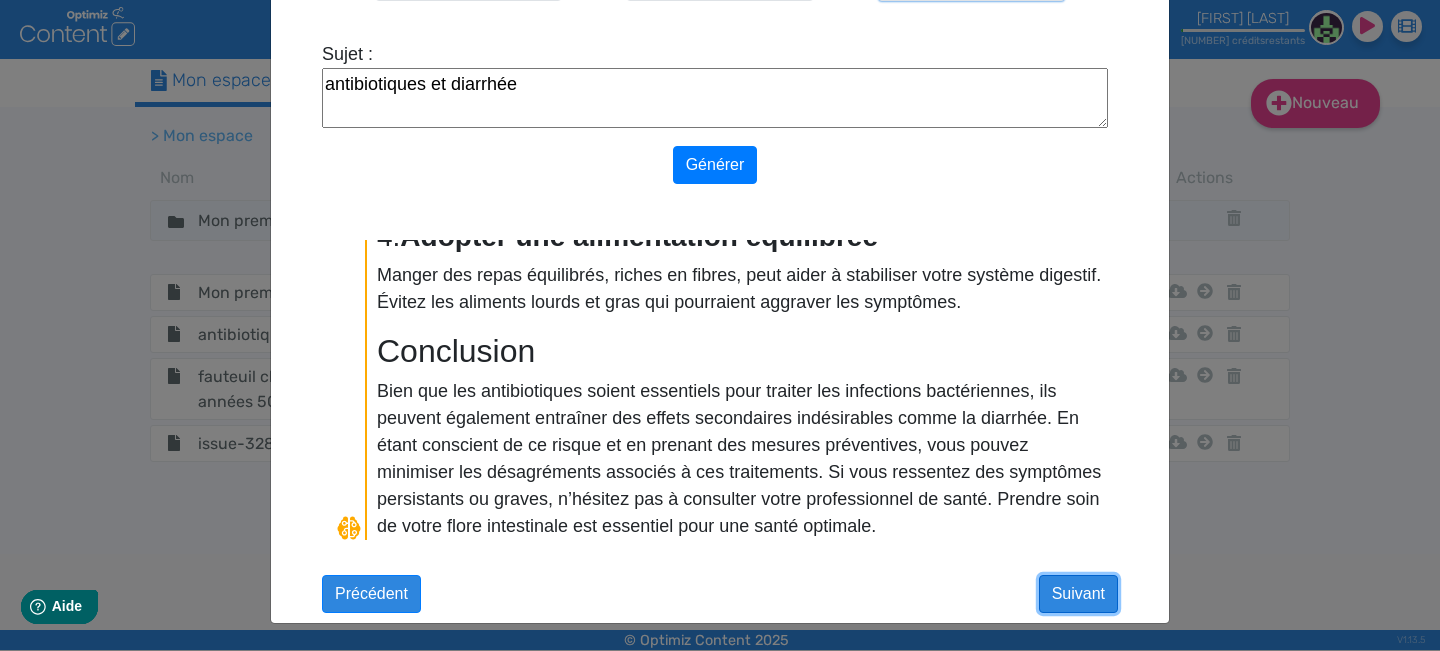 click on "Suivant" at bounding box center (1078, 594) 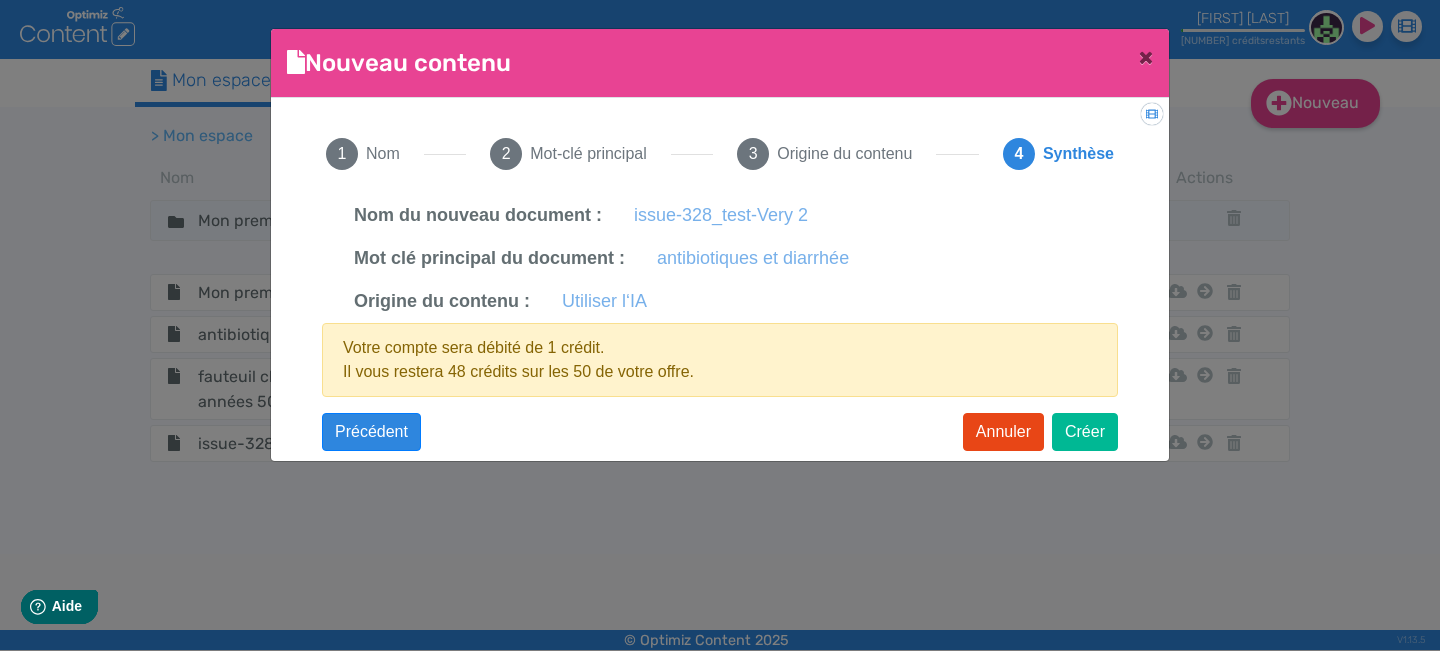scroll, scrollTop: 0, scrollLeft: 0, axis: both 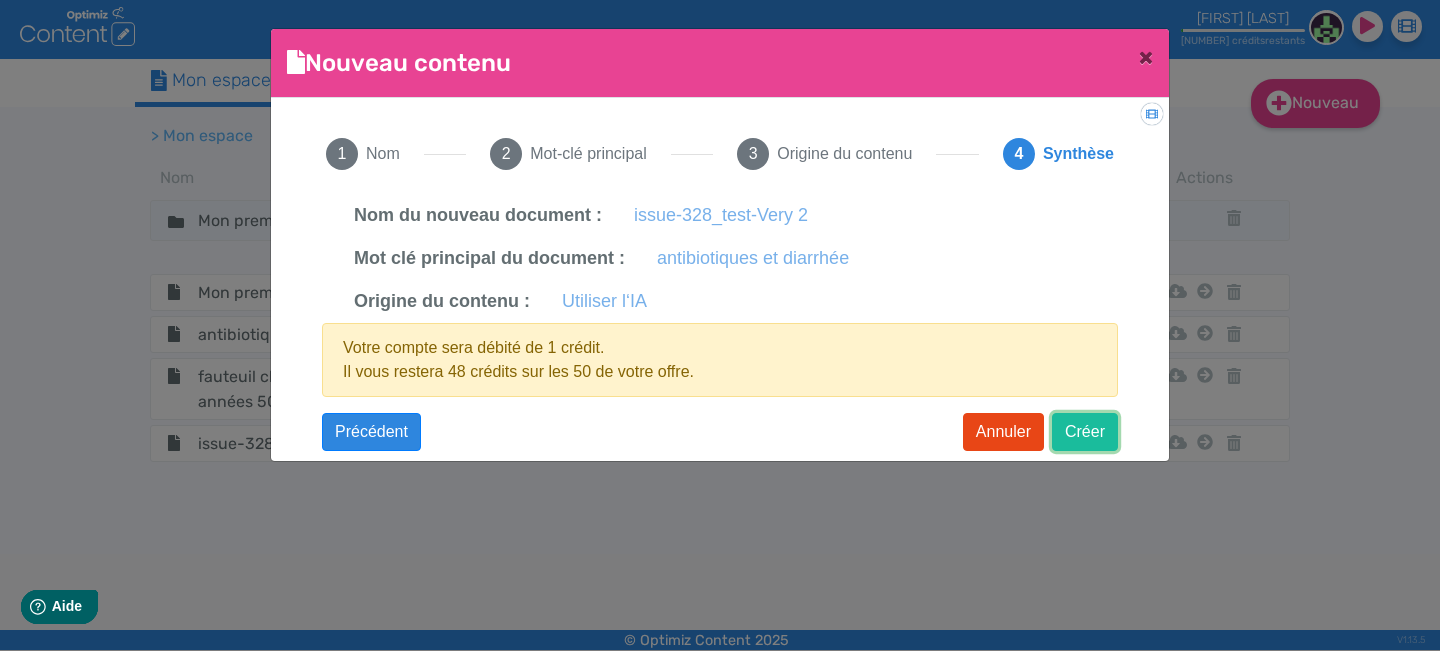 click on "Créer" at bounding box center (1085, 432) 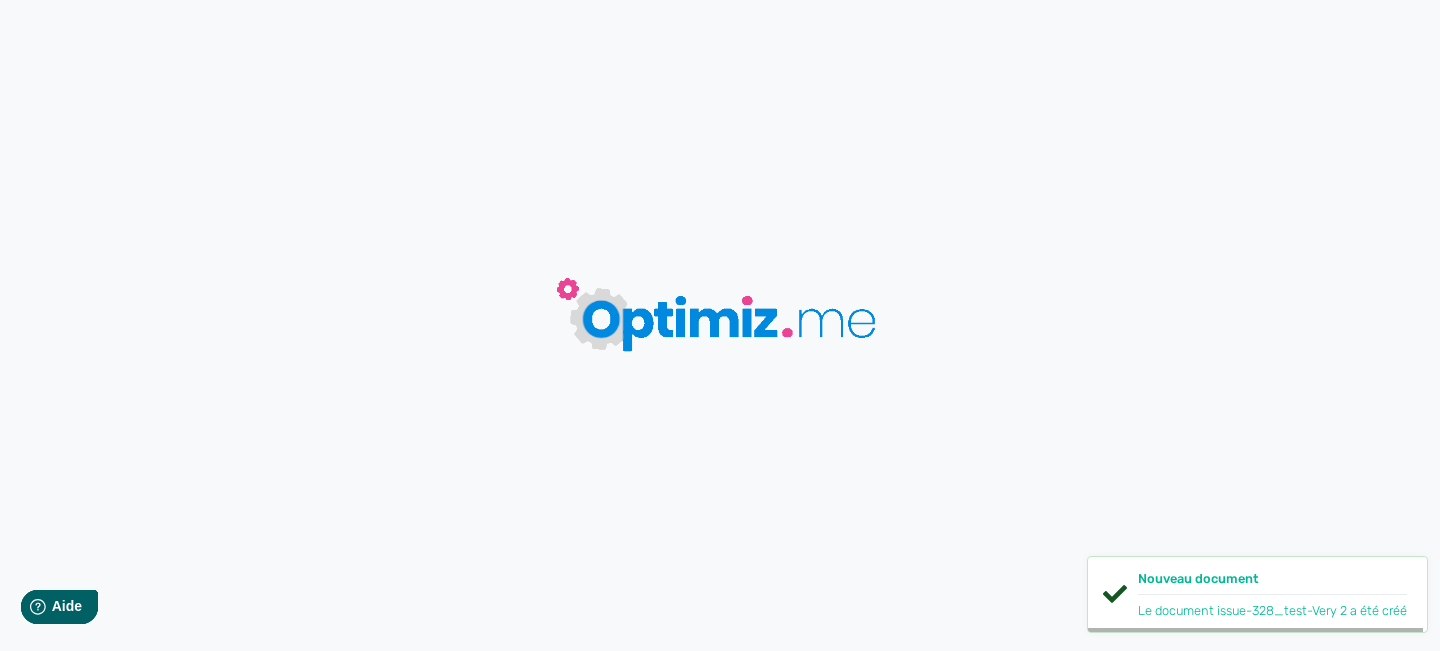 scroll, scrollTop: 0, scrollLeft: 0, axis: both 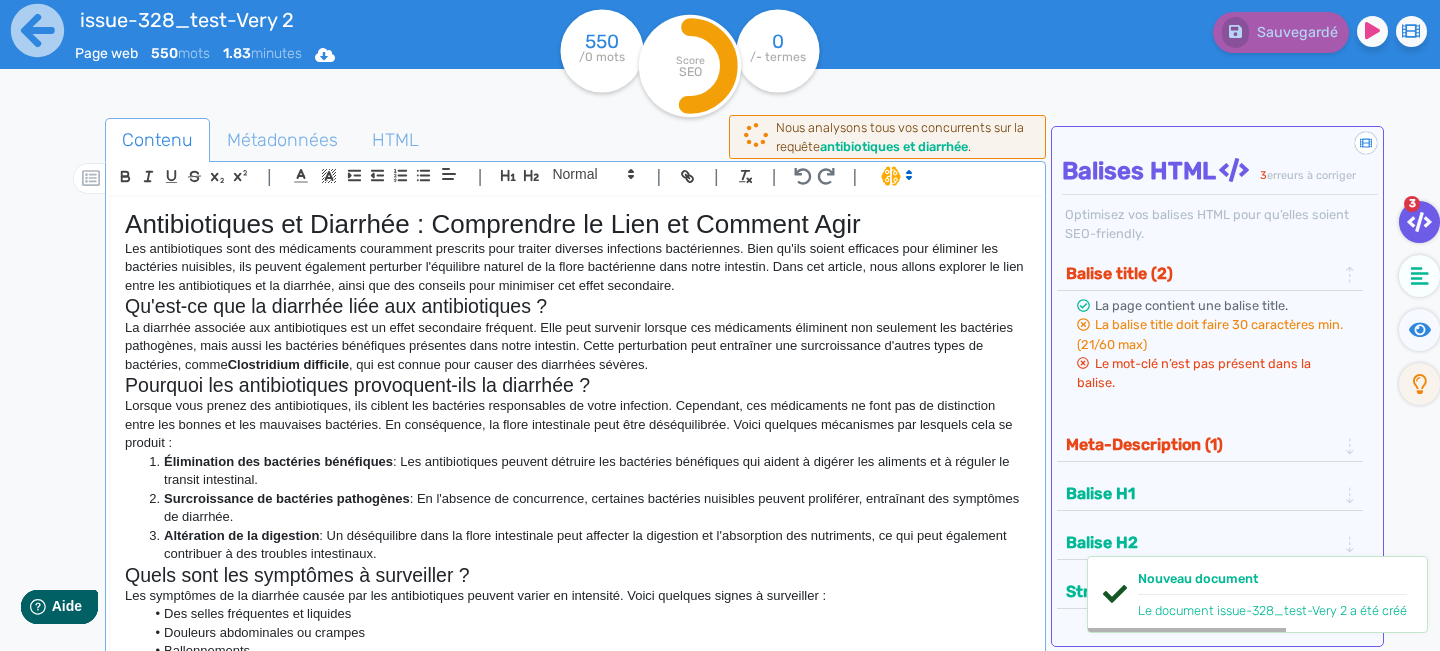 drag, startPoint x: 124, startPoint y: 249, endPoint x: 273, endPoint y: 300, distance: 157.48651 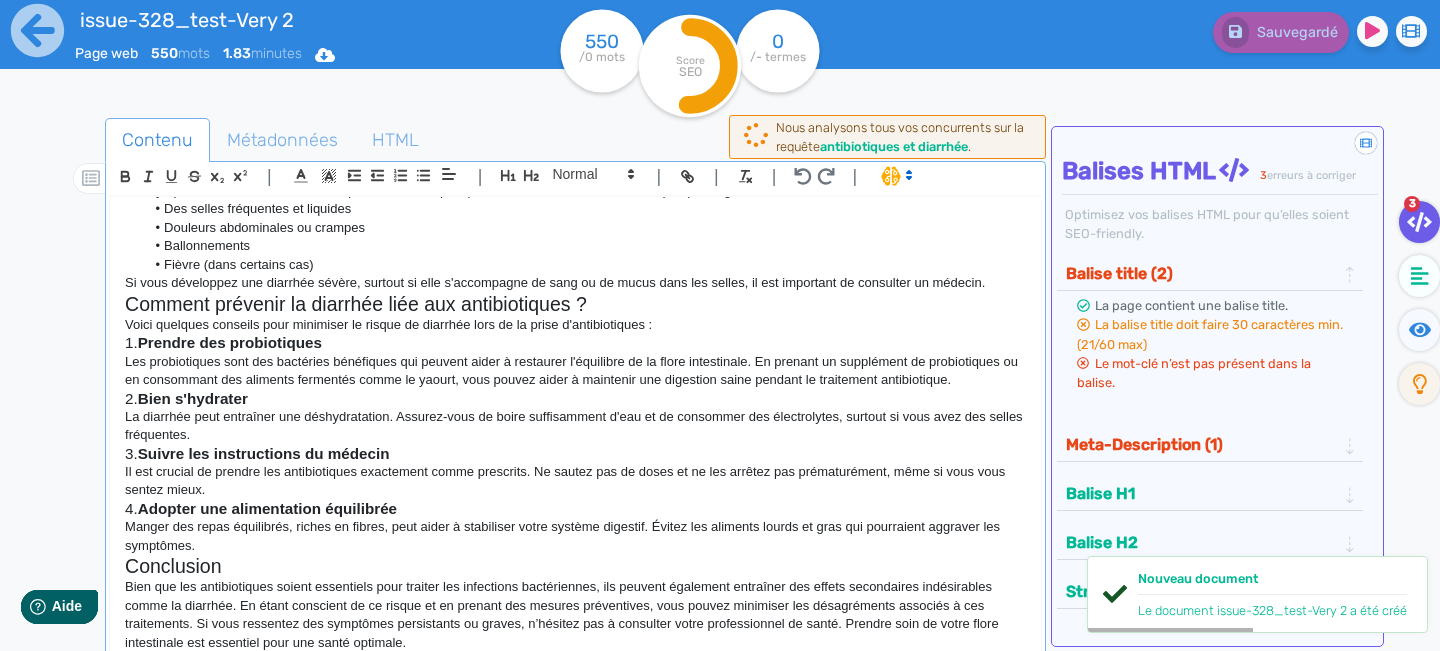 scroll, scrollTop: 417, scrollLeft: 0, axis: vertical 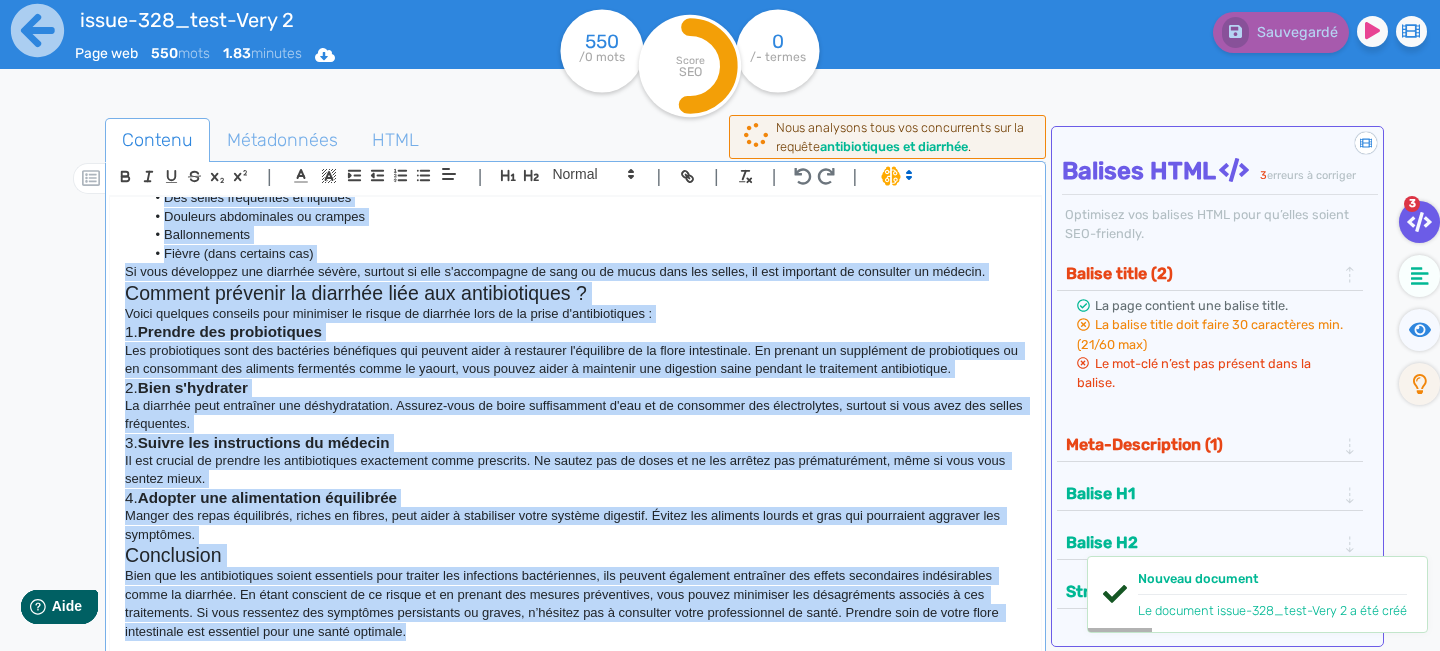 drag, startPoint x: 438, startPoint y: 631, endPoint x: 514, endPoint y: 625, distance: 76.23647 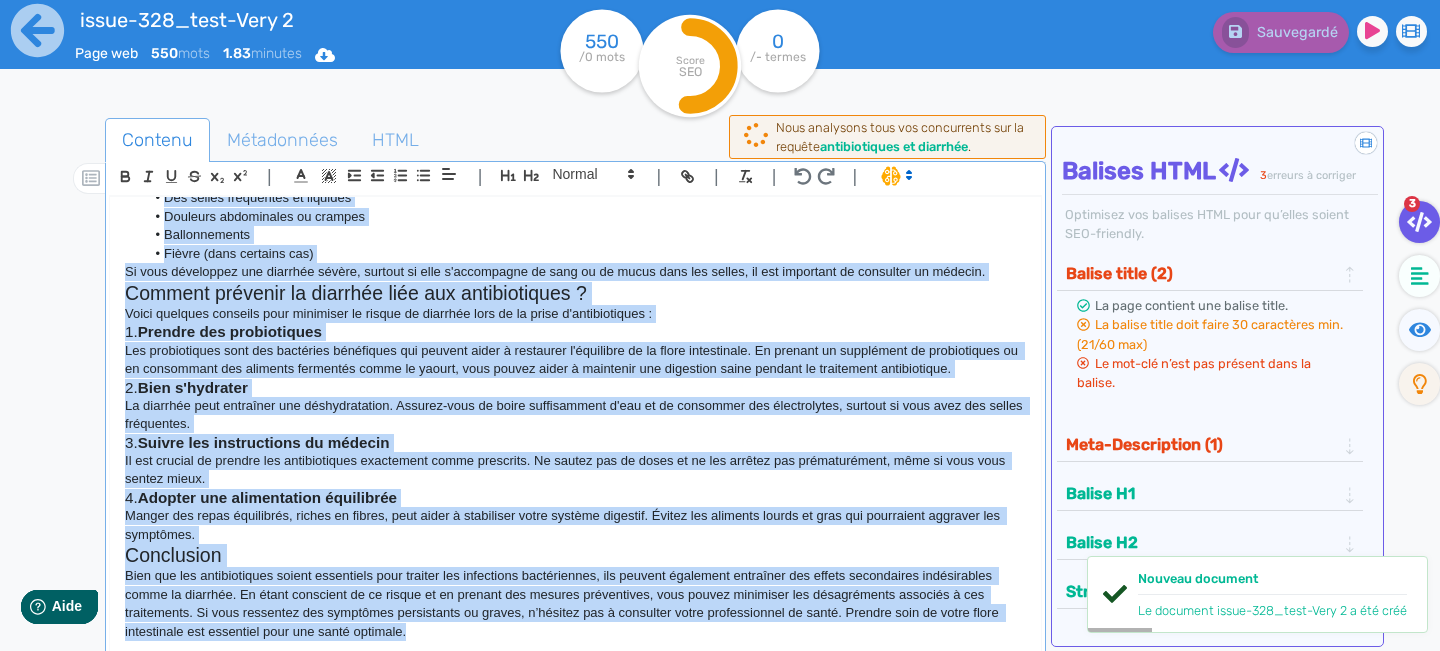 click on "Bien que les antibiotiques soient essentiels pour traiter les infections bactériennes, ils peuvent également entraîner des effets secondaires indésirables comme la diarrhée. En étant conscient de ce risque et en prenant des mesures préventives, vous pouvez minimiser les désagréments associés à ces traitements. Si vous ressentez des symptômes persistants ou graves, n’hésitez pas à consulter votre professionnel de santé. Prendre soin de votre flore intestinale est essentiel pour une santé optimale." at bounding box center [575, 604] 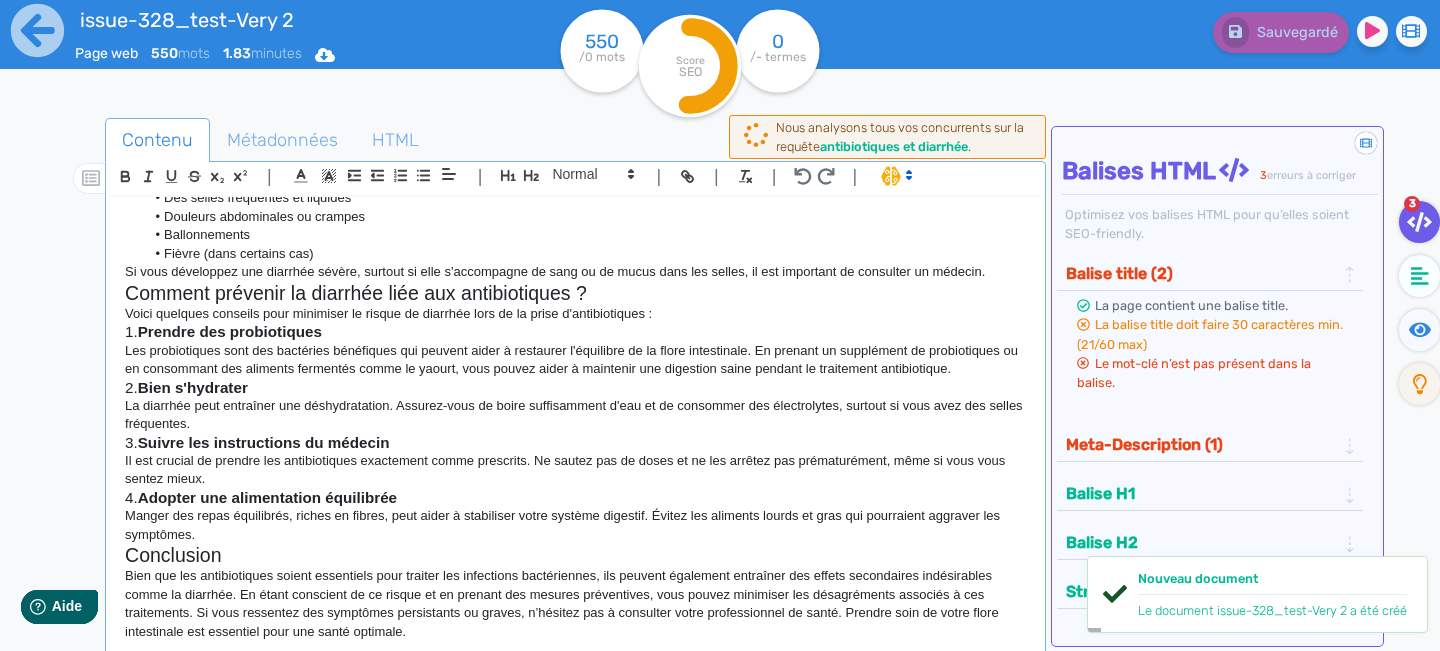 scroll, scrollTop: 0, scrollLeft: 0, axis: both 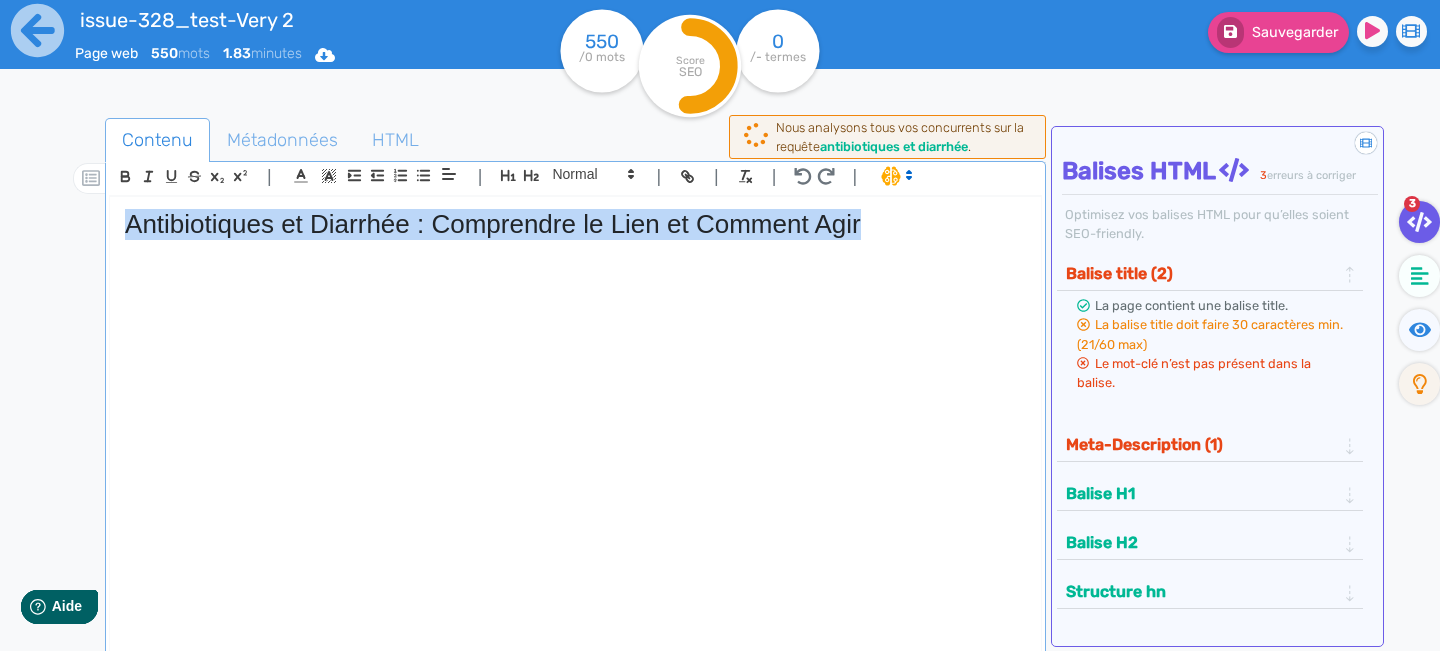 drag, startPoint x: 847, startPoint y: 224, endPoint x: 4, endPoint y: 220, distance: 843.00946 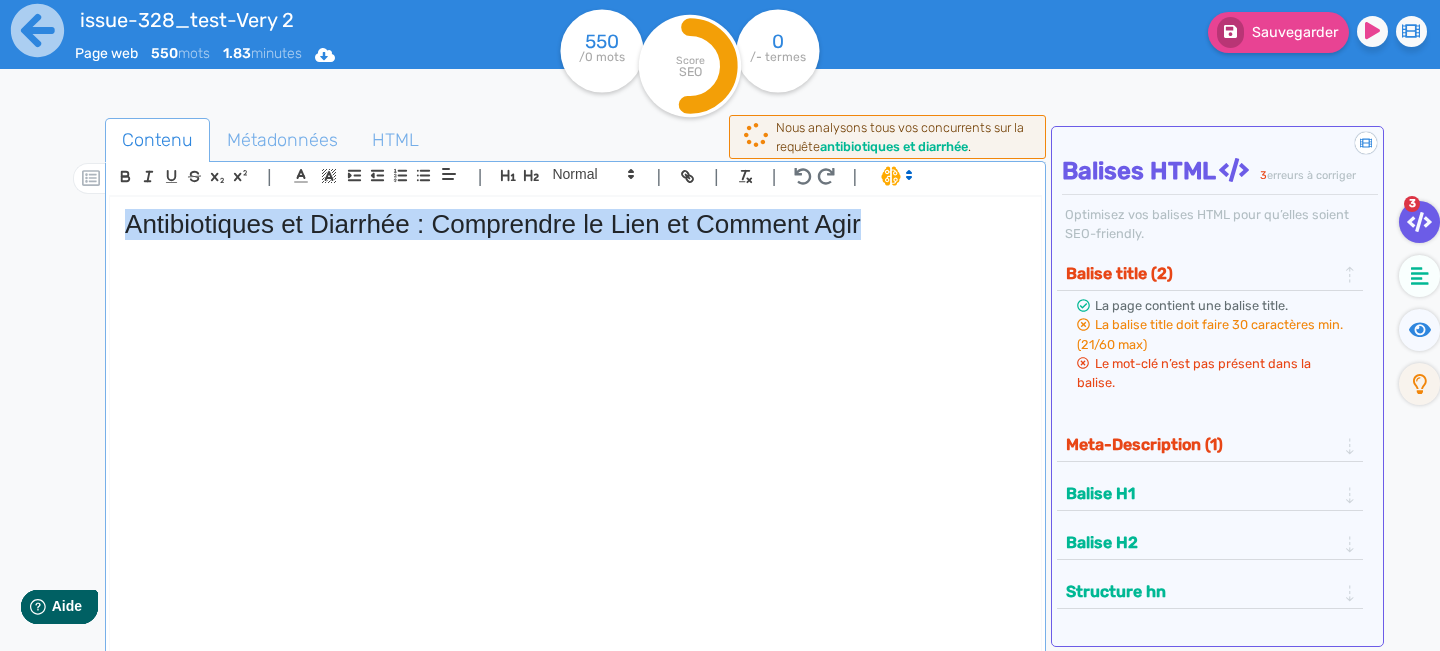 click on "issue-328_test-Very 2  Page web  [NUMBER]  mots [NUMBER]  minutes  Html   Pdf   Word  [NUMBER] /0 mots Score SEO 0 /- termes Sauvegarder  Contenu   Métadonnées   HTML                                          |                                                                                                                                                                                                         |               H3 H4 H5 H6 Normal |         |             | |       Antibiotiques et Diarrhée : Comprendre le Lien et Comment Agir Le balise title et la meta description  sont les ambassadrices de votre site, Le coeur d'une stratégie marketing !  La balise title  est un élément qui n'apparaît pas sur votre page : on ne la voit nulle-part en parcourant votre site. Pour autant, sans le savoir, vous êtes familiarisé avec elle, car lorsque vous naviguez sur Google, vous ne faites que lire et cliquer sur des balises title  La balise meta description Editer le titre de votre page issue-328_test-Very 2      < html >" at bounding box center [720, 388] 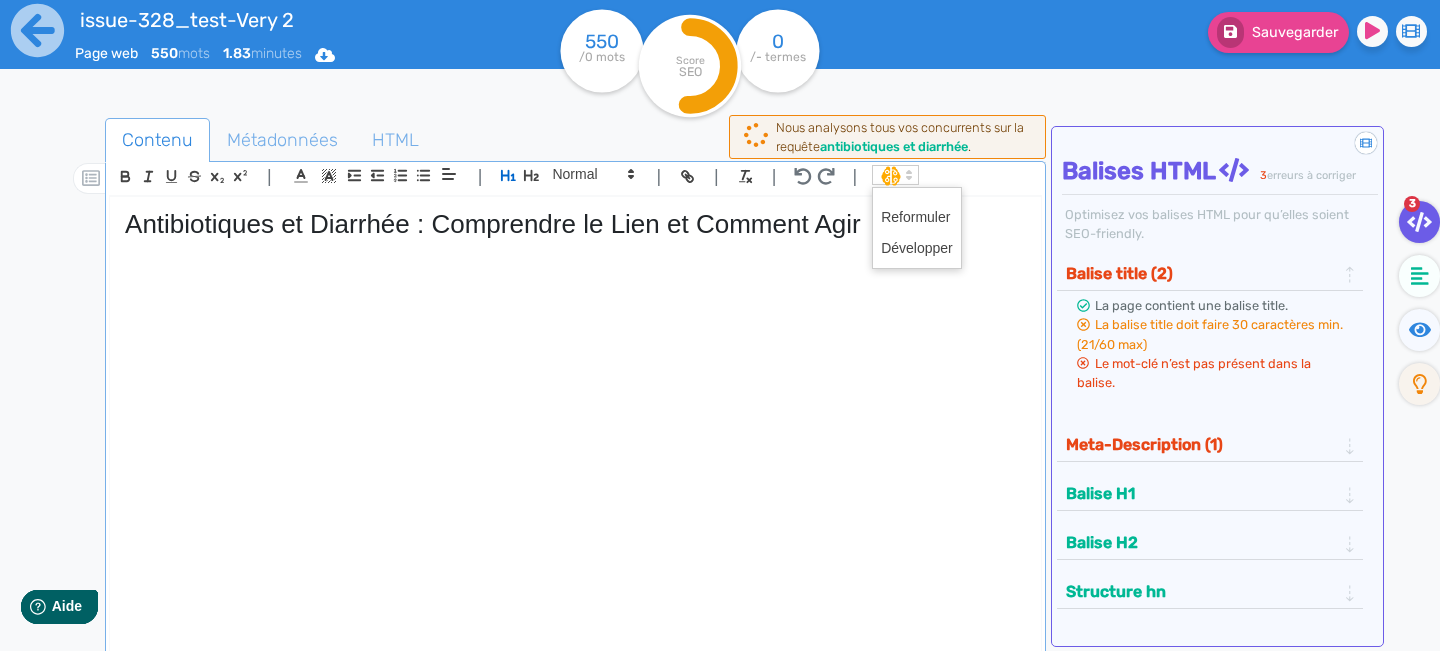 click at bounding box center (909, 175) 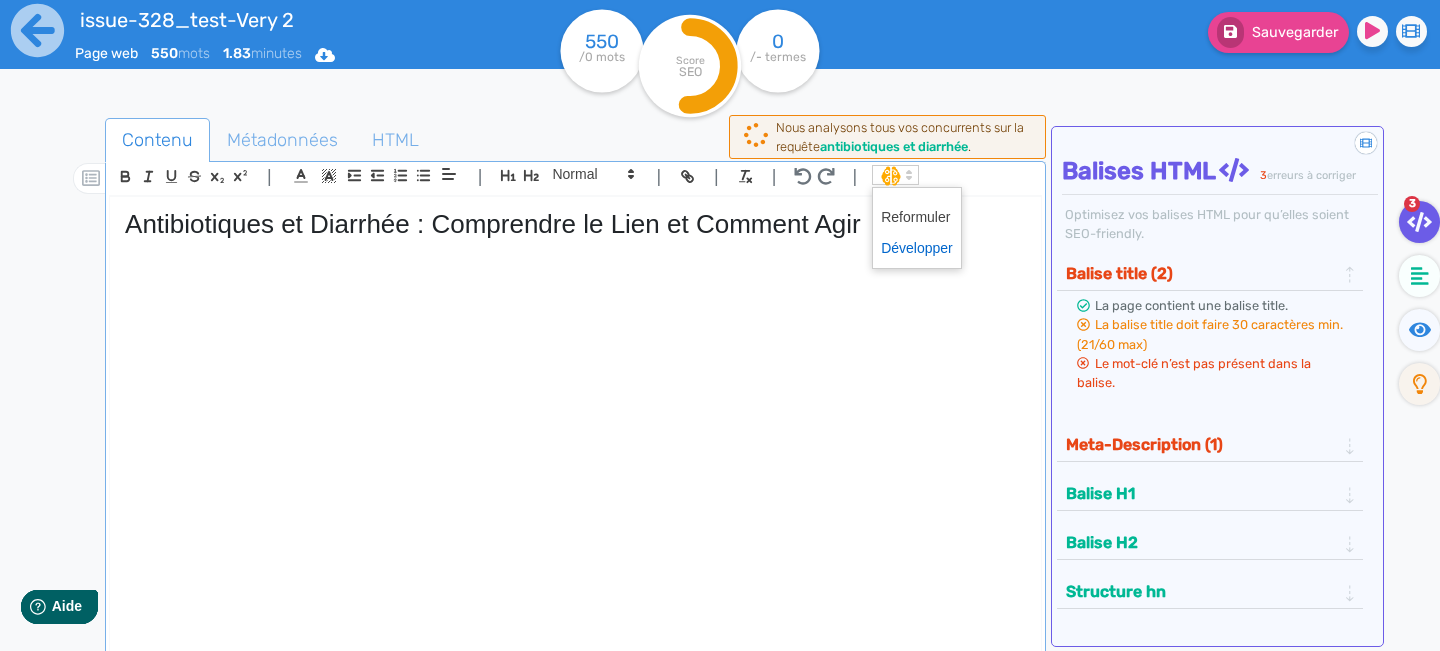 click at bounding box center (917, 248) 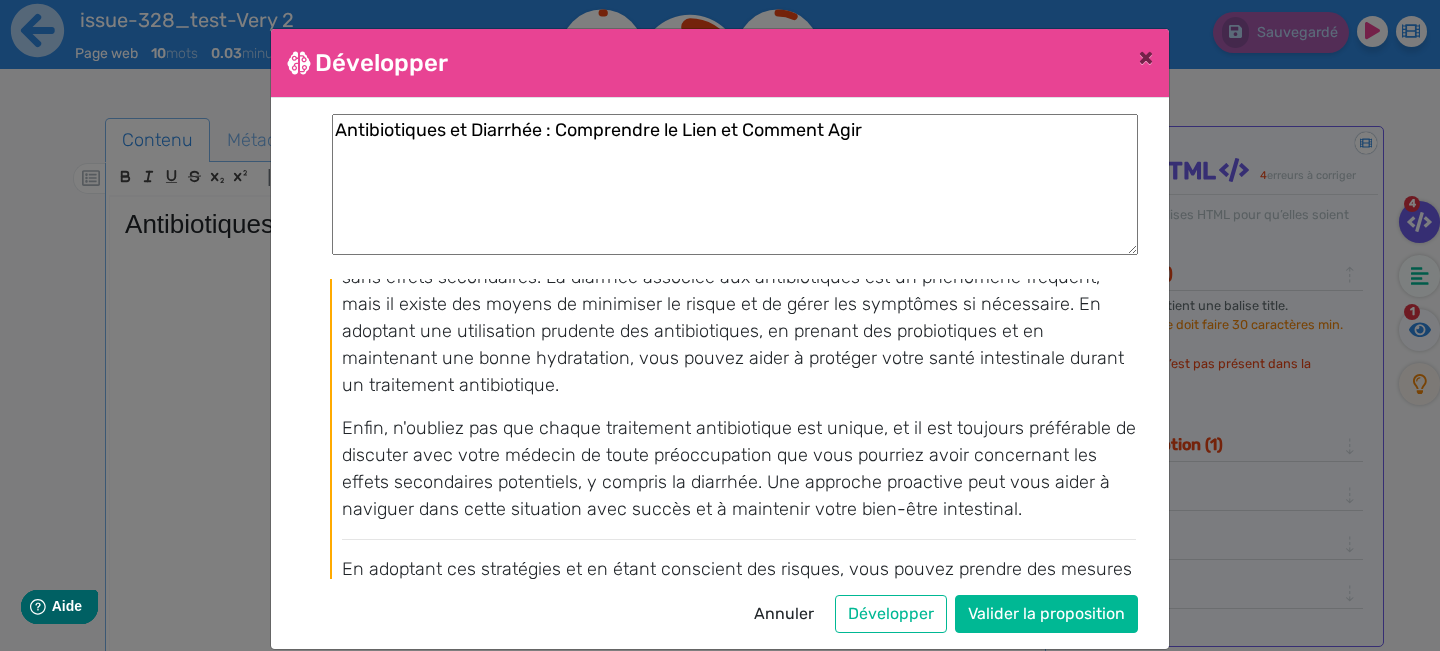 scroll, scrollTop: 3033, scrollLeft: 0, axis: vertical 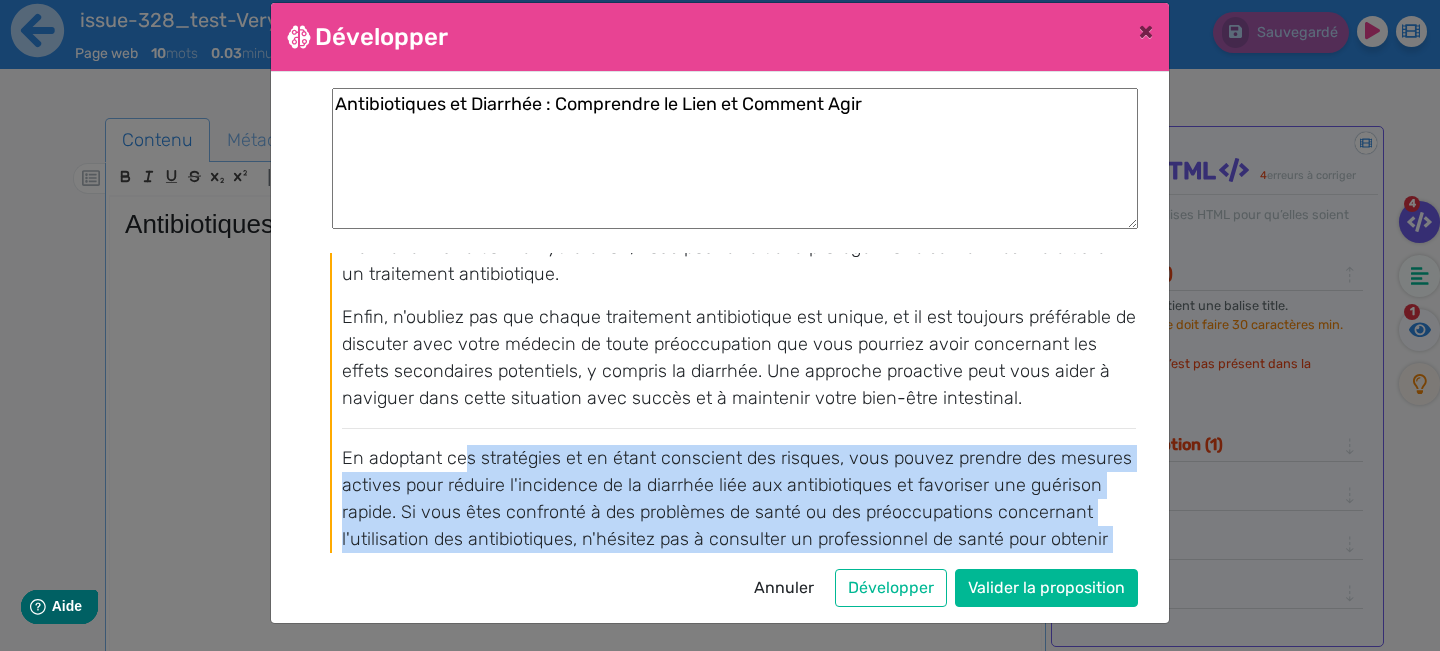 drag, startPoint x: 759, startPoint y: 542, endPoint x: 583, endPoint y: 452, distance: 197.6765 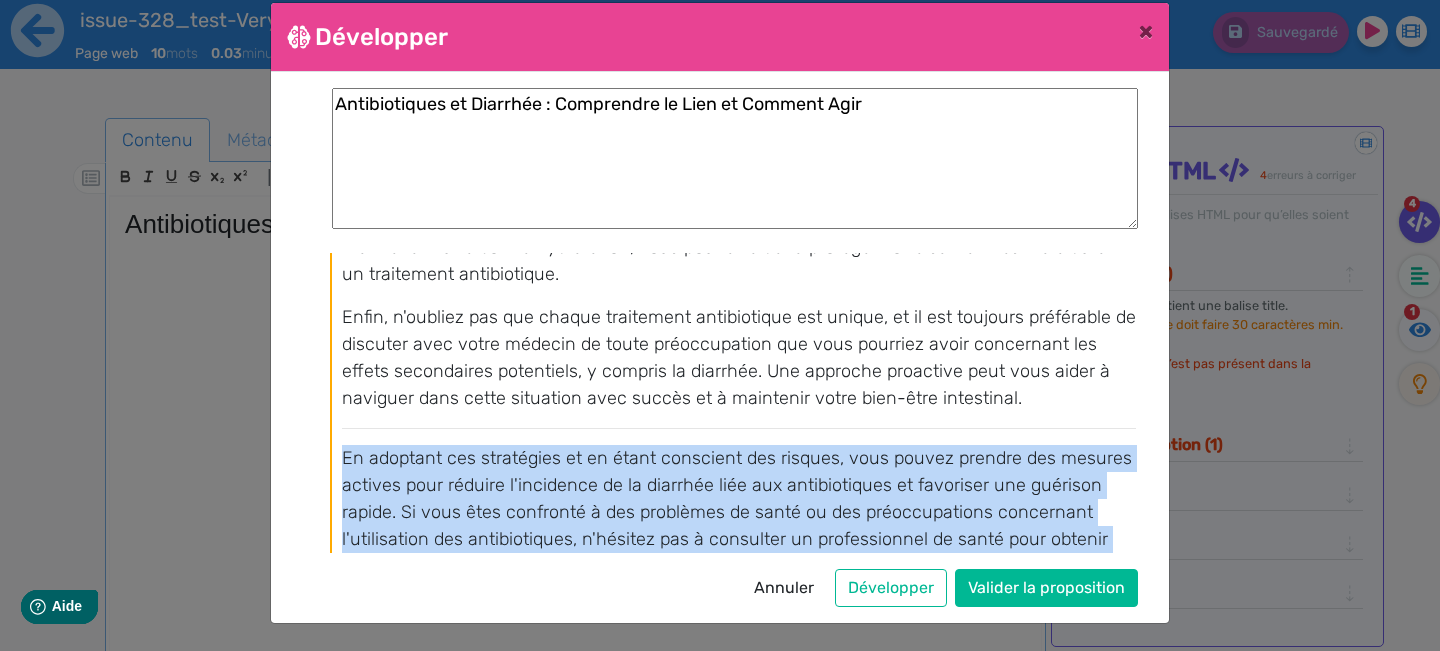 drag, startPoint x: 779, startPoint y: 537, endPoint x: 359, endPoint y: 410, distance: 438.78128 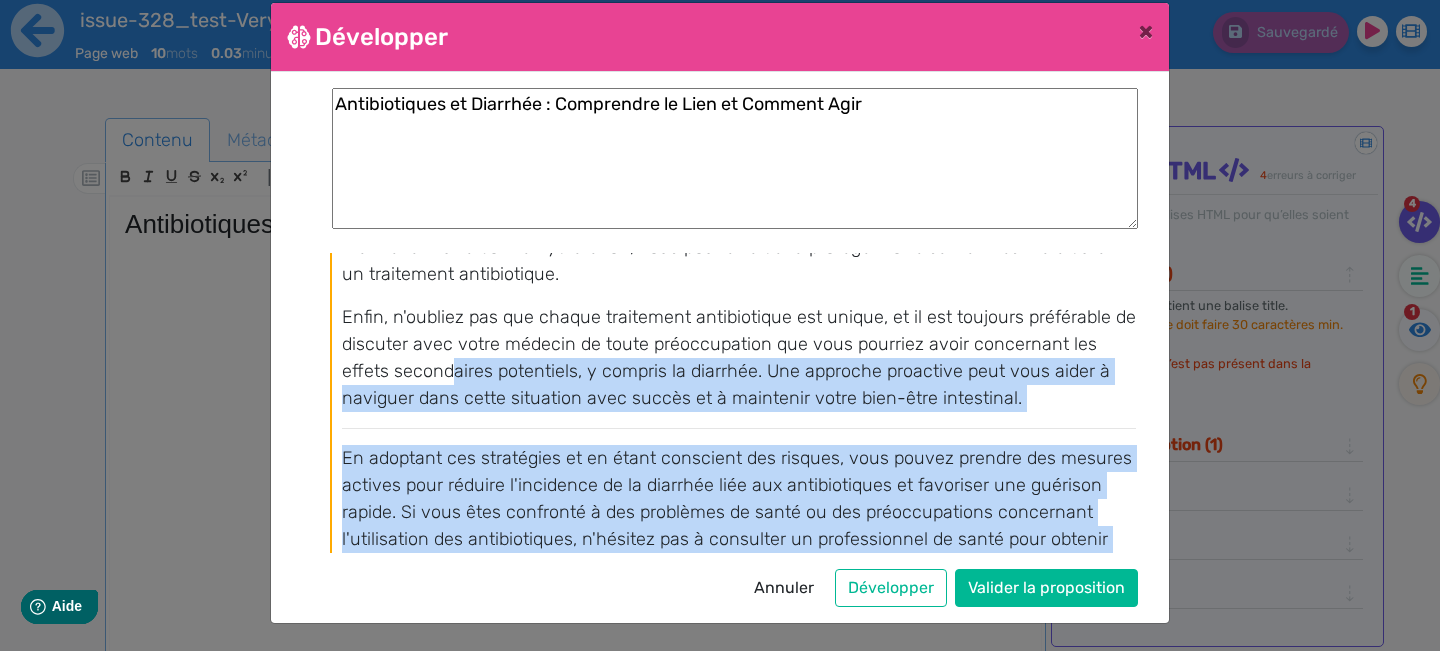 drag, startPoint x: 782, startPoint y: 545, endPoint x: 445, endPoint y: 342, distance: 393.41837 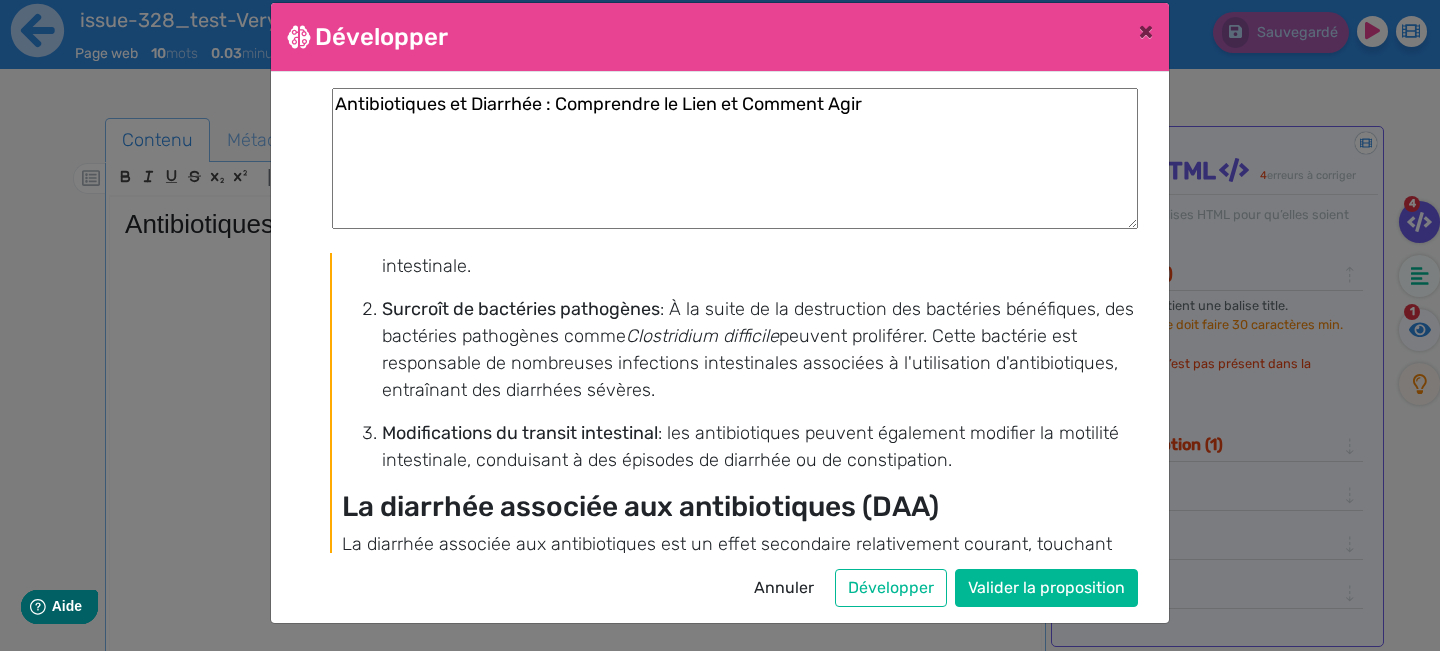 scroll, scrollTop: 0, scrollLeft: 0, axis: both 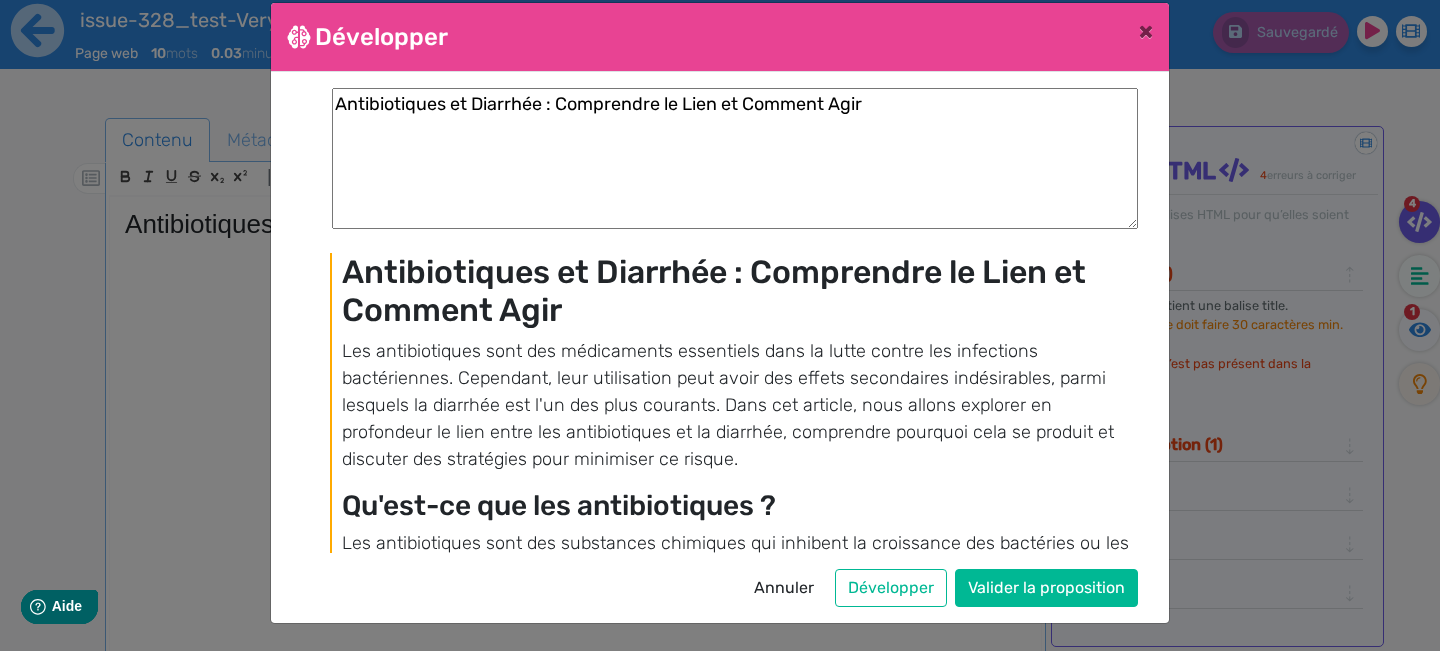 drag, startPoint x: 333, startPoint y: 257, endPoint x: 359, endPoint y: 269, distance: 28.635643 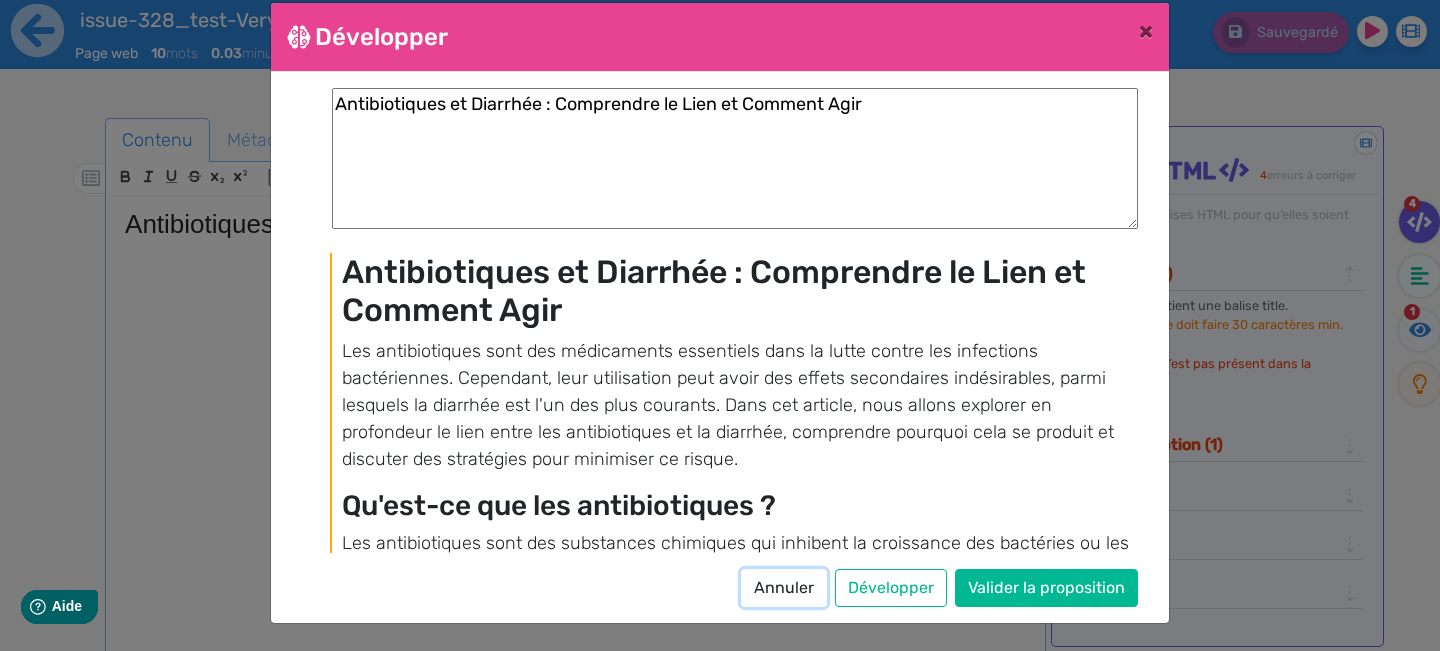 click on "Annuler" at bounding box center [784, 588] 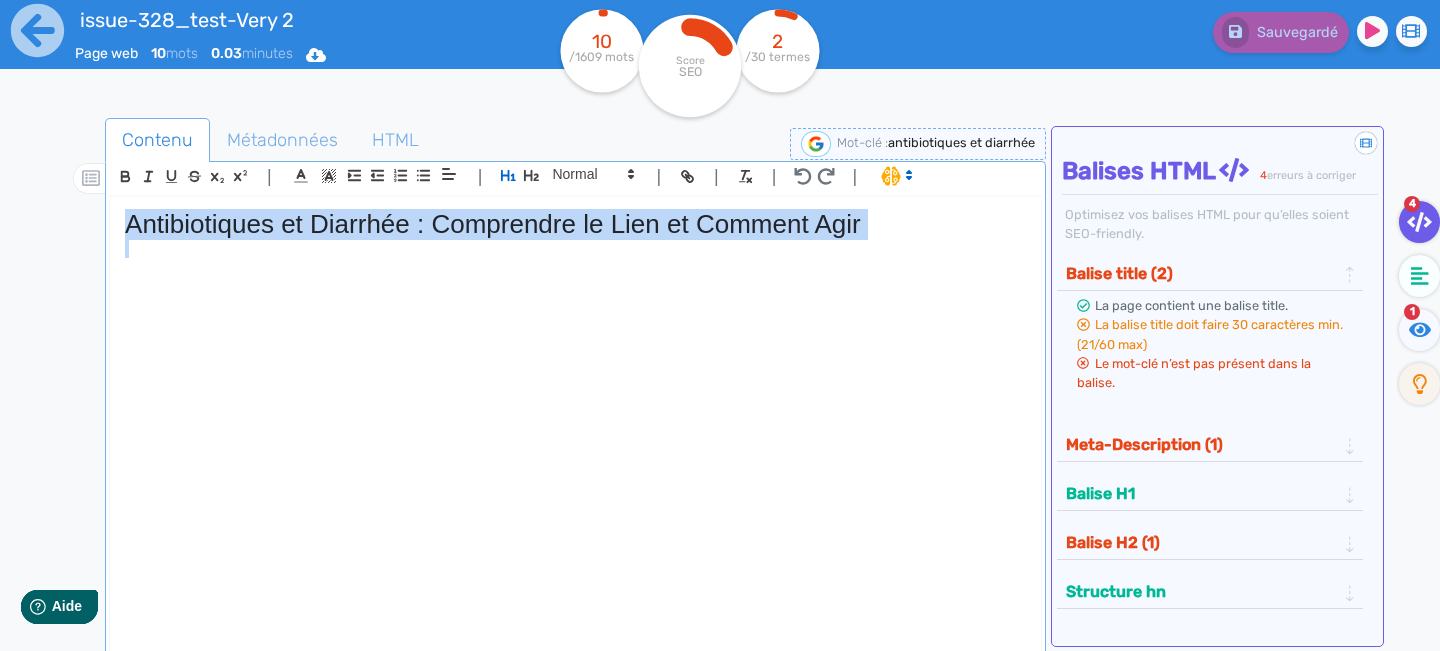 drag, startPoint x: 884, startPoint y: 243, endPoint x: 157, endPoint y: 192, distance: 728.7867 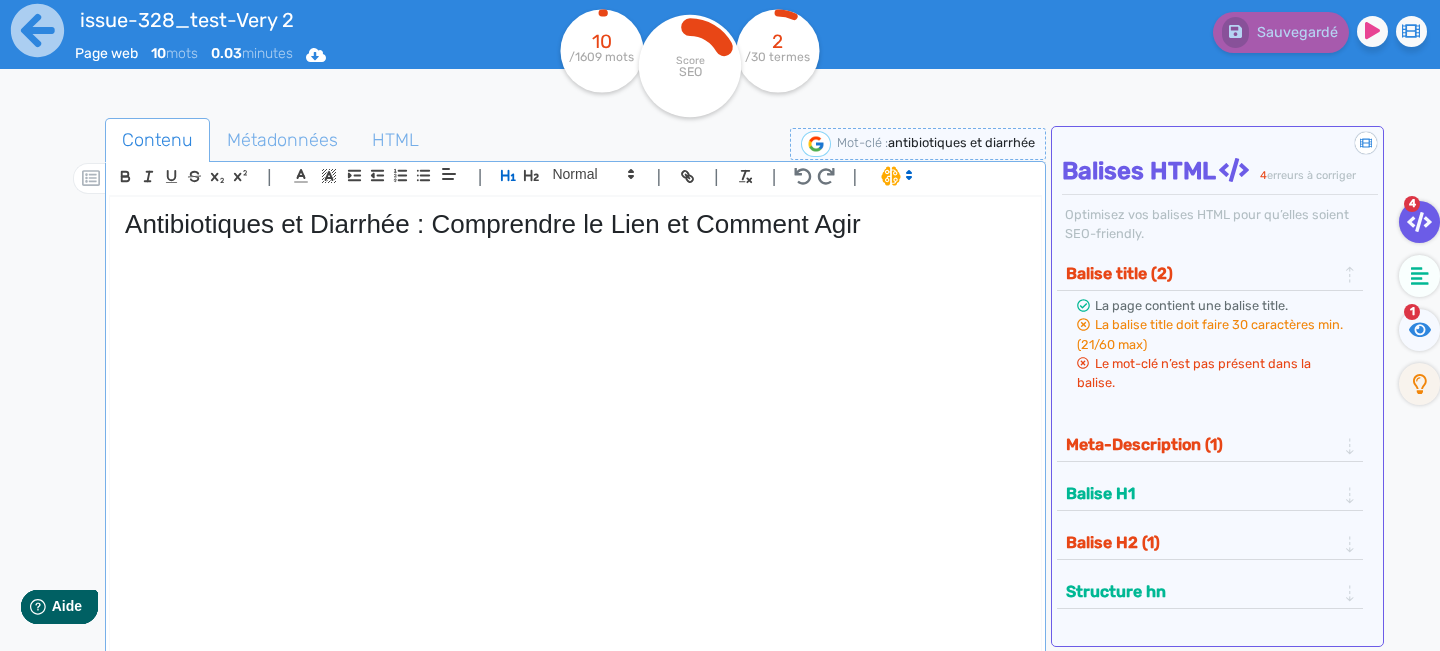 click at bounding box center [909, 175] 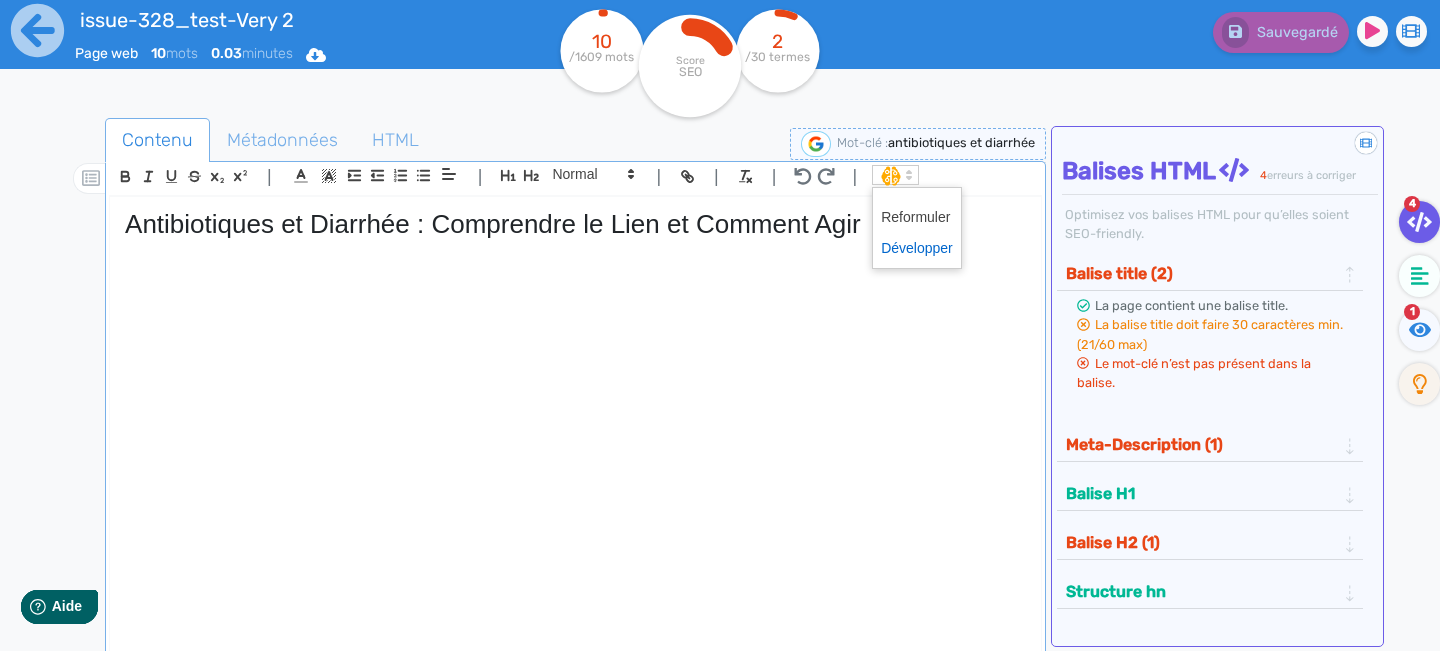 click at bounding box center [917, 248] 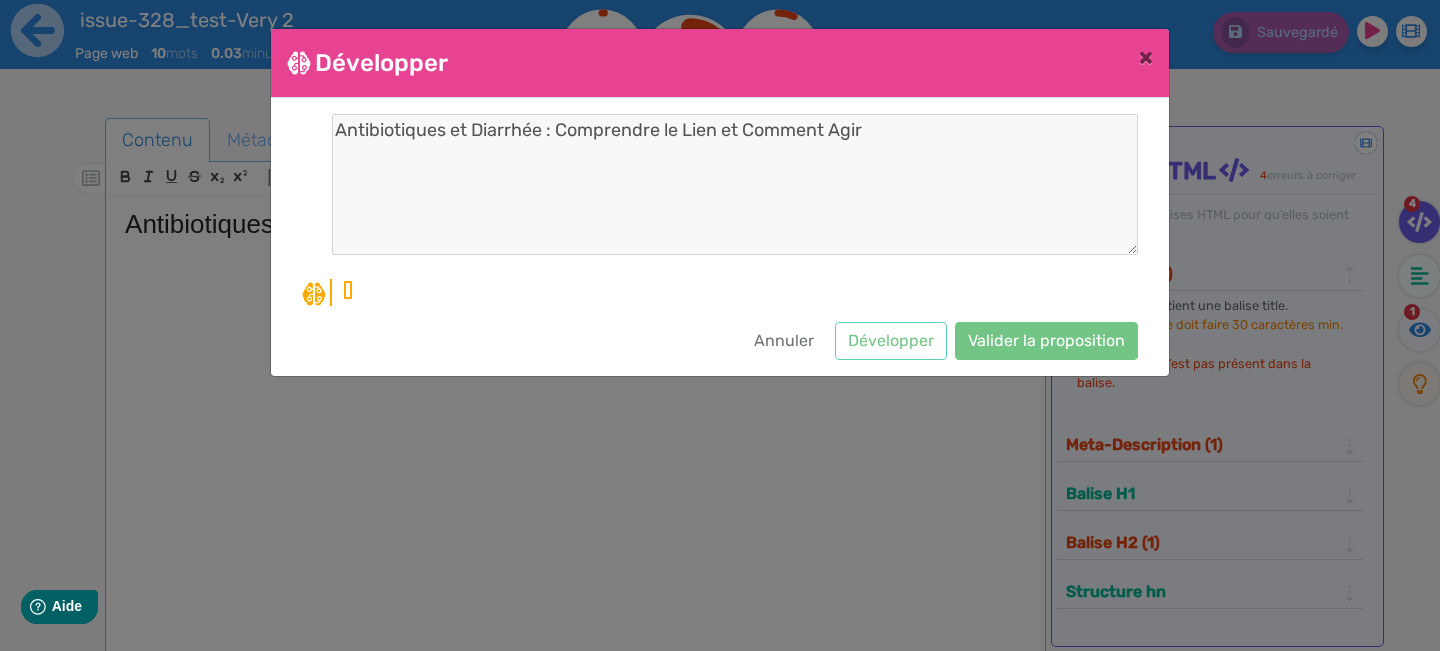 click on "Antibiotiques et Diarrhée : Comprendre le Lien et Comment Agir" at bounding box center (735, 184) 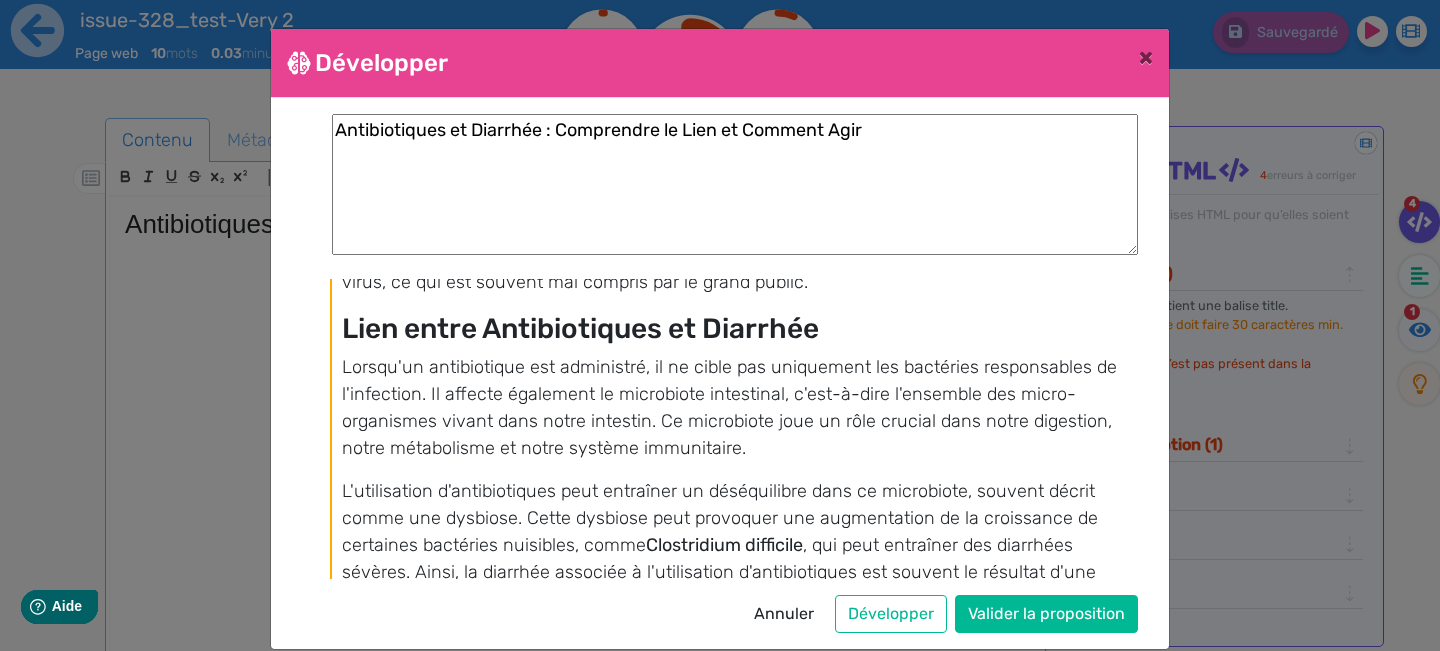 scroll, scrollTop: 0, scrollLeft: 0, axis: both 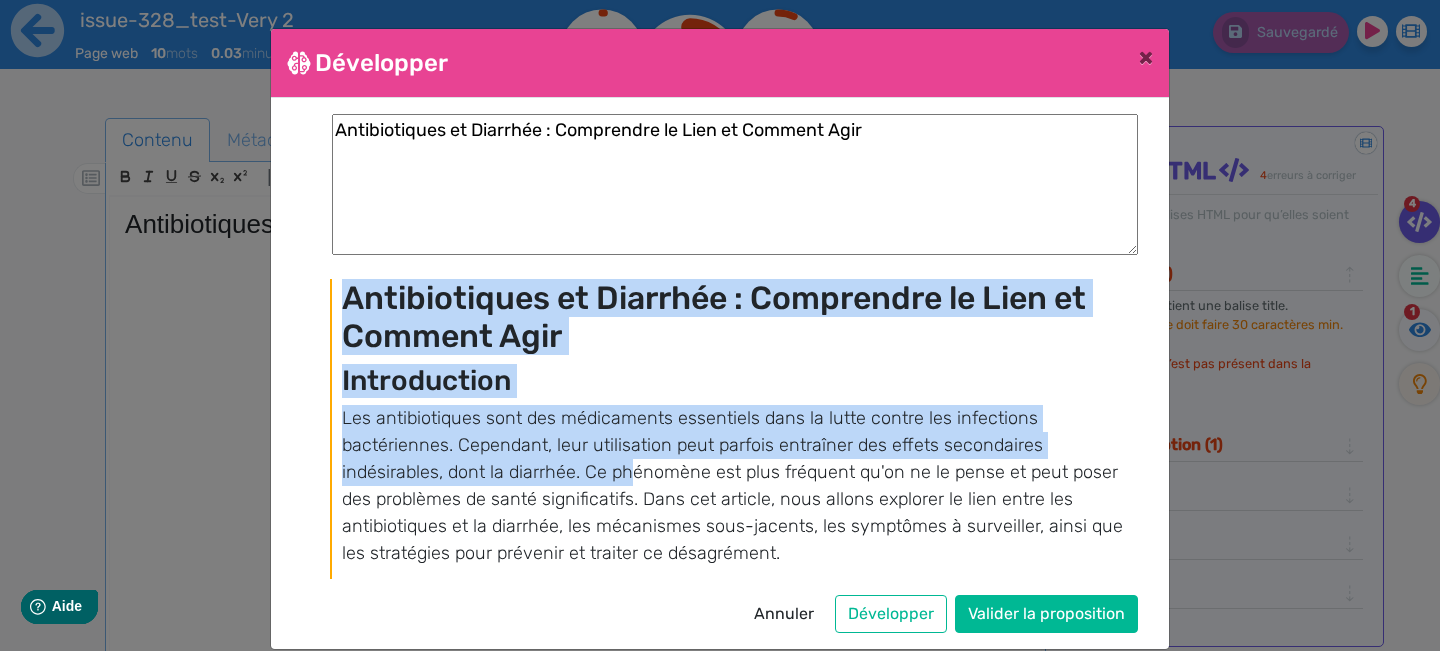 drag, startPoint x: 336, startPoint y: 299, endPoint x: 621, endPoint y: 477, distance: 336.01935 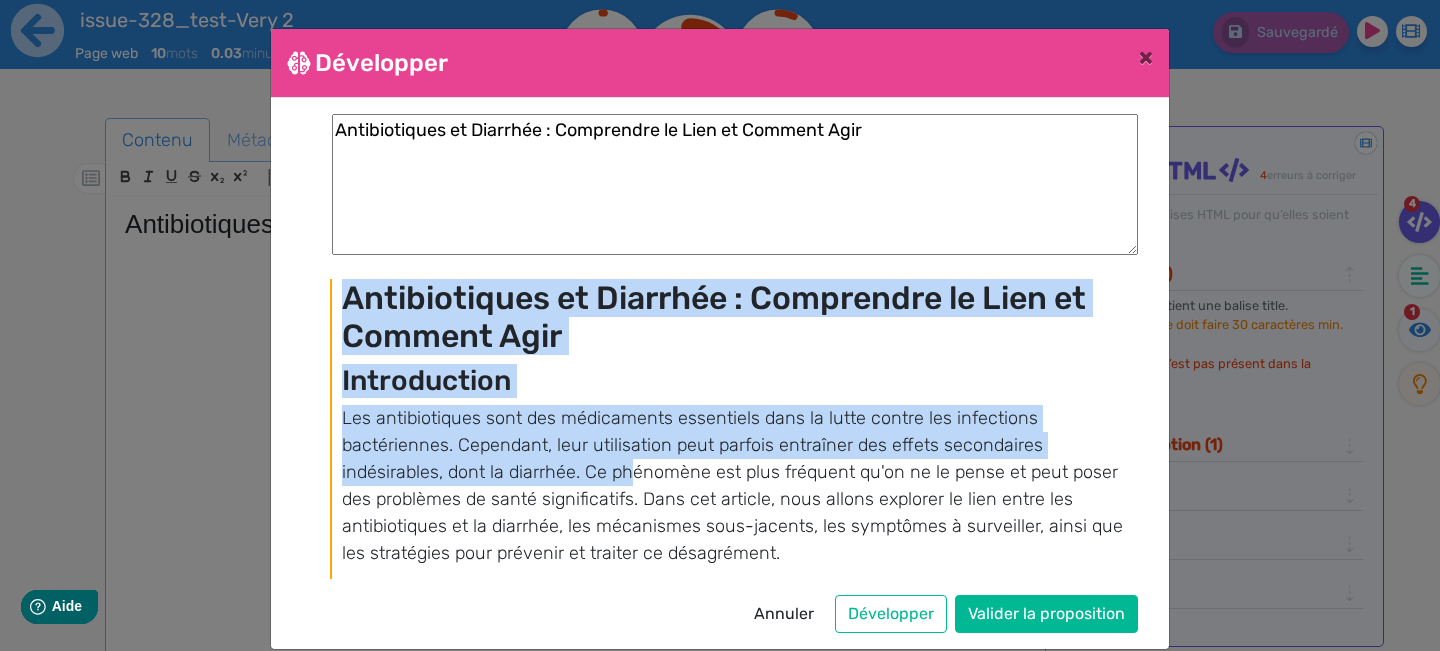 click on "Antibiotiques et Diarrhée : Comprendre le Lien et Comment Agir Introduction Les antibiotiques sont des médicaments essentiels dans la lutte contre les infections bactériennes. Cependant, leur utilisation peut parfois entraîner des effets secondaires indésirables, dont la diarrhée. Ce phénomène est plus fréquent qu'on ne le pense et peut poser des problèmes de santé significatifs. Dans cet article, nous allons explorer le lien entre les antibiotiques et la diarrhée, les mécanismes sous-jacents, les symptômes à surveiller, ainsi que les stratégies pour prévenir et traiter ce désagrément. Comprendre les Antibiotiques Lien entre Antibiotiques et Diarrhée L'utilisation d'antibiotiques peut entraîner un déséquilibre dans ce microbiote, souvent décrit comme une dysbiose. Cette dysbiose peut provoquer une augmentation de la croissance de certaines bactéries nuisibles, comme Clostridium difficile Les Mécanismes Sous-Jacents Déséquilibre du Microbiote" at bounding box center (739, 1999) 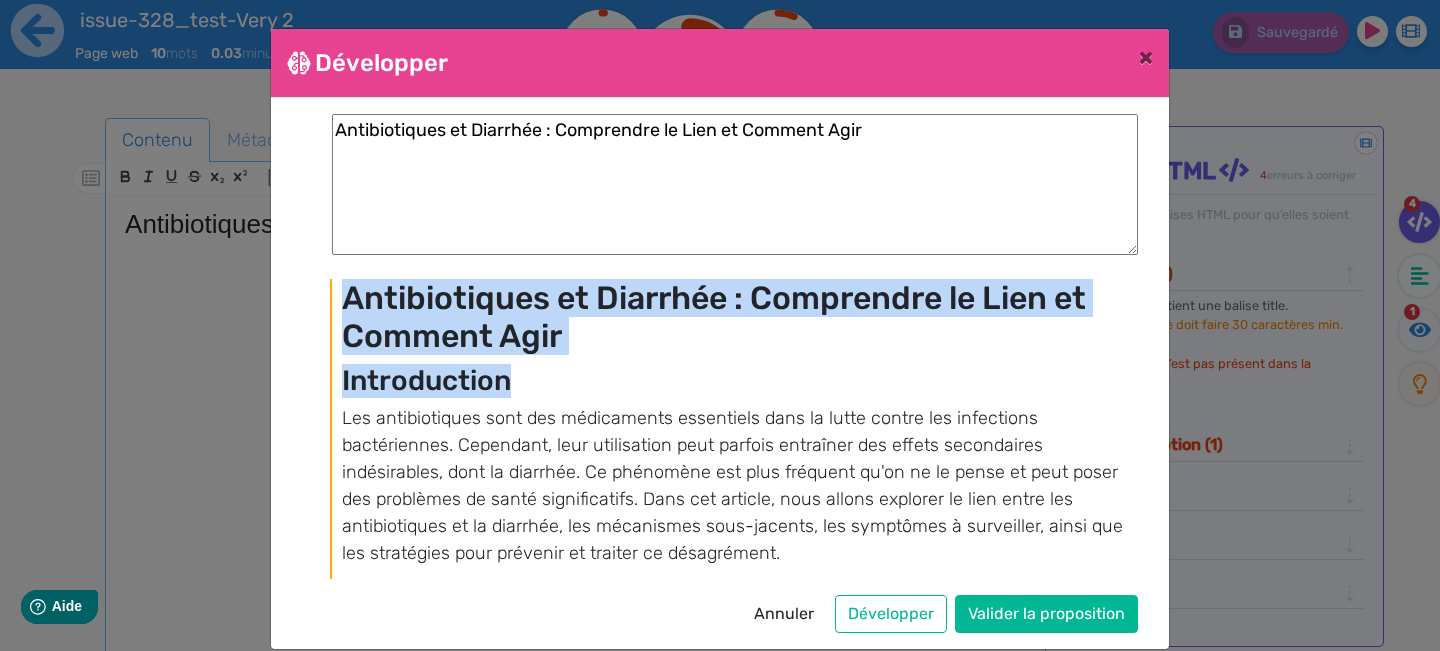 drag, startPoint x: 338, startPoint y: 295, endPoint x: 631, endPoint y: 390, distance: 308.01624 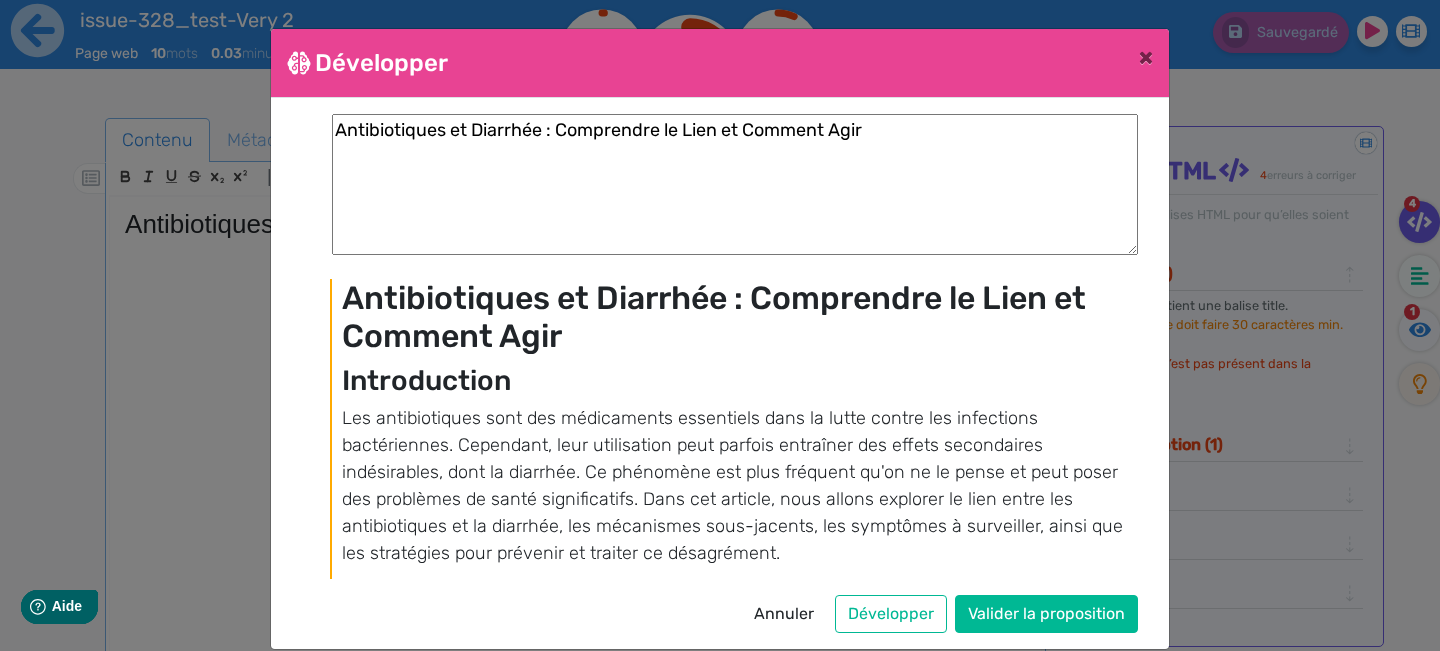 click on "Antibiotiques et Diarrhée : Comprendre le Lien et Comment Agir Introduction Les antibiotiques sont des médicaments essentiels dans la lutte contre les infections bactériennes. Cependant, leur utilisation peut parfois entraîner des effets secondaires indésirables, dont la diarrhée. Ce phénomène est plus fréquent qu'on ne le pense et peut poser des problèmes de santé significatifs. Dans cet article, nous allons explorer le lien entre les antibiotiques et la diarrhée, les mécanismes sous-jacents, les symptômes à surveiller, ainsi que les stratégies pour prévenir et traiter ce désagrément. Comprendre les Antibiotiques Lien entre Antibiotiques et Diarrhée L'utilisation d'antibiotiques peut entraîner un déséquilibre dans ce microbiote, souvent décrit comme une dysbiose. Cette dysbiose peut provoquer une augmentation de la croissance de certaines bactéries nuisibles, comme Clostridium difficile Les Mécanismes Sous-Jacents Déséquilibre du Microbiote" at bounding box center [739, 1999] 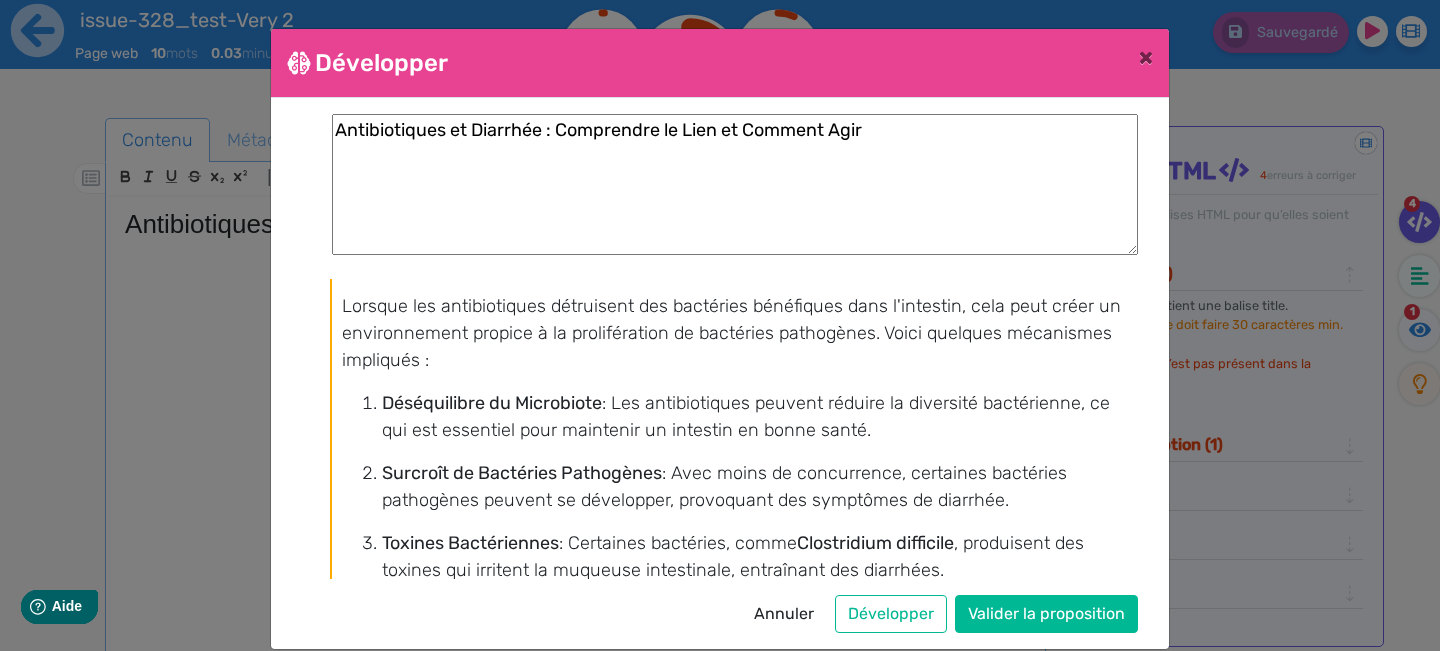 scroll, scrollTop: 841, scrollLeft: 0, axis: vertical 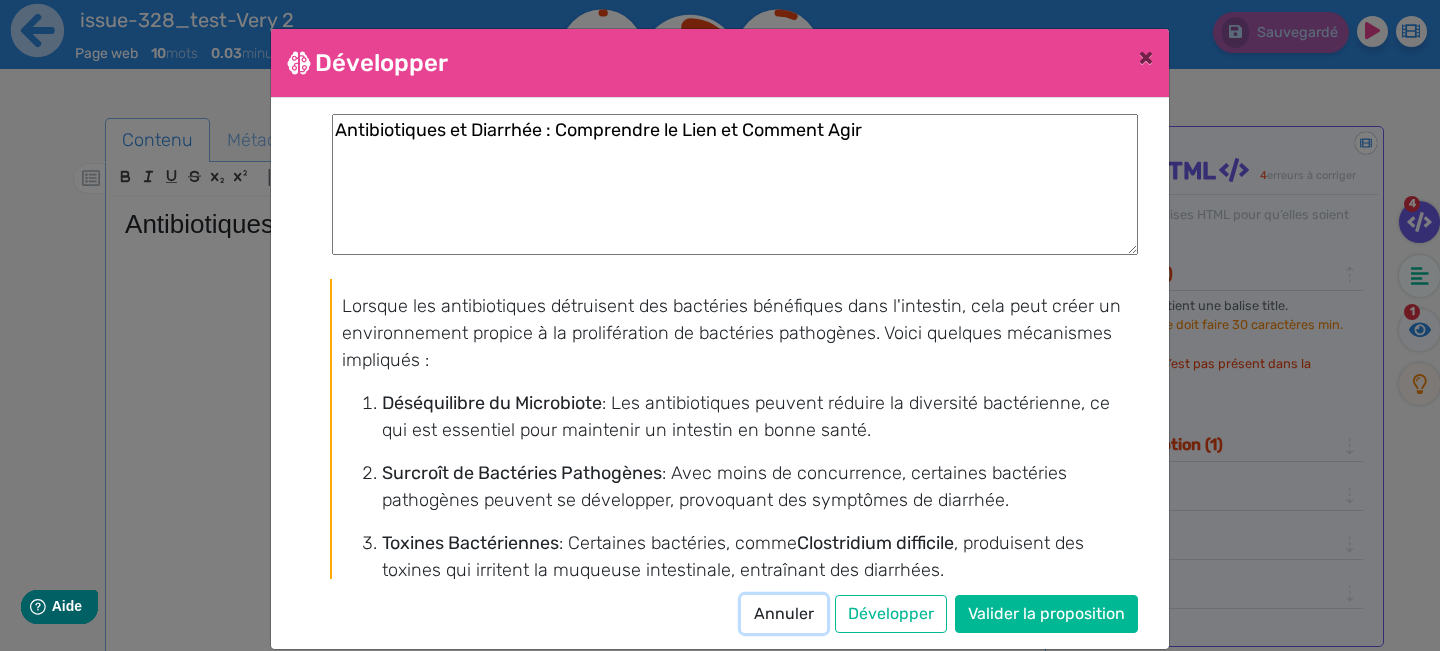 drag, startPoint x: 789, startPoint y: 605, endPoint x: 773, endPoint y: 547, distance: 60.166435 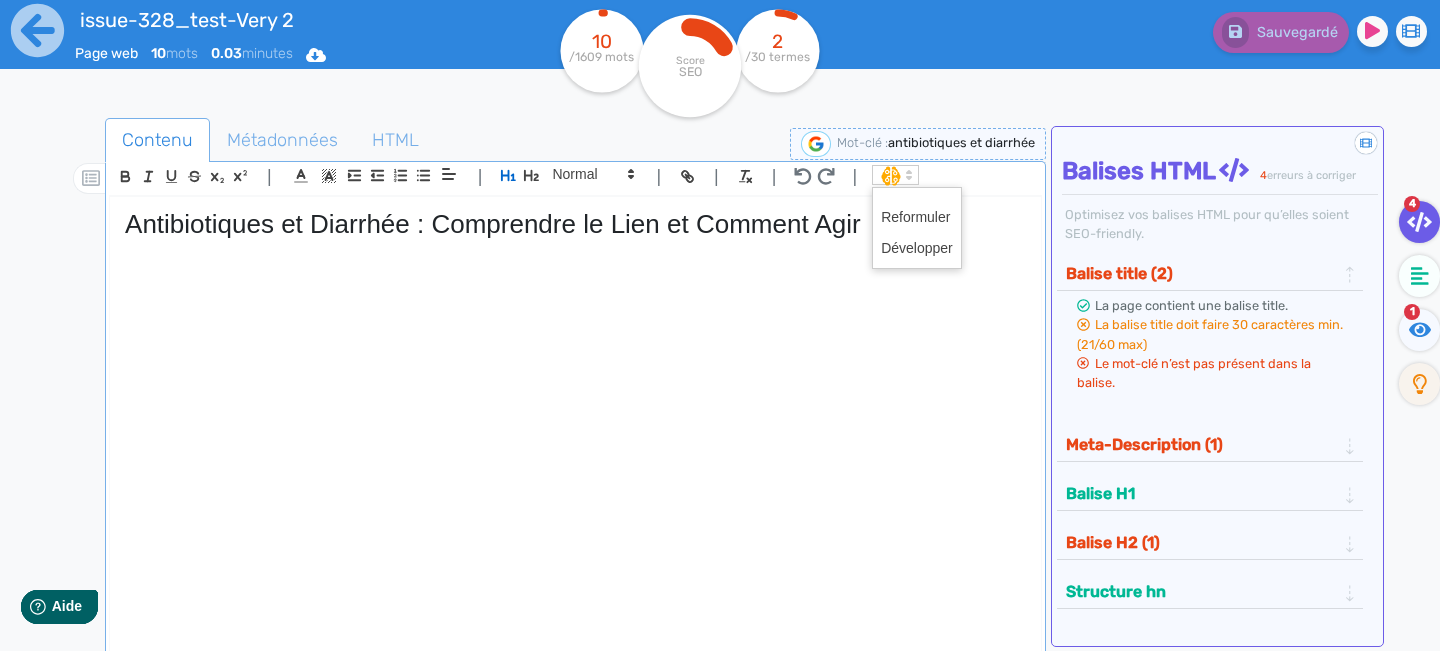 click at bounding box center [909, 175] 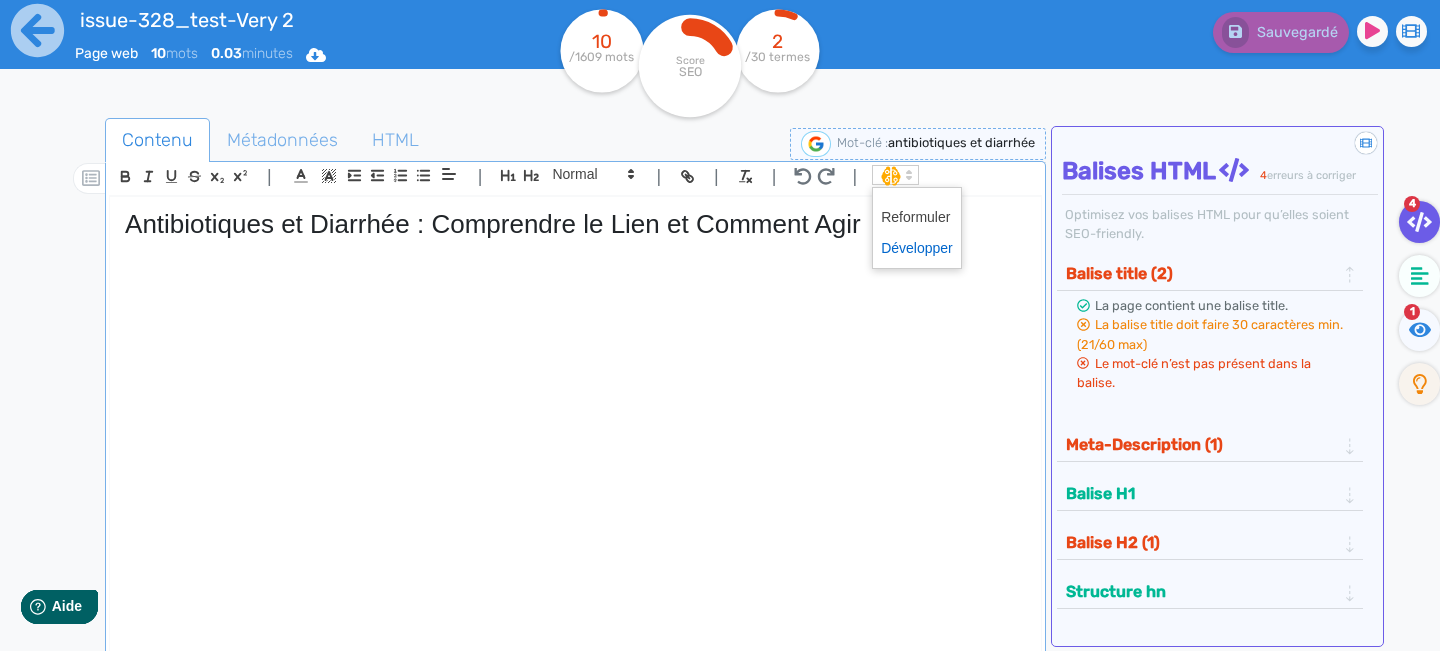 click at bounding box center (917, 248) 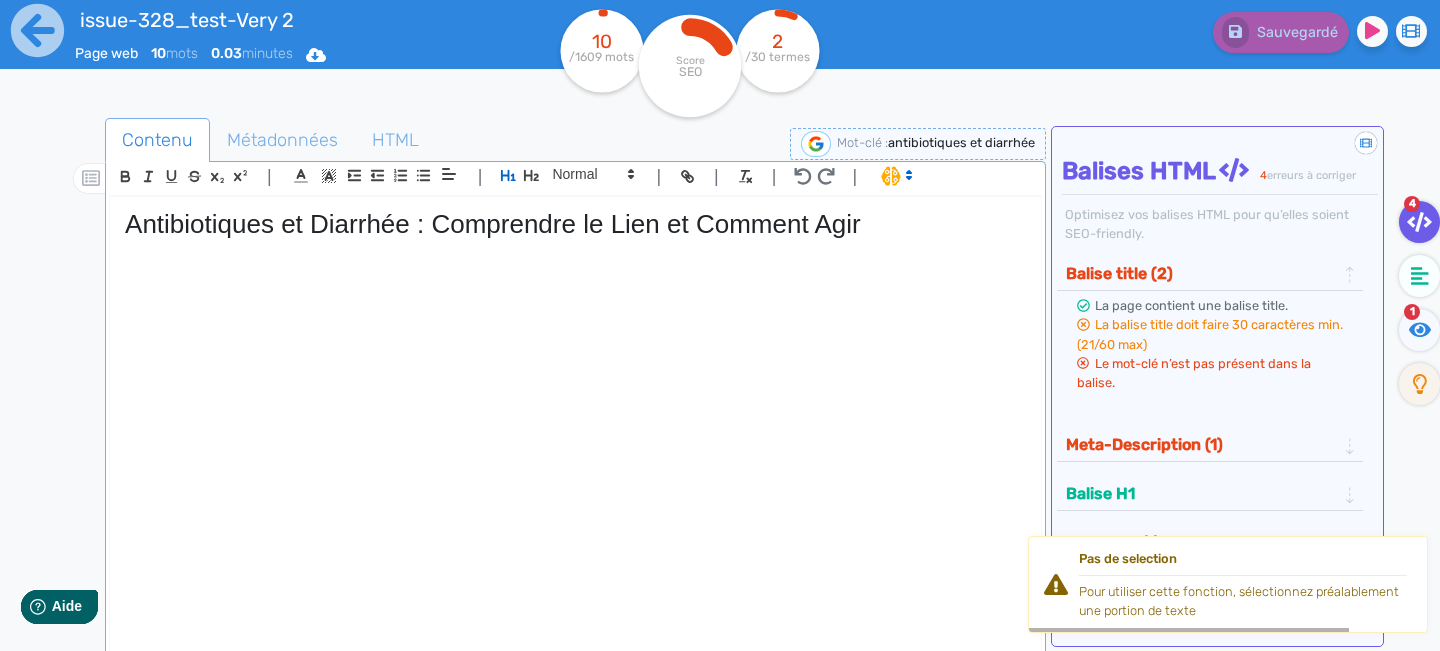 click on "Antibiotiques et Diarrhée : Comprendre le Lien et Comment Agir" at bounding box center (575, 224) 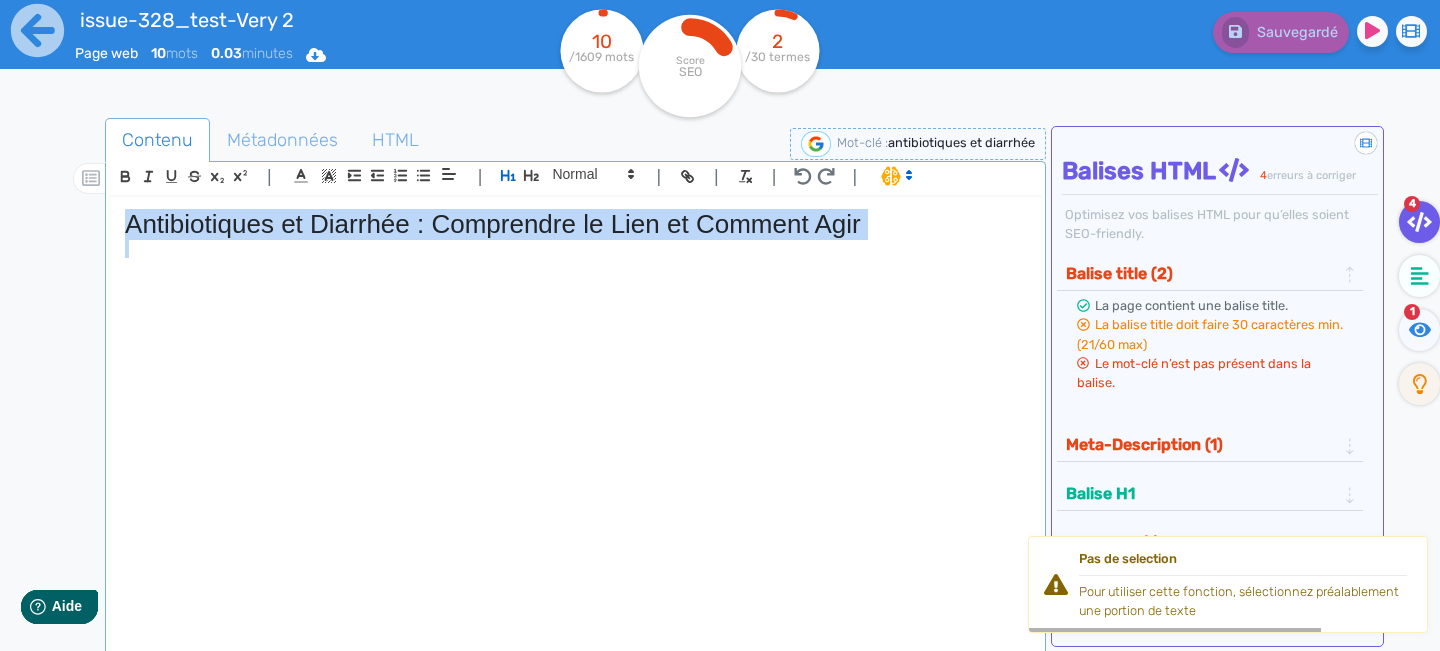 drag, startPoint x: 883, startPoint y: 227, endPoint x: 73, endPoint y: 168, distance: 812.14594 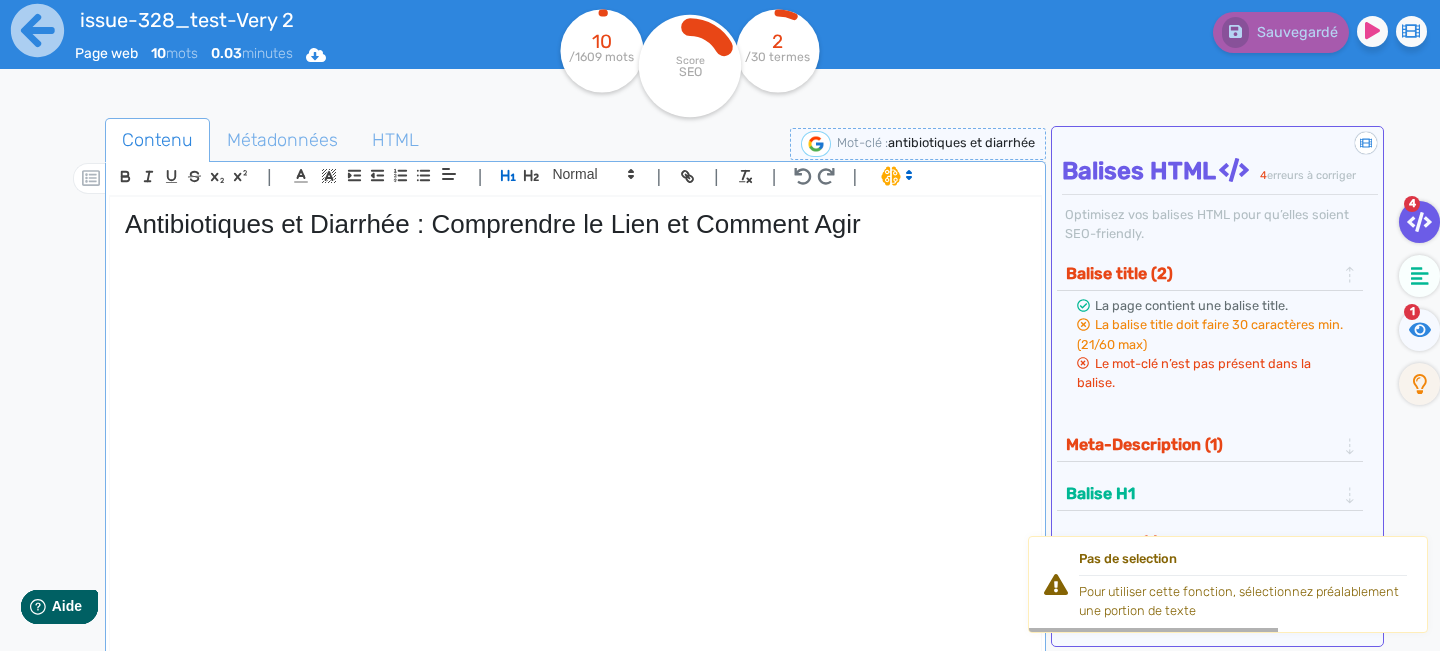 click at bounding box center (895, 175) 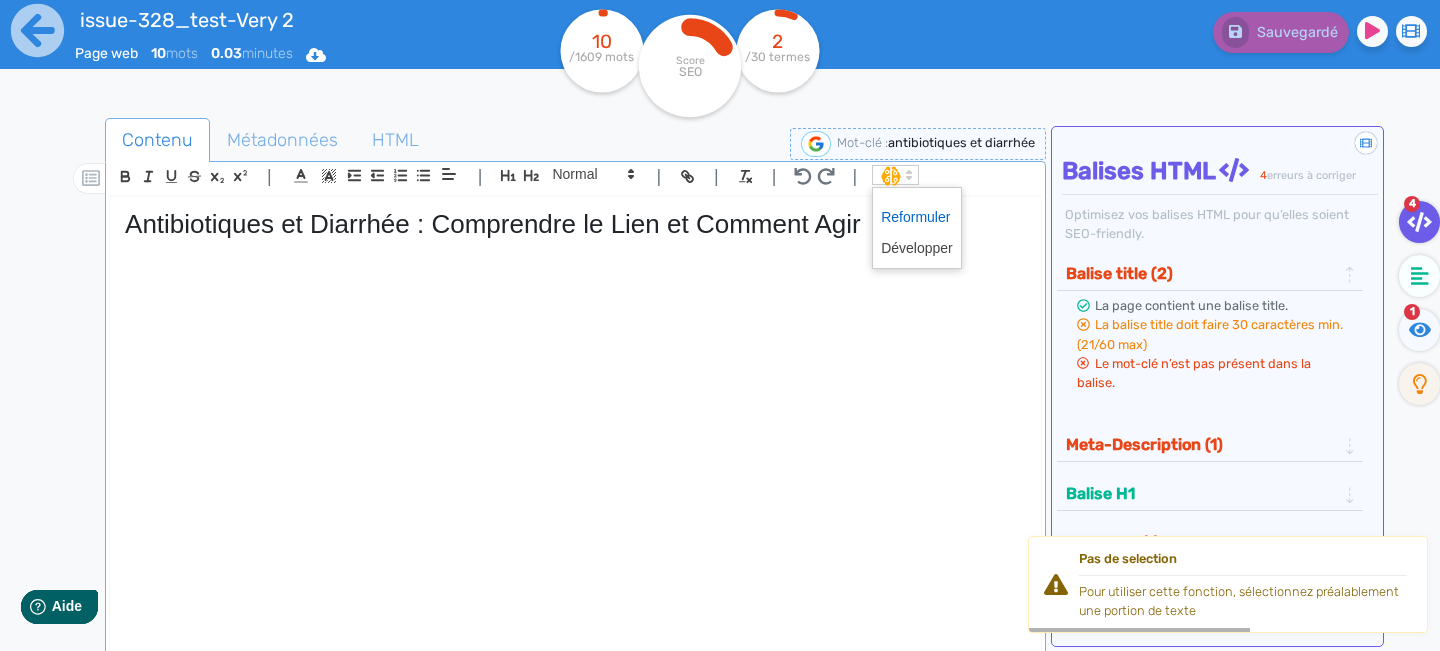 click at bounding box center [917, 217] 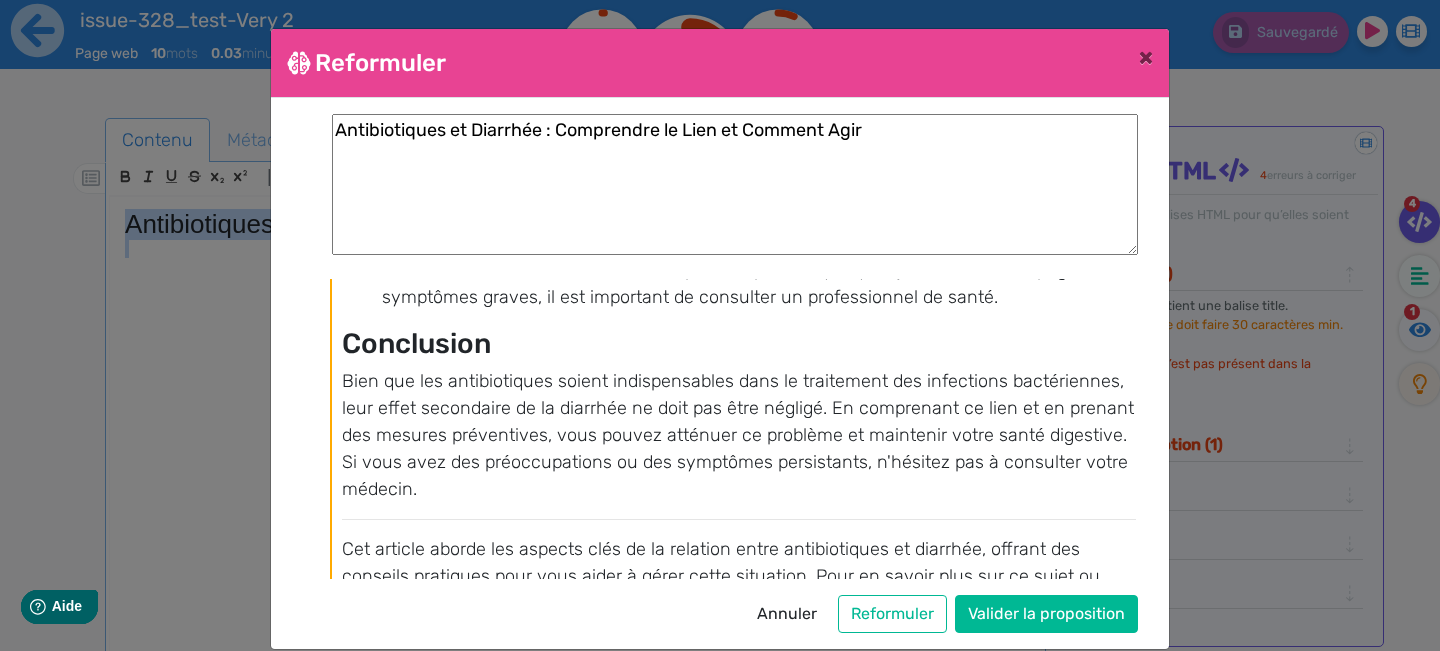 scroll, scrollTop: 791, scrollLeft: 0, axis: vertical 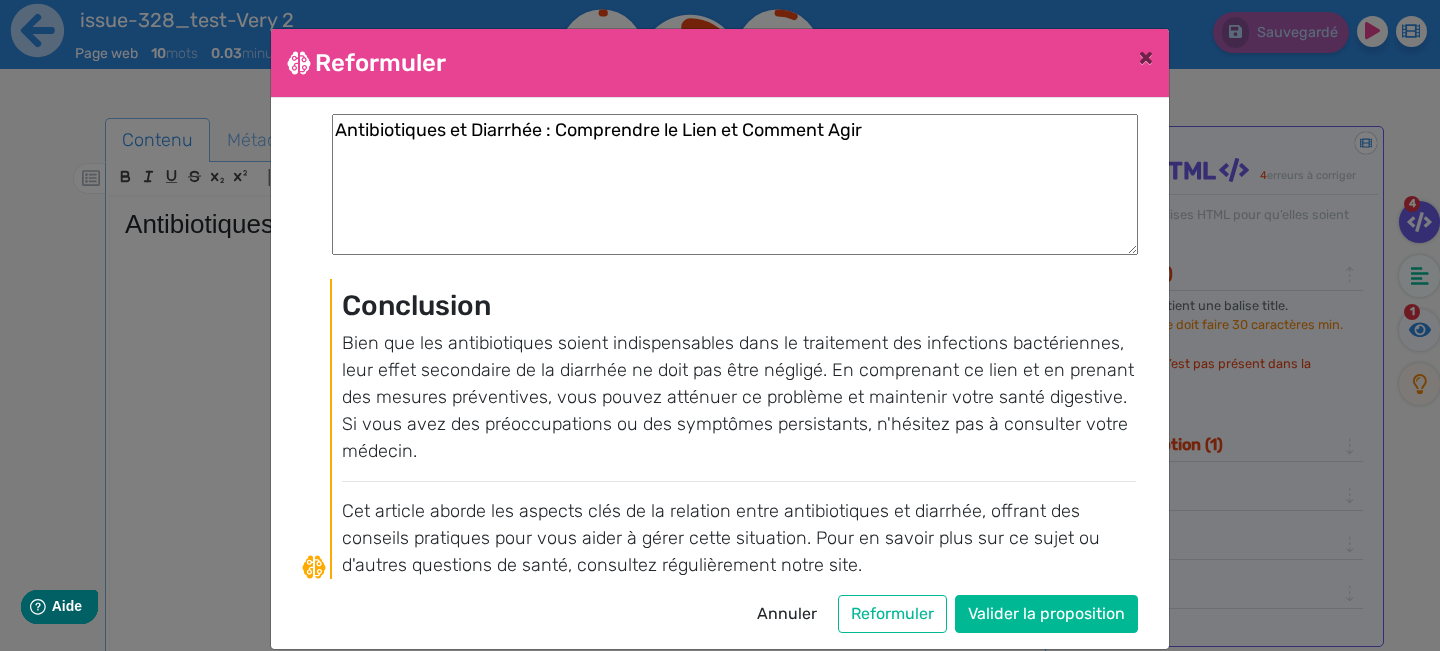 drag, startPoint x: 889, startPoint y: 128, endPoint x: 298, endPoint y: 120, distance: 591.05414 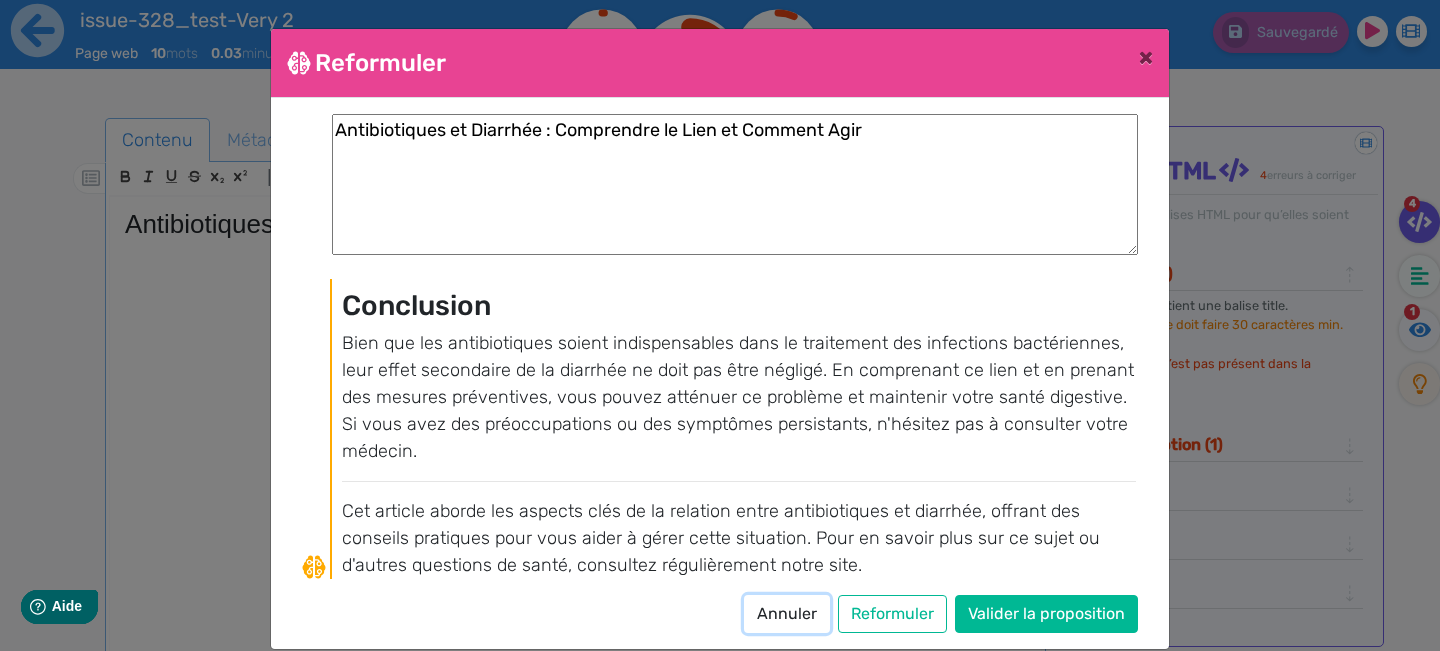 drag, startPoint x: 793, startPoint y: 608, endPoint x: 816, endPoint y: 603, distance: 23.537205 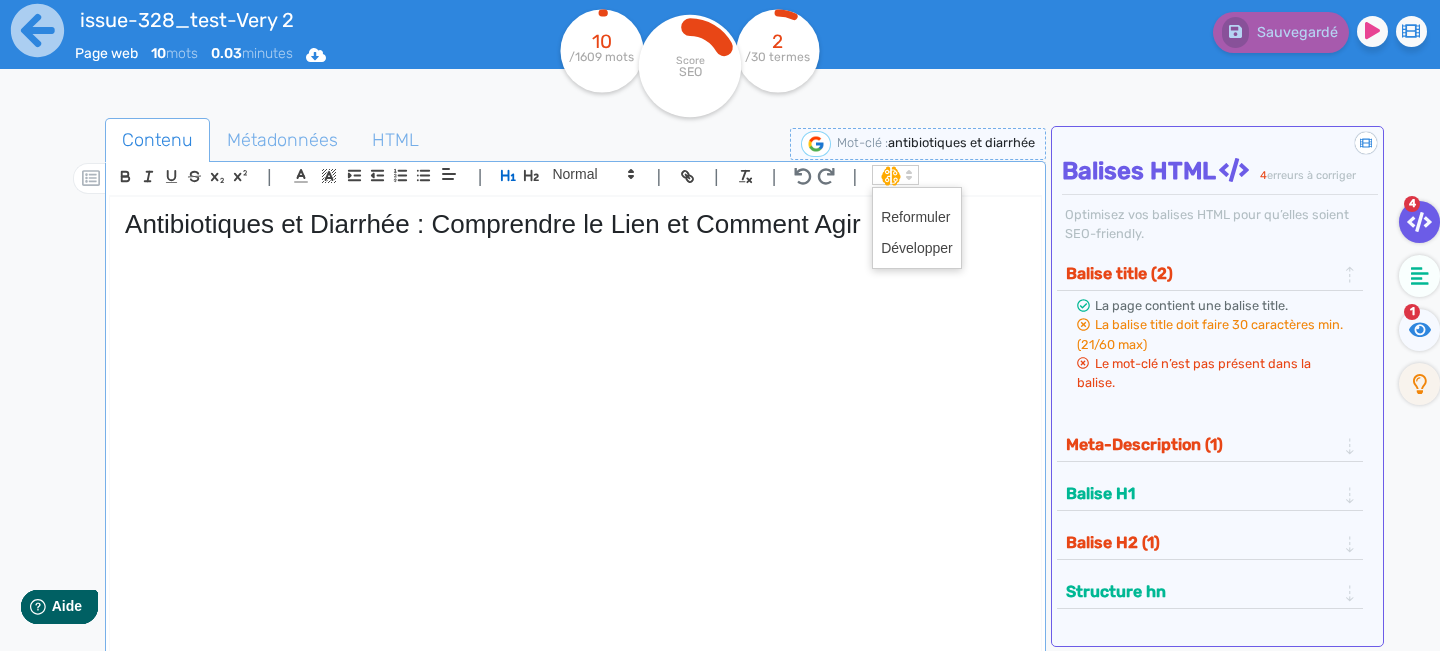 click at bounding box center (909, 175) 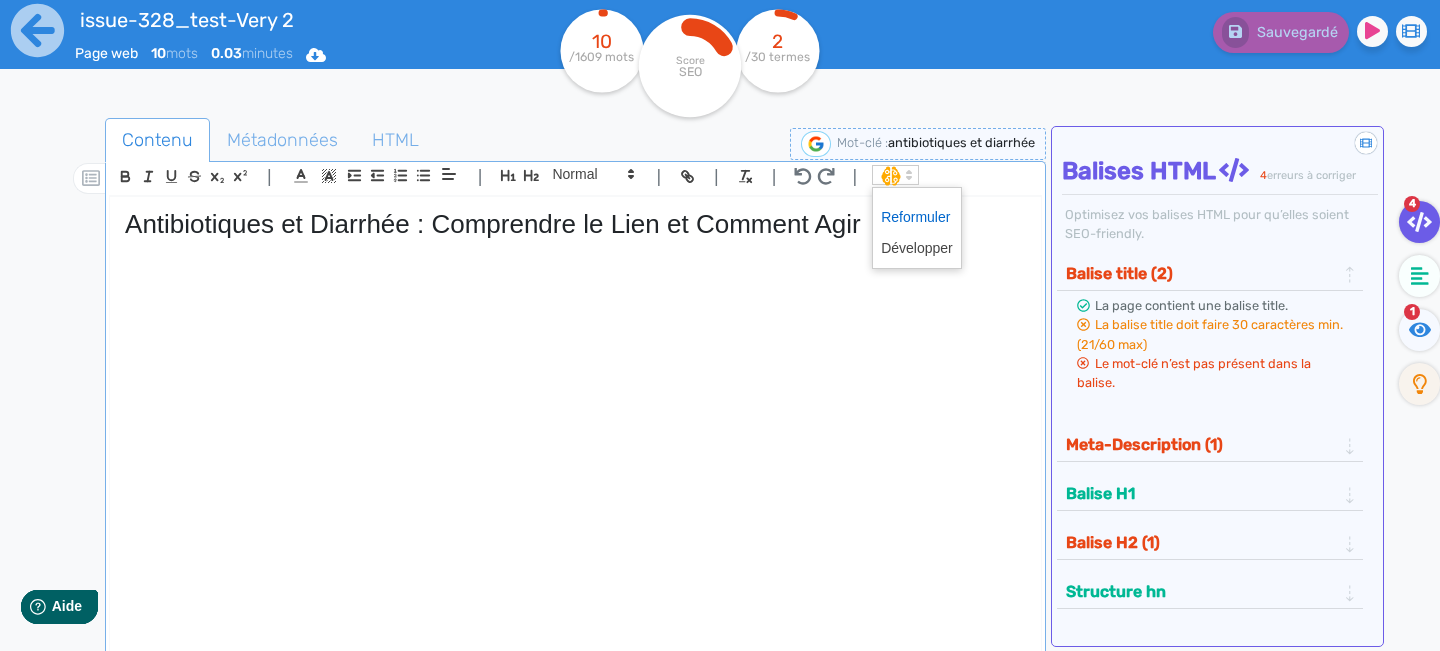 click at bounding box center (917, 217) 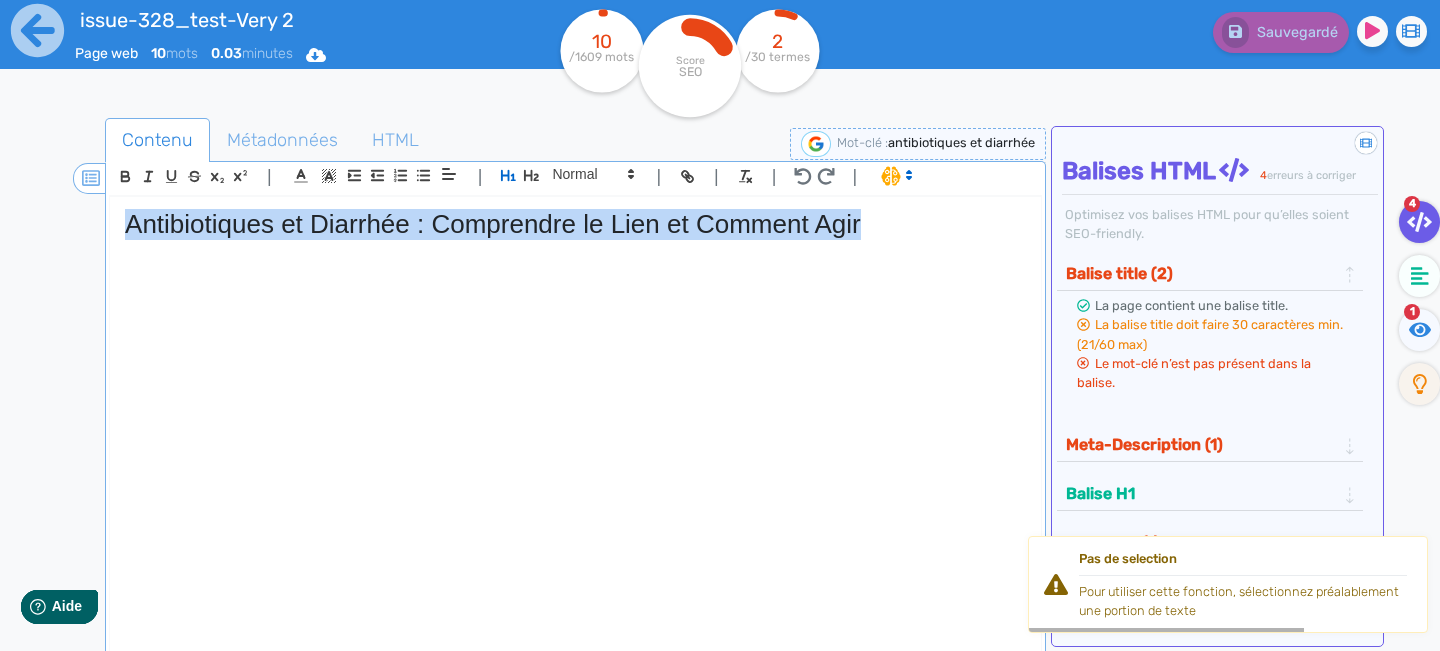 drag, startPoint x: 892, startPoint y: 222, endPoint x: 75, endPoint y: 181, distance: 818.02814 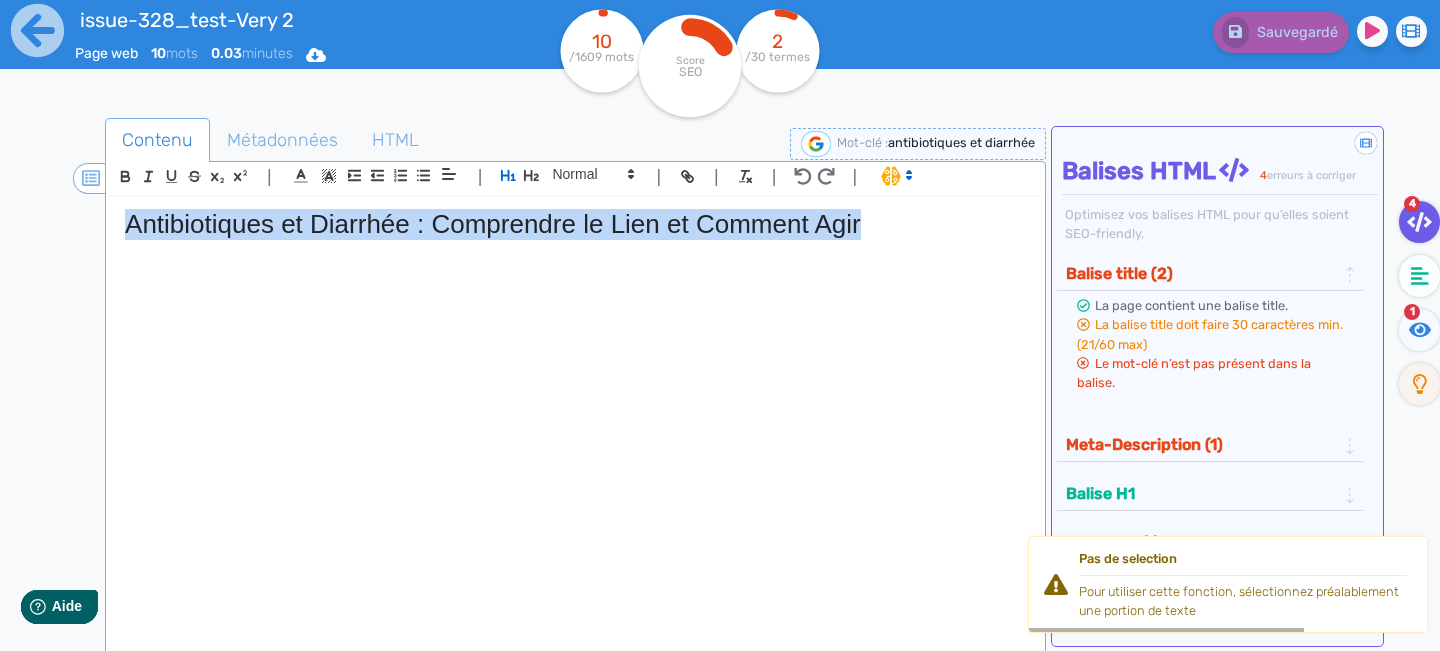 click on "|                                                                                                                                                                                                         |               H3 H4 H5 H6 Normal |         |             | |       Antibiotiques et Diarrhée : Comprendre le Lien et Comment Agir" at bounding box center [575, 407] 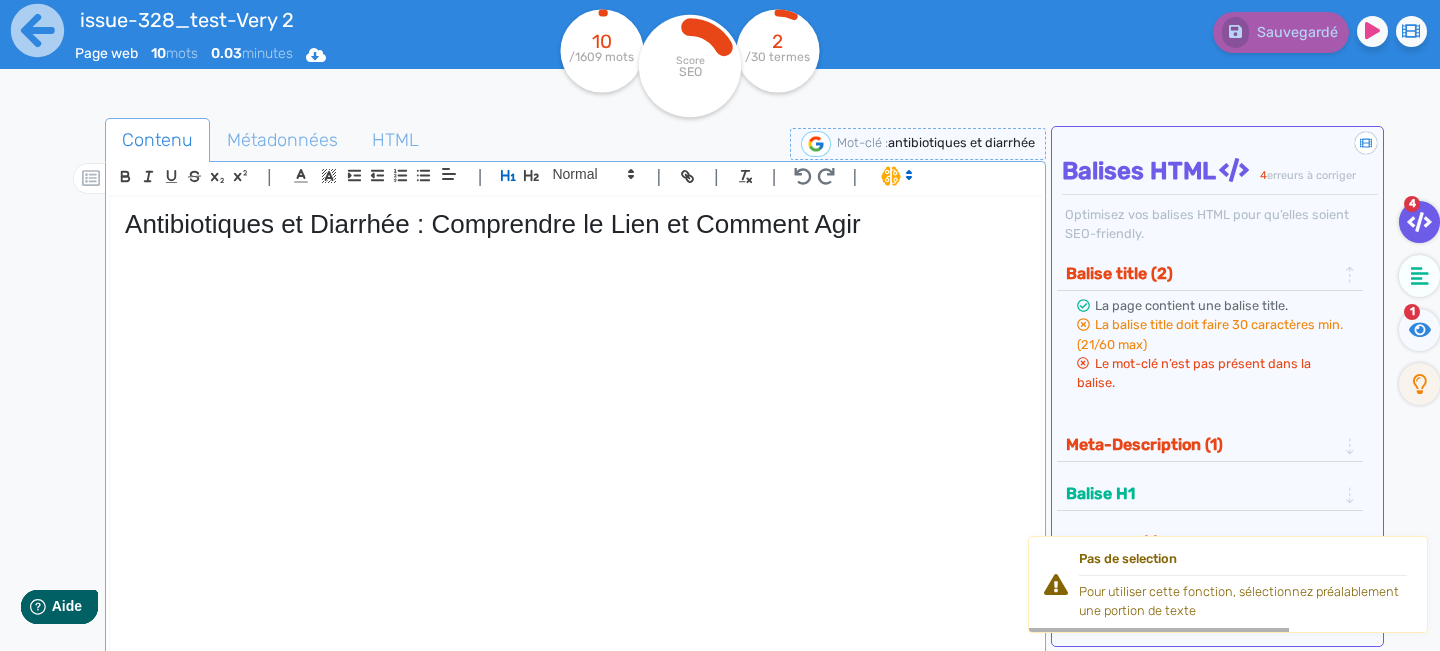 click on "Antibiotiques et Diarrhée : Comprendre le Lien et Comment Agir" at bounding box center (575, 425) 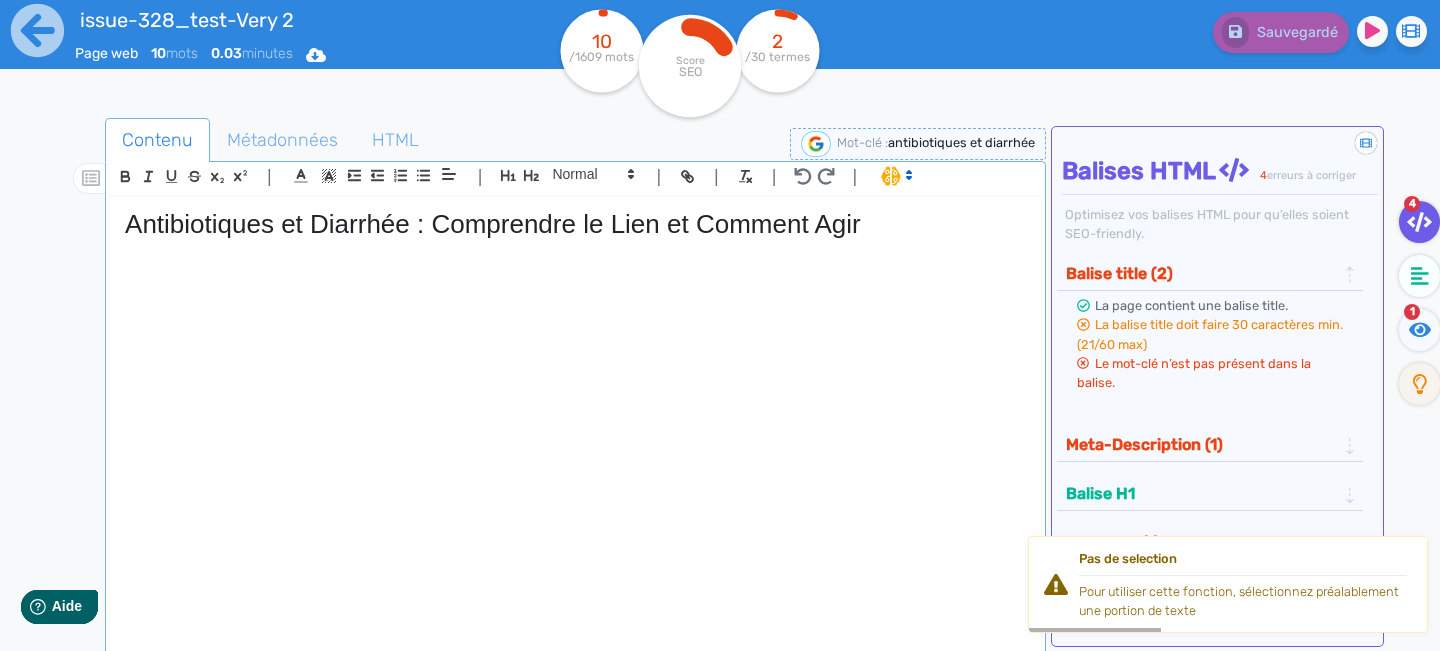 drag, startPoint x: 900, startPoint y: 178, endPoint x: 898, endPoint y: 192, distance: 14.142136 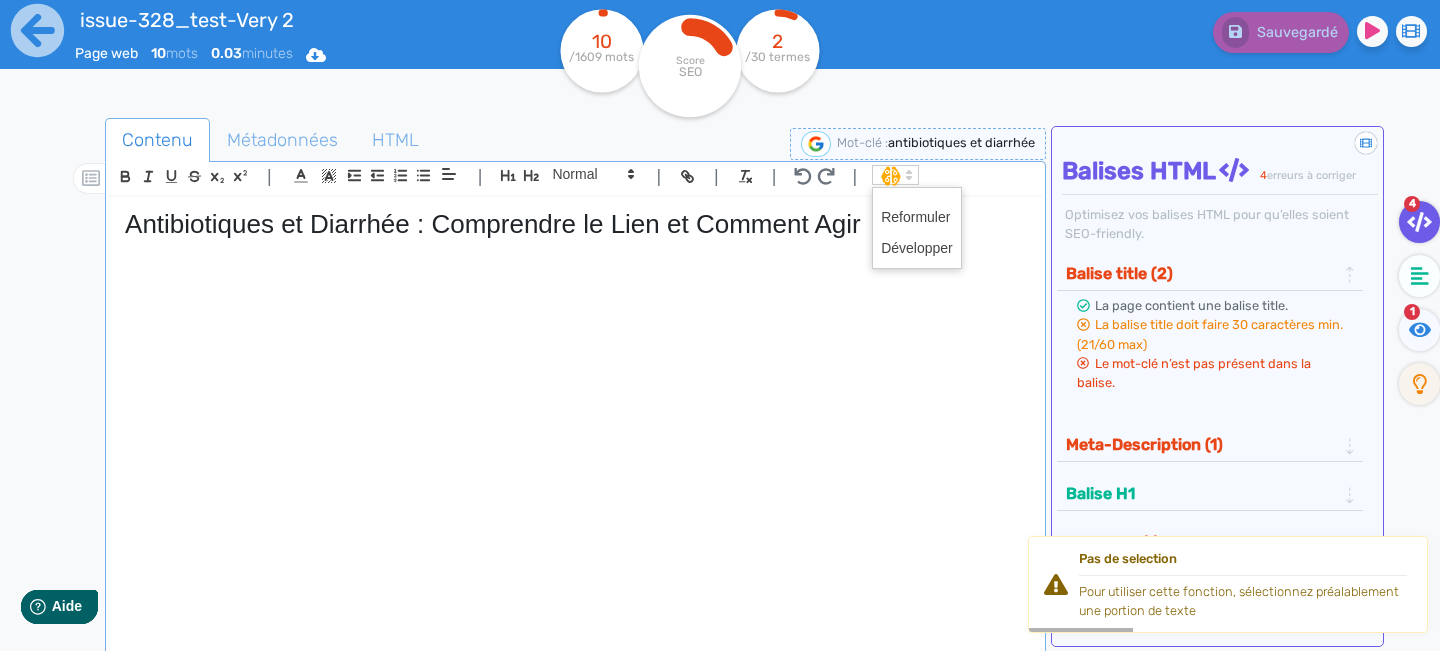 click on "Antibiotiques et Diarrhée : Comprendre le Lien et Comment Agir" at bounding box center [575, 425] 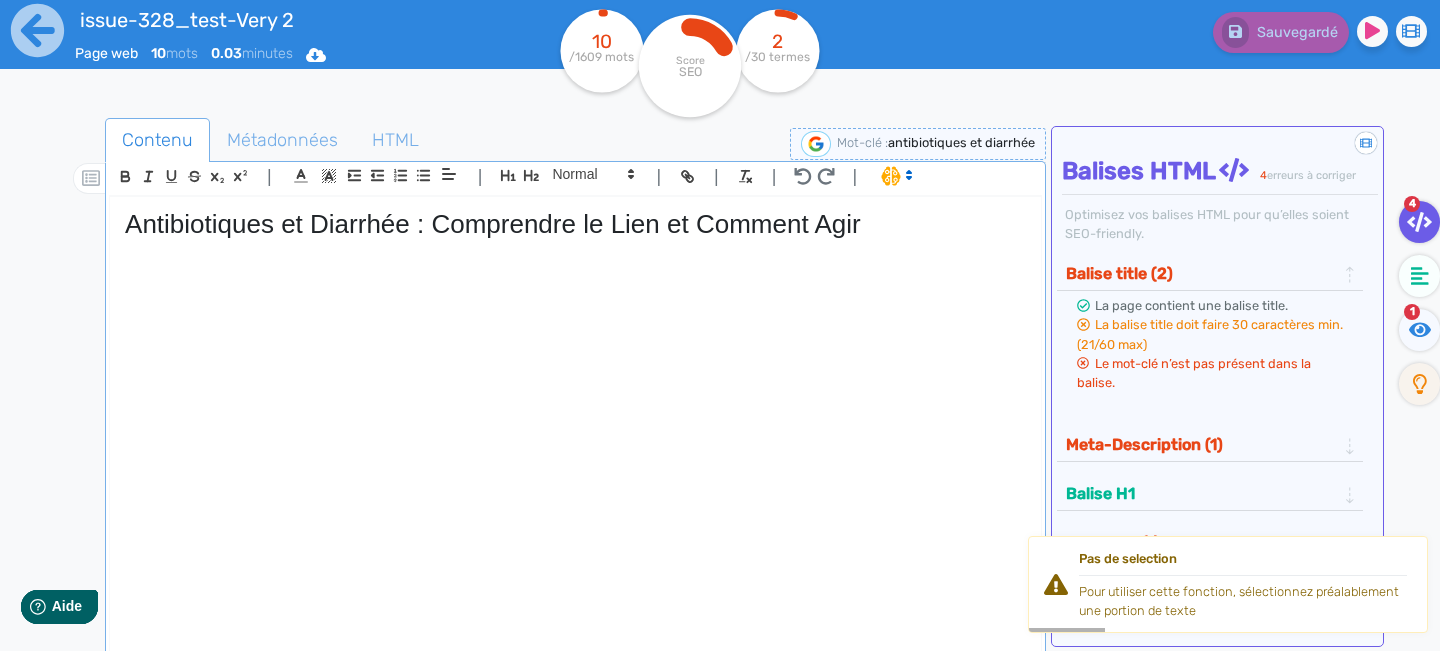click at bounding box center (895, 175) 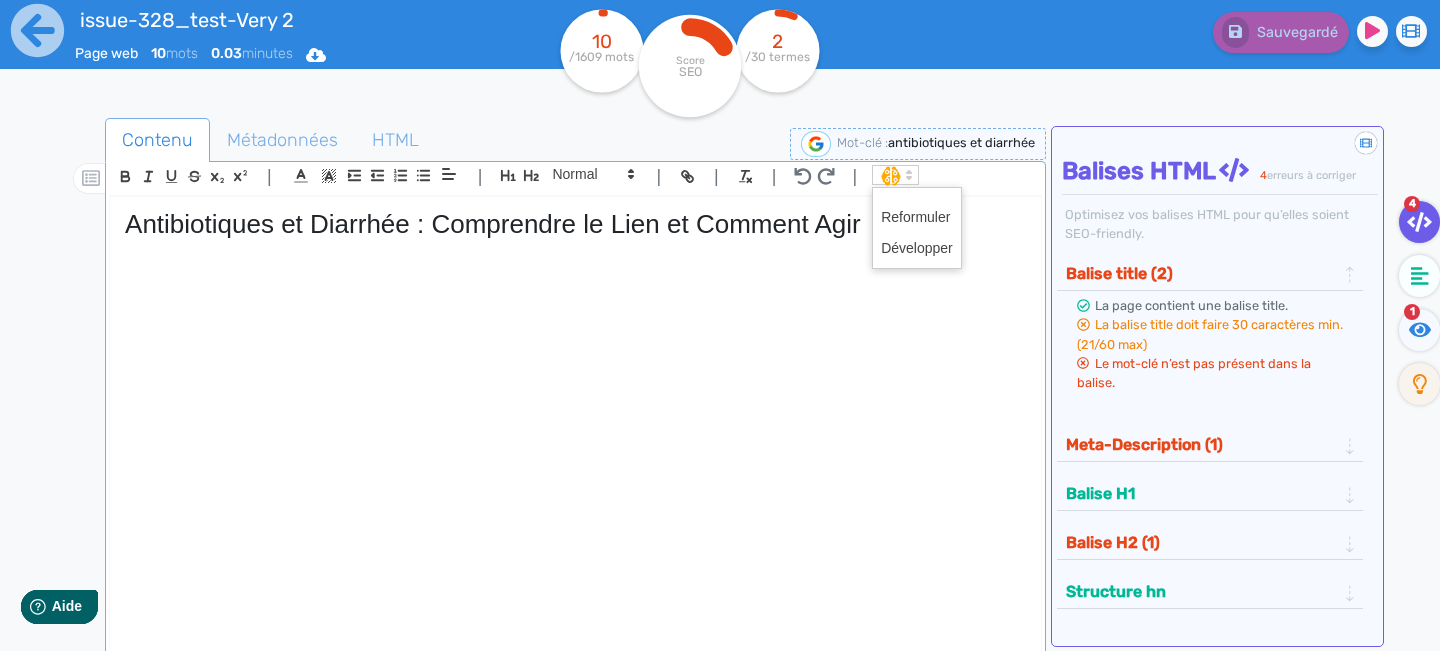 click on "Antibiotiques et Diarrhée : Comprendre le Lien et Comment Agir" at bounding box center [575, 224] 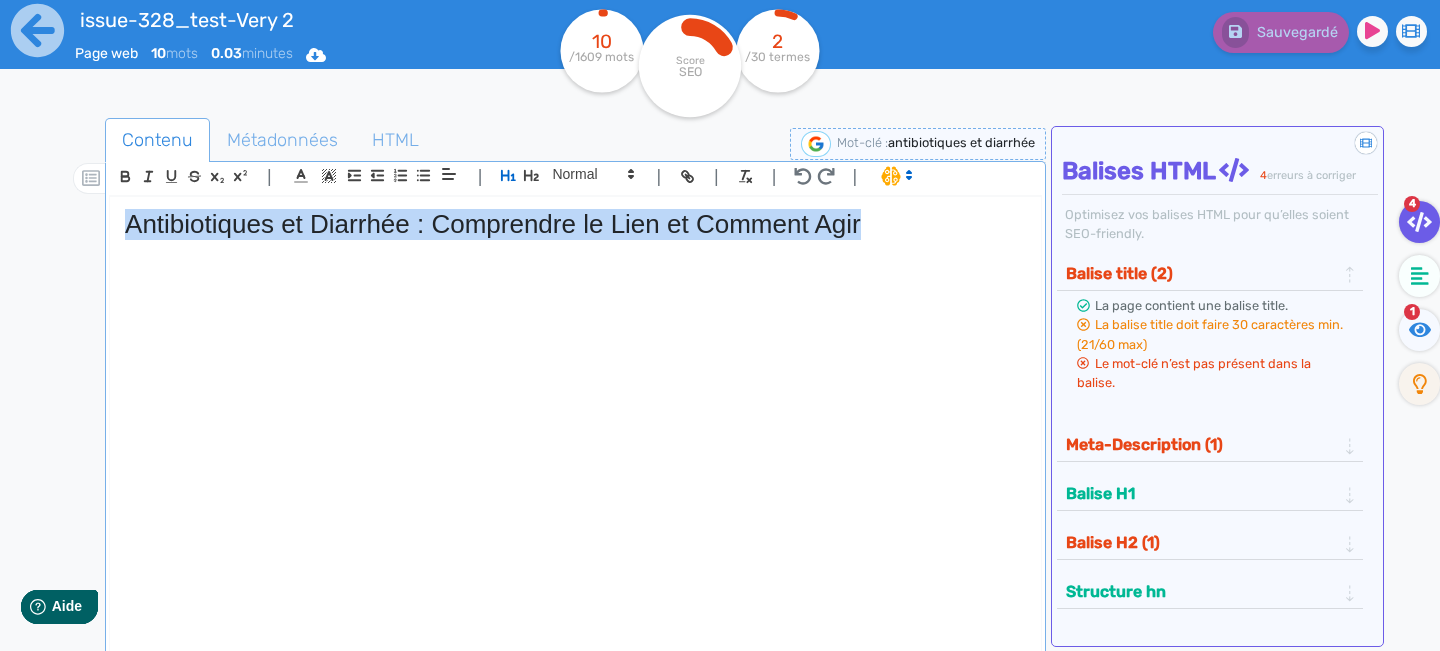 drag, startPoint x: 841, startPoint y: 223, endPoint x: 66, endPoint y: 199, distance: 775.3715 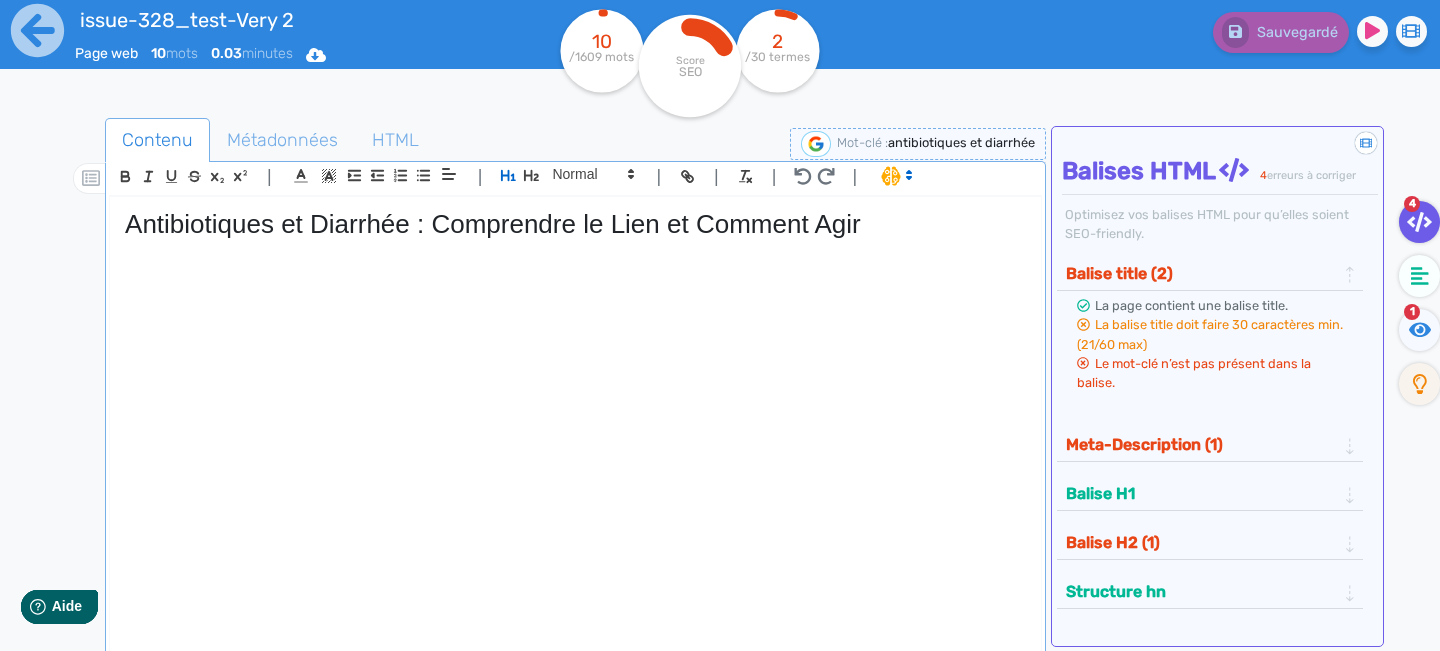 click at bounding box center (895, 175) 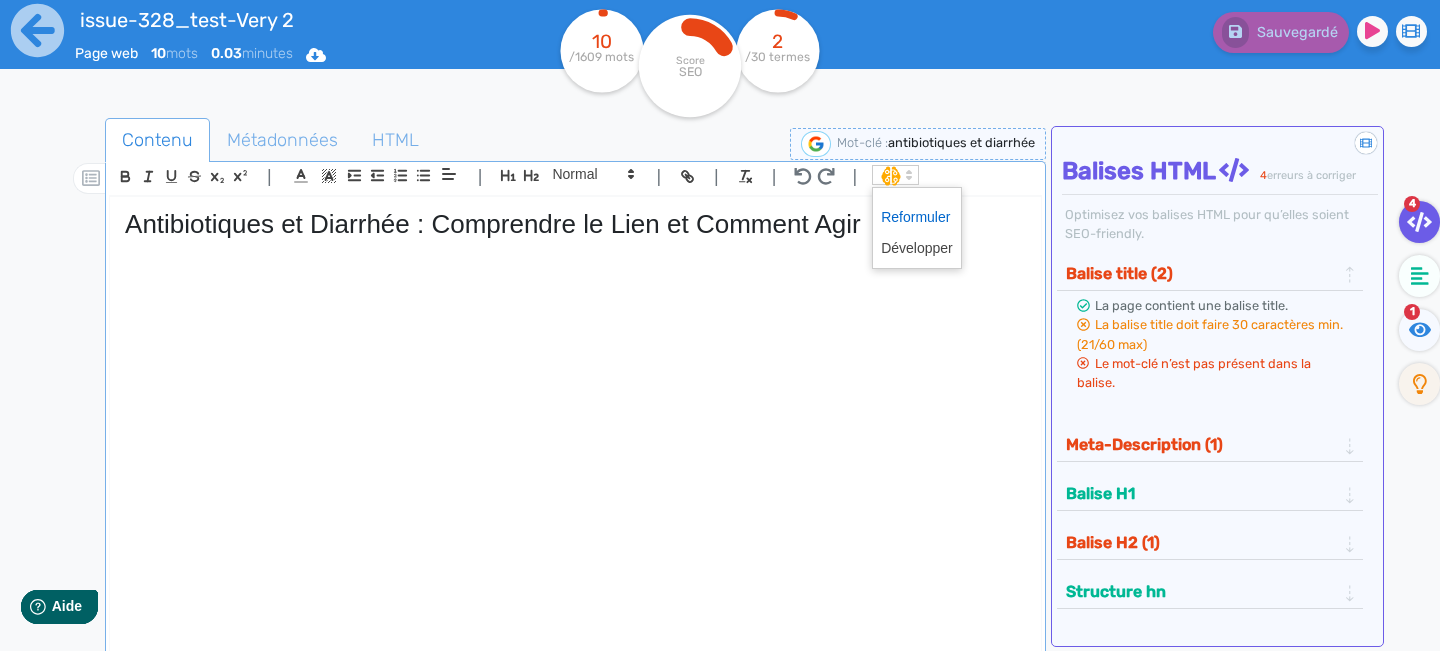 click at bounding box center (917, 217) 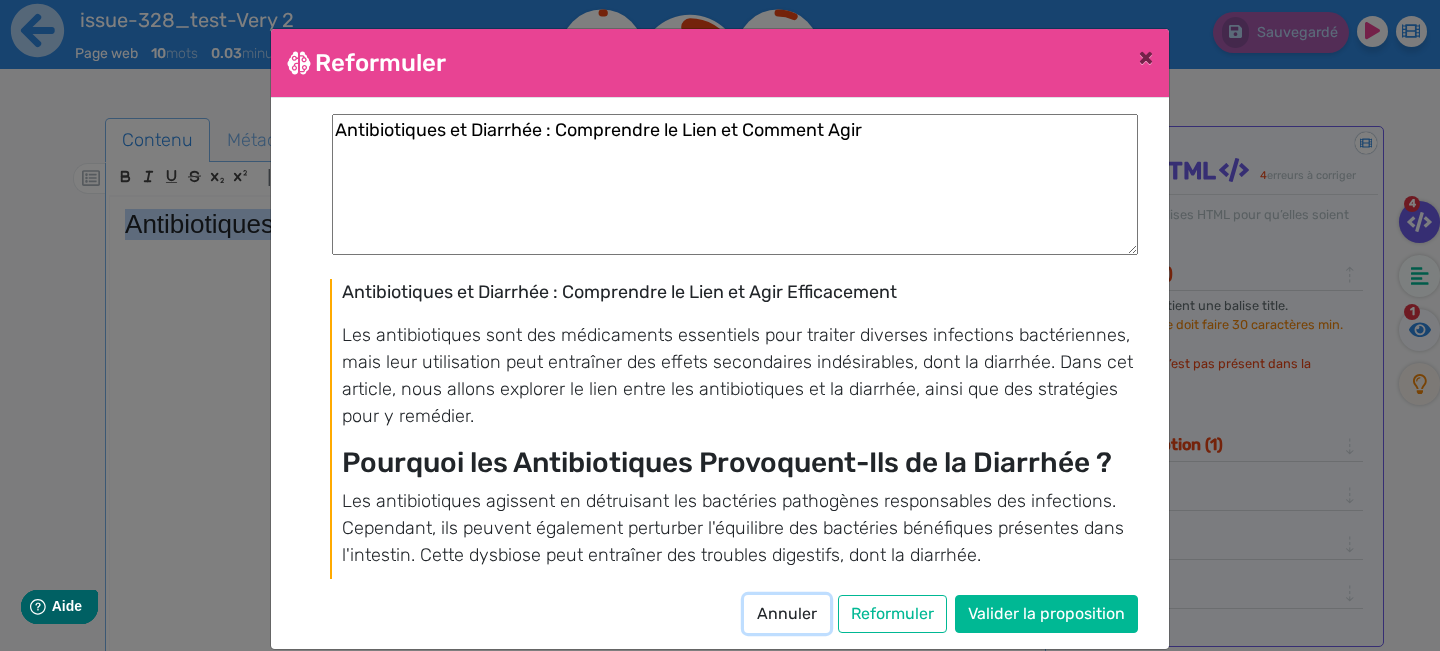 click on "Annuler" at bounding box center (787, 614) 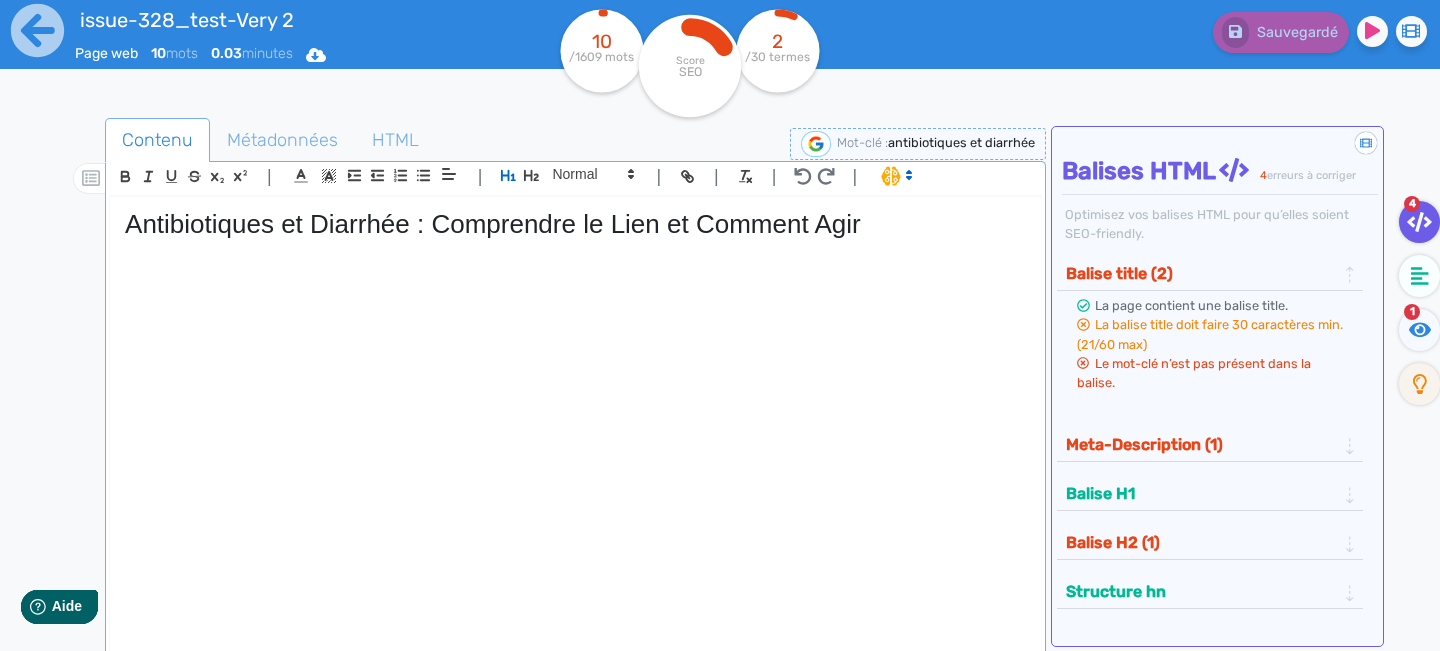 click at bounding box center (909, 175) 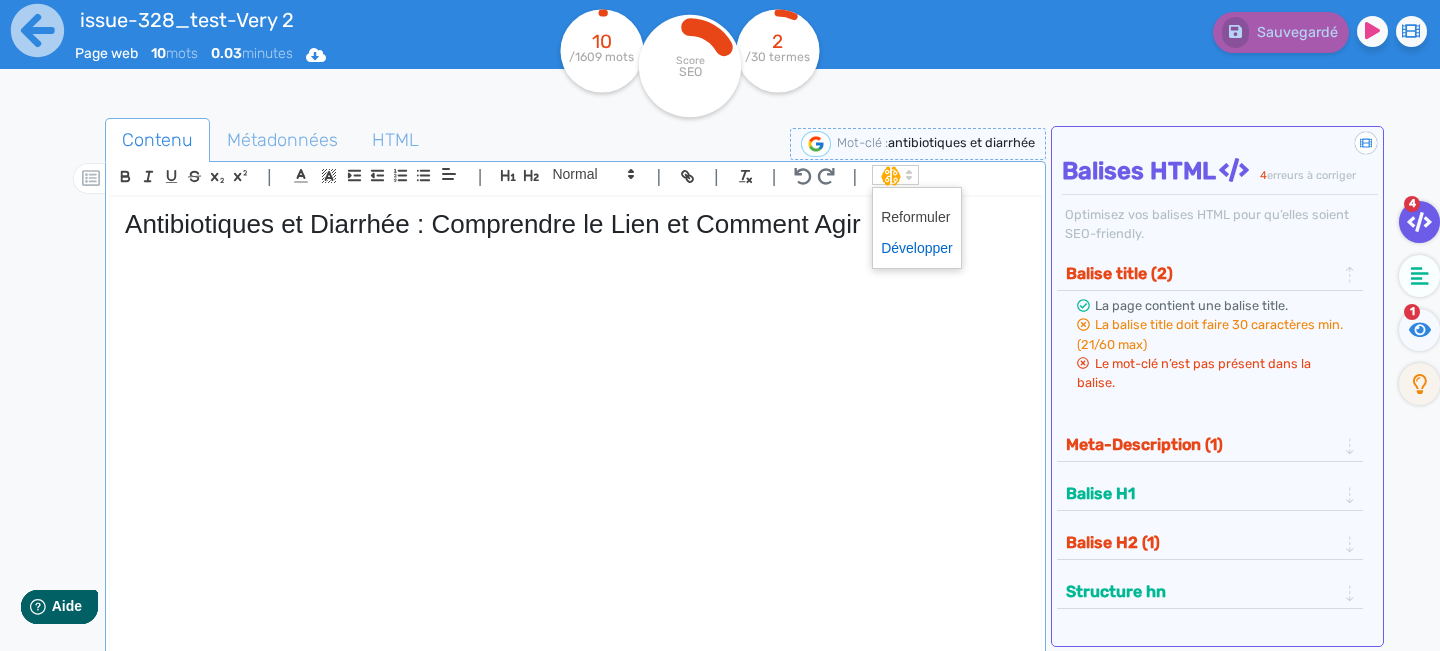 click at bounding box center (917, 248) 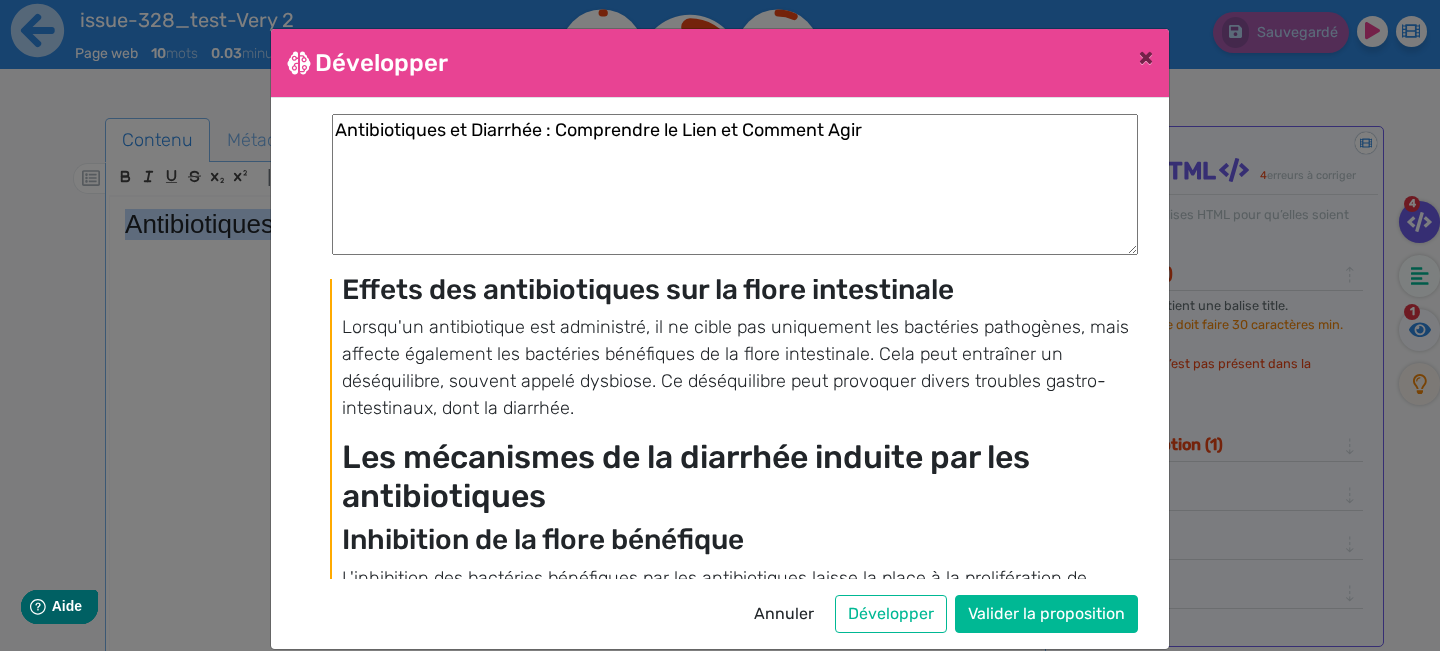 scroll, scrollTop: 0, scrollLeft: 0, axis: both 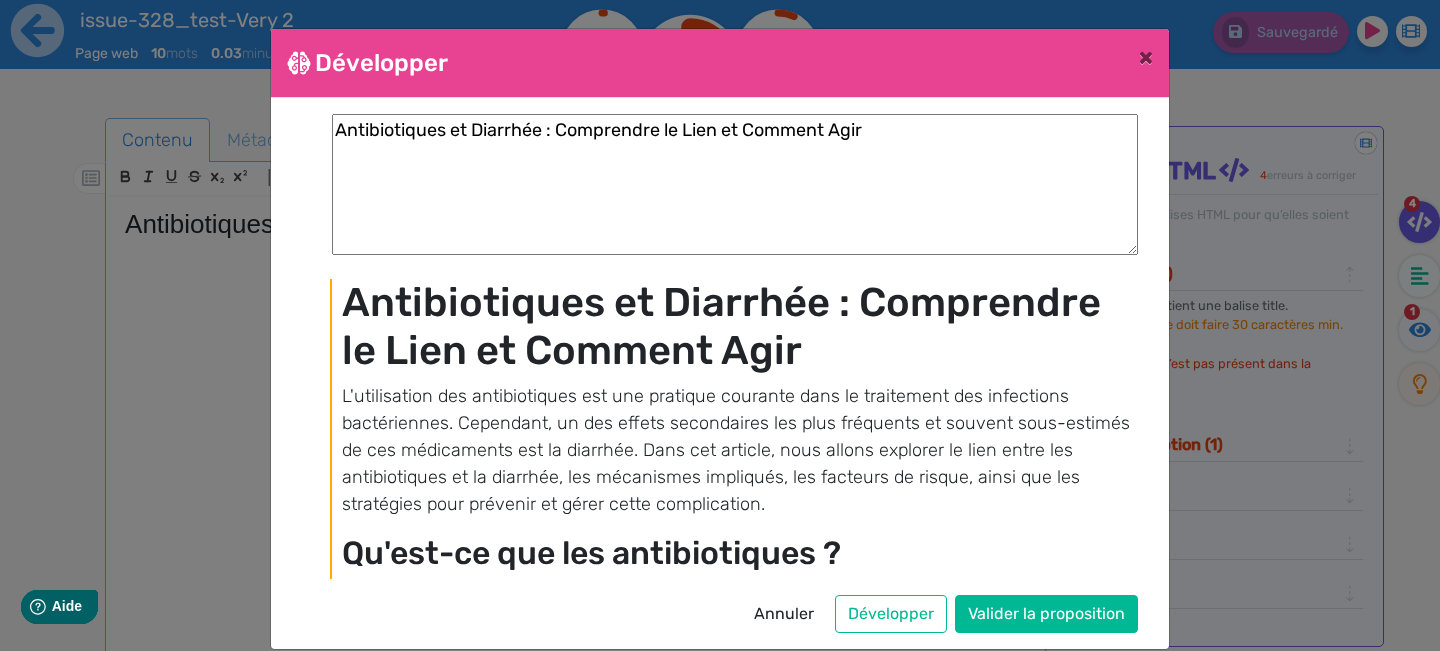 click on "Antibiotiques et Diarrhée : Comprendre le Lien et Comment Agir" at bounding box center (739, 327) 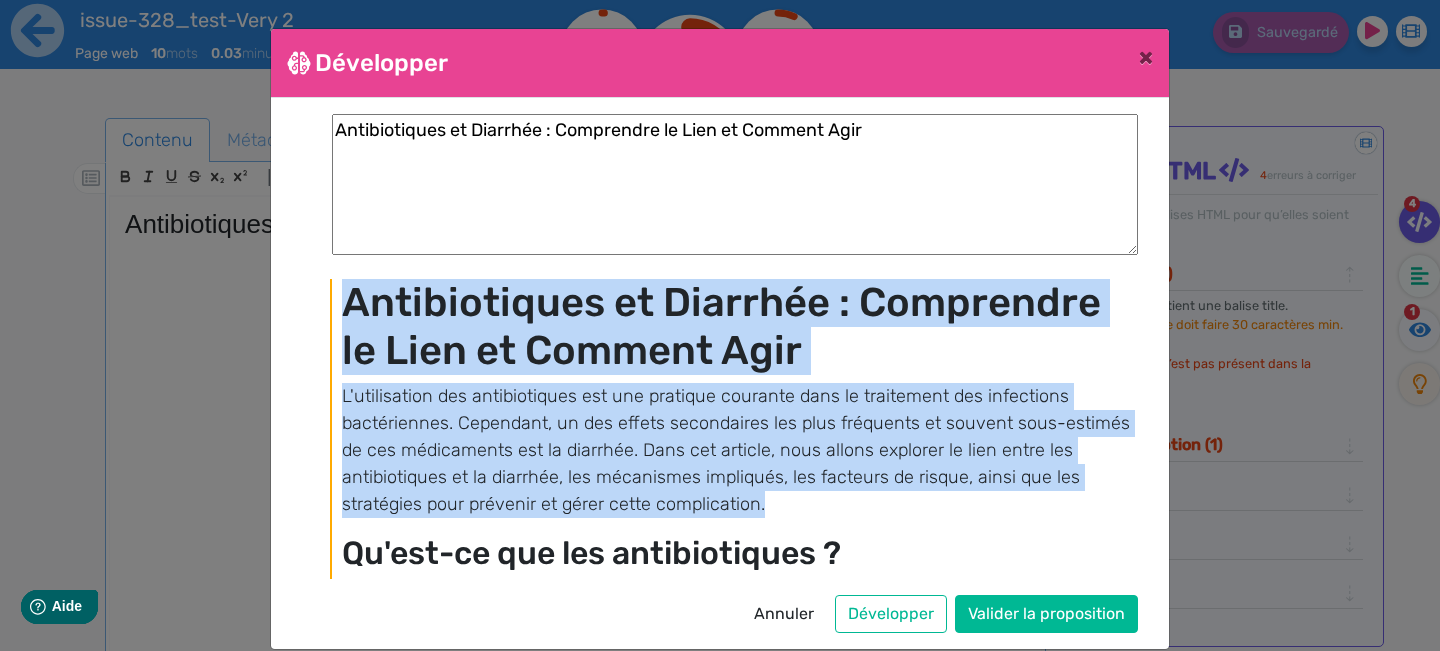 drag, startPoint x: 344, startPoint y: 305, endPoint x: 948, endPoint y: 494, distance: 632.87994 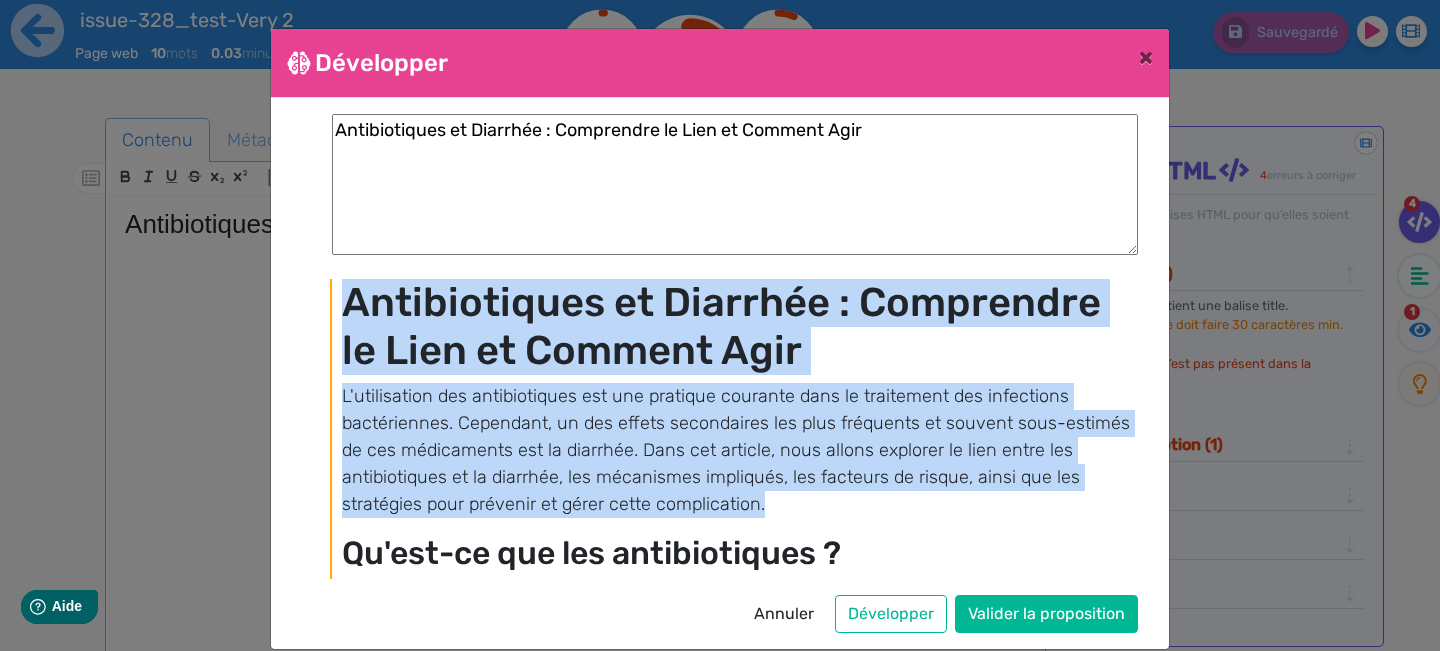 click on "Antibiotiques et Diarrhée : Comprendre le Lien et Comment Agir
L'utilisation des antibiotiques est une pratique courante dans le traitement des infections bactériennes. Cependant, un des effets secondaires les plus fréquents et souvent sous-estimés de ces médicaments est la diarrhée. Dans cet article, nous allons explorer le lien entre les antibiotiques et la diarrhée, les mécanismes impliqués, les facteurs de risque, ainsi que les stratégies pour prévenir et gérer cette complication.
Qu'est-ce que les antibiotiques ?
Les antibiotiques sont des médicaments utilisés pour traiter les infections causées par des bactéries. Leur action consiste à tuer les bactéries ou à inhiber leur croissance. Ils sont efficaces contre une large gamme de bactéries, mais ils n'ont aucun effet sur les virus. La prescription d'antibiotiques doit se faire avec soin, car une utilisation inappropriée peut provoquer des résistances bactériennes.
La flore intestinale
Clostridium difficile" at bounding box center [739, 2142] 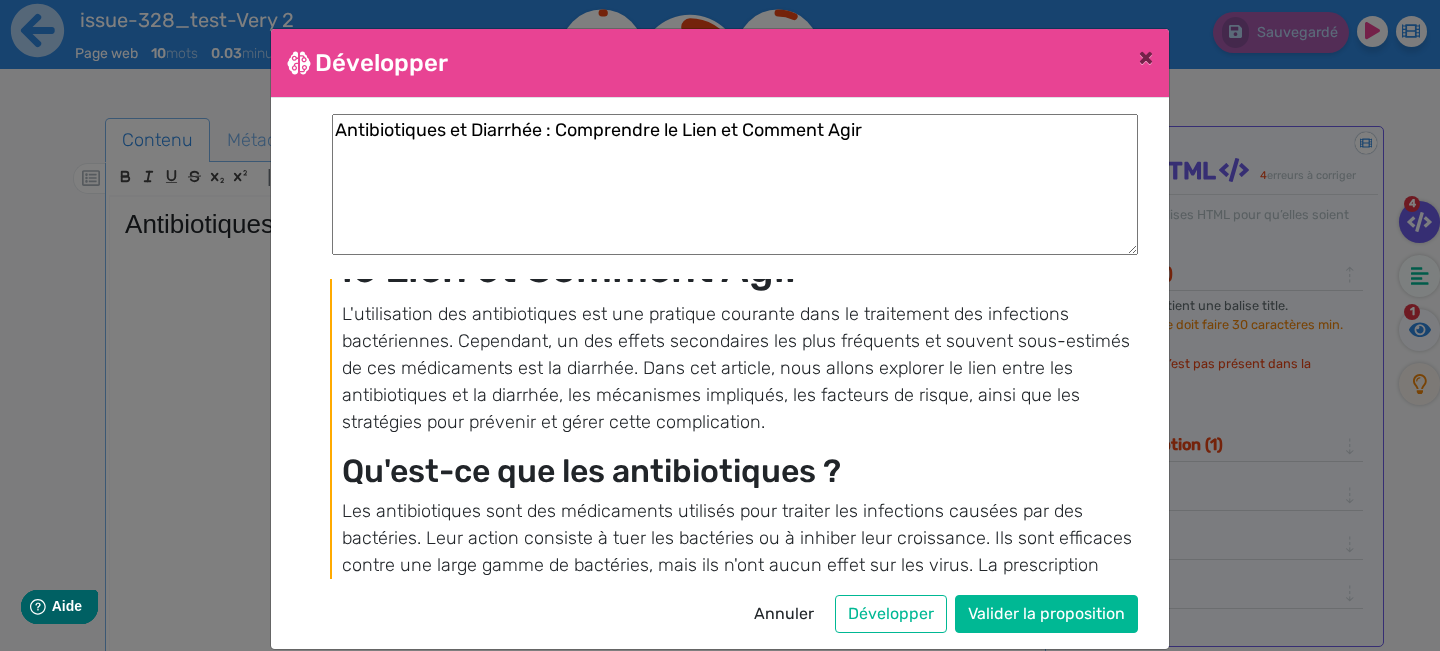 scroll, scrollTop: 0, scrollLeft: 0, axis: both 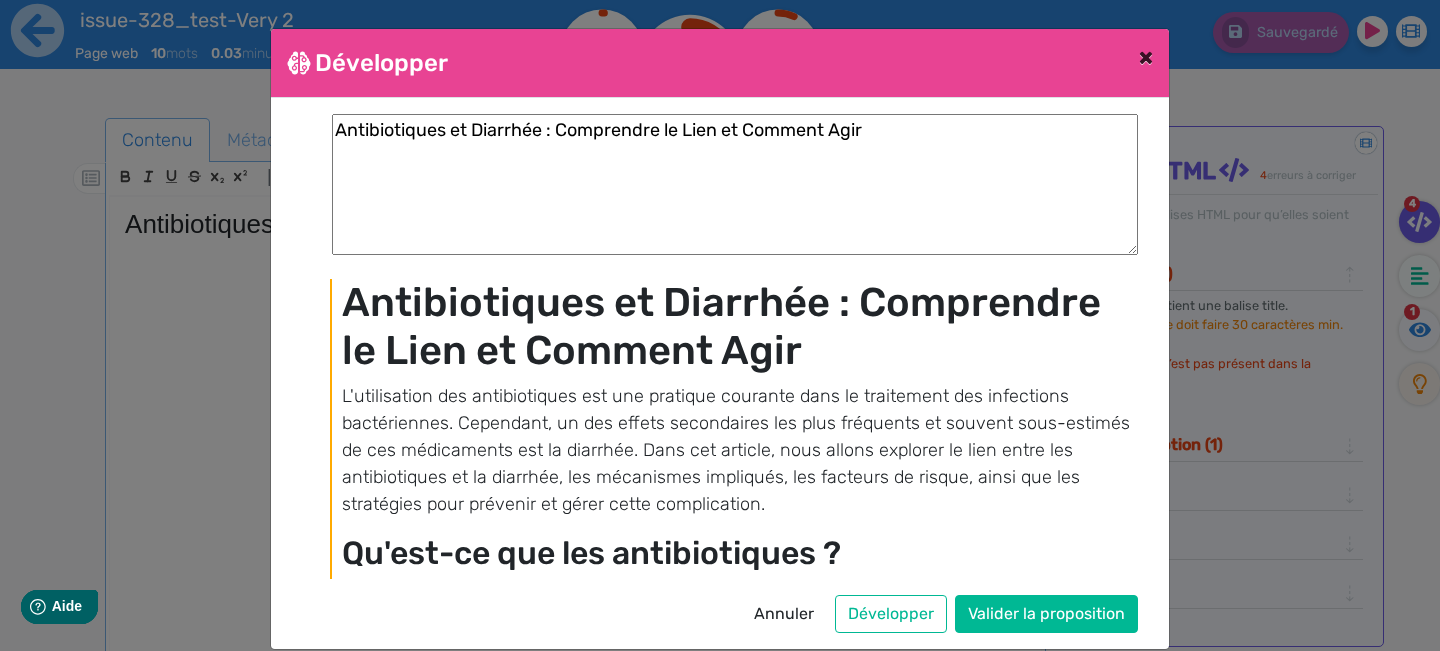 click on "×" at bounding box center (1146, 57) 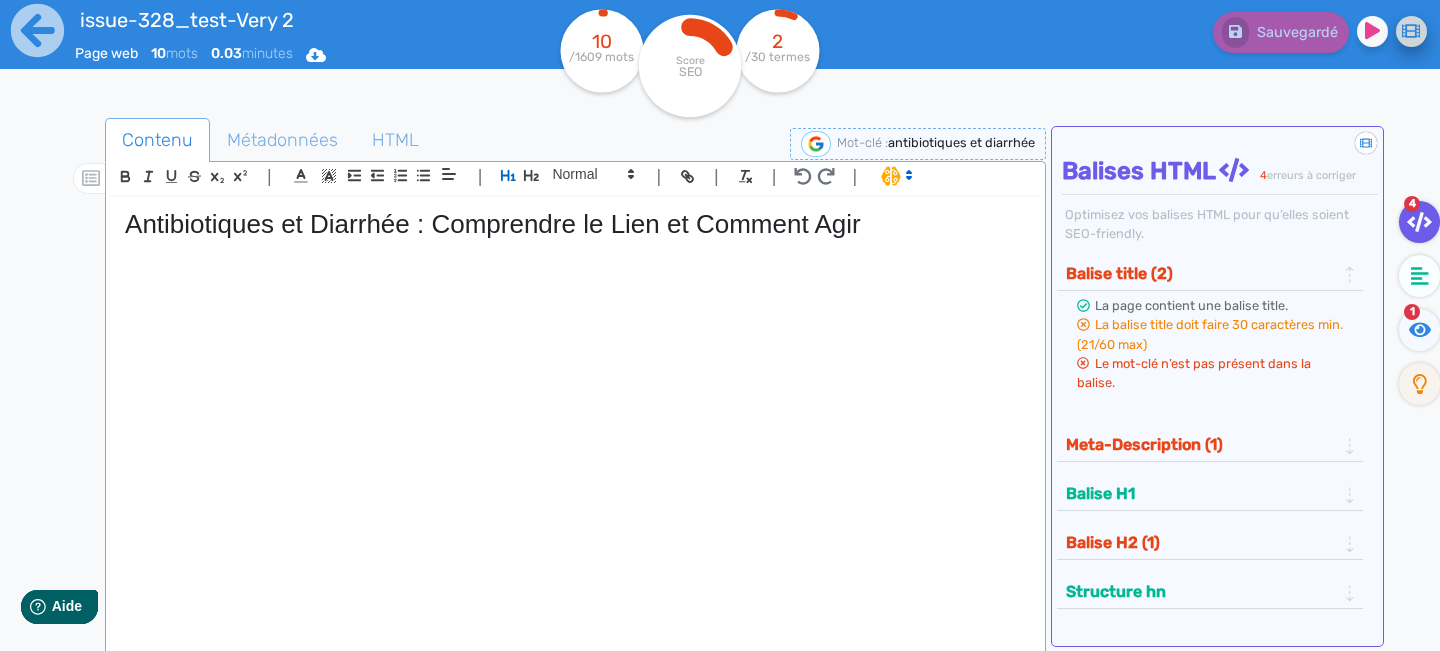 click at bounding box center [1411, 31] 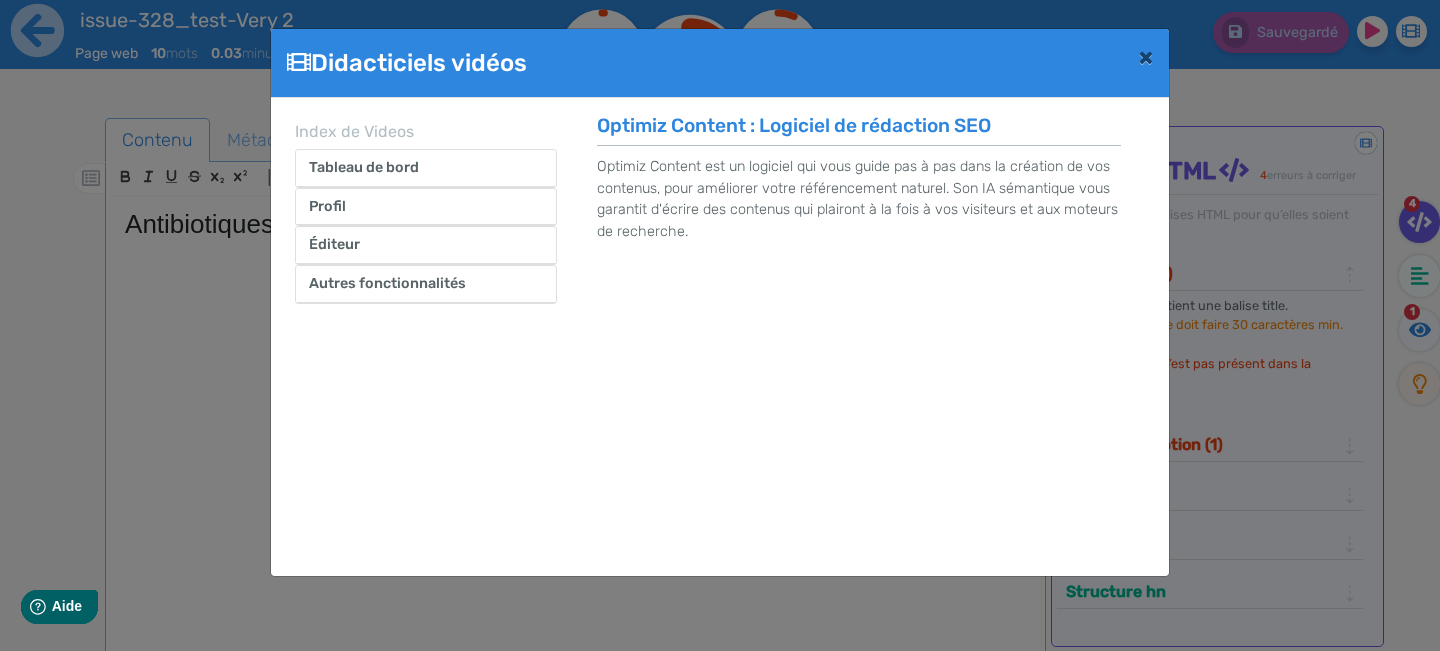 click on "Didacticiels vidéos × Index de Videos Tableau de bord Tout ce que vous devez savoir sur le tableau de bord Création de document Créer son premier document sur Optimiz Content Profil Profil & abonnement Gérer son profil Comment gérer son profil sur Optimiz Content ? Mail, Mot de passe, Prénom, Nom Éditeur Les onglets de l'editeur description Création Balise title Créer des balises title et optimisées avec Optimiz Content Création des H1 Créer des H1 optimisés avec Optimiz Content Sémantique Optimiser la richesse sémantique de ses contenus avec Optimiz Content Idées Trouver de l'inspiration grâce à Optimiz Content Autres fonctionnalités Autre fonctionnalités Le score SEO Comprendre le score SEO sur Optimiz Content Le score de longueur de contenu Comprendre le score SEO sur Optimiz Content Le score sémantique Comprendre le score SEO sur Optimiz Content Optimiz Content : Logiciel de rédaction SEO" at bounding box center [720, 325] 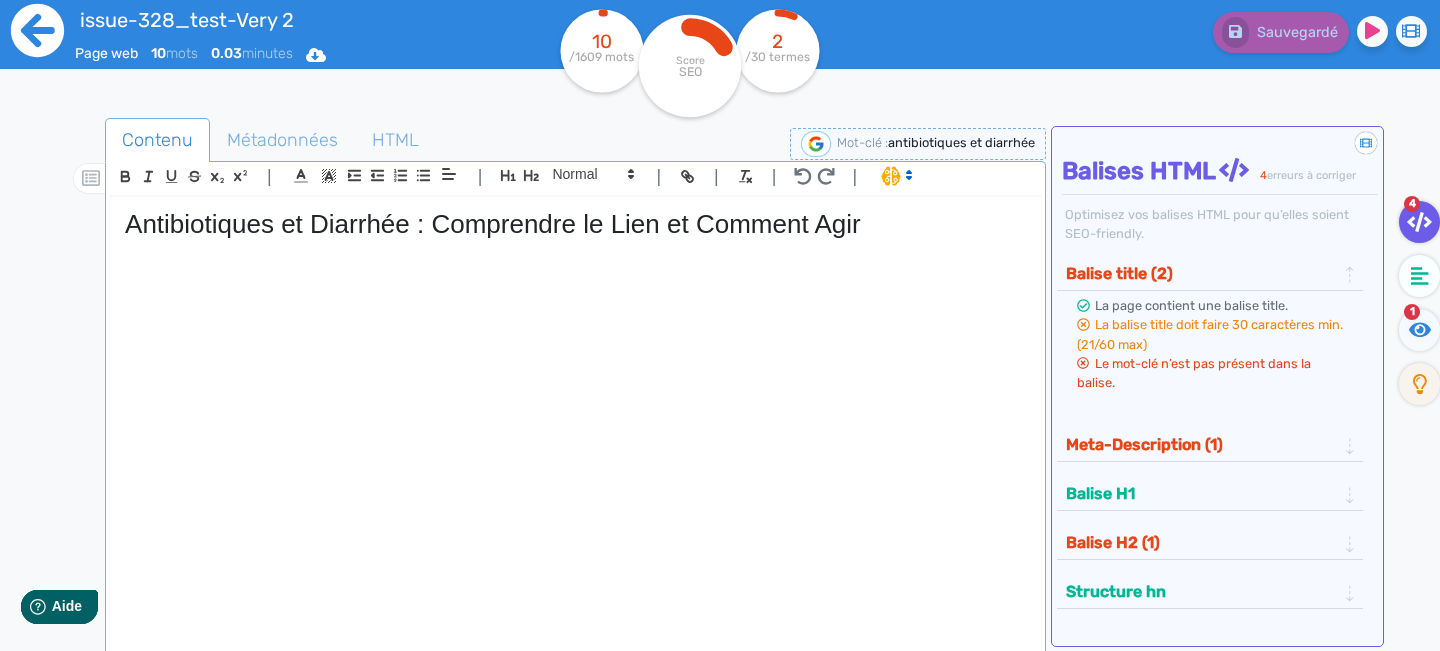 click at bounding box center (37, 30) 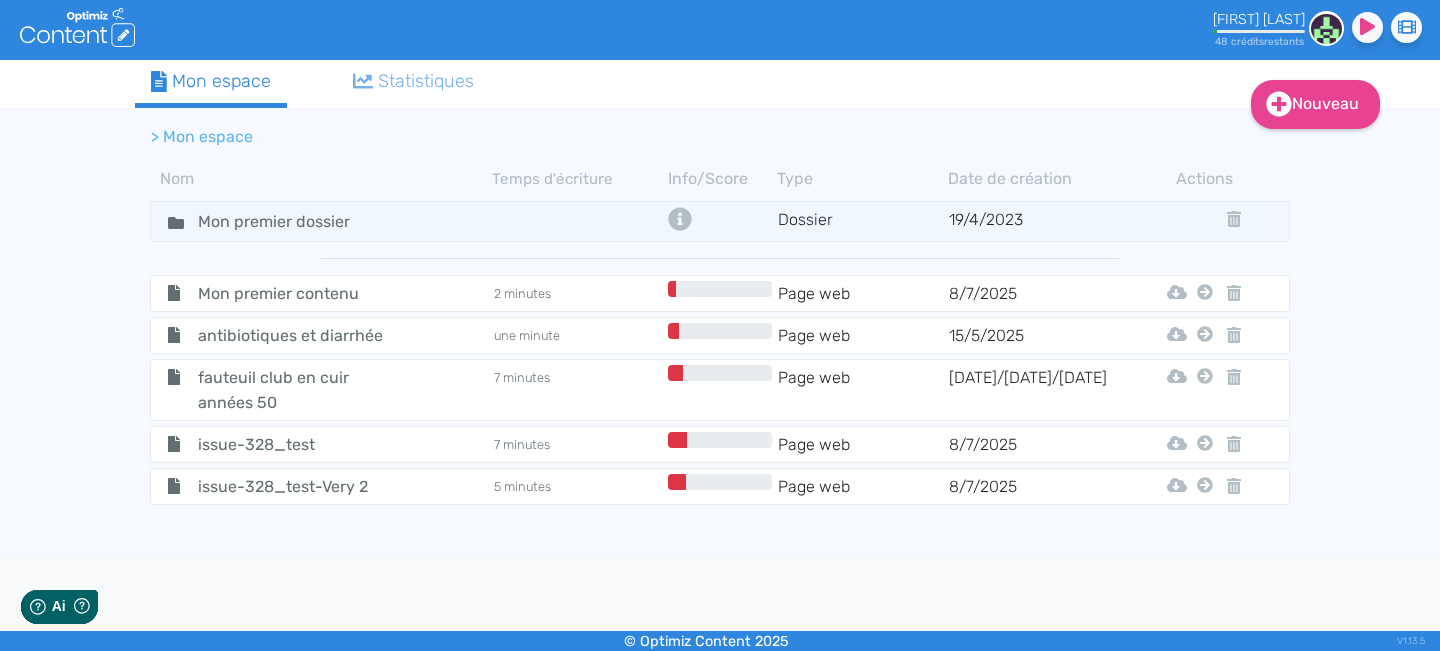 scroll, scrollTop: 0, scrollLeft: 0, axis: both 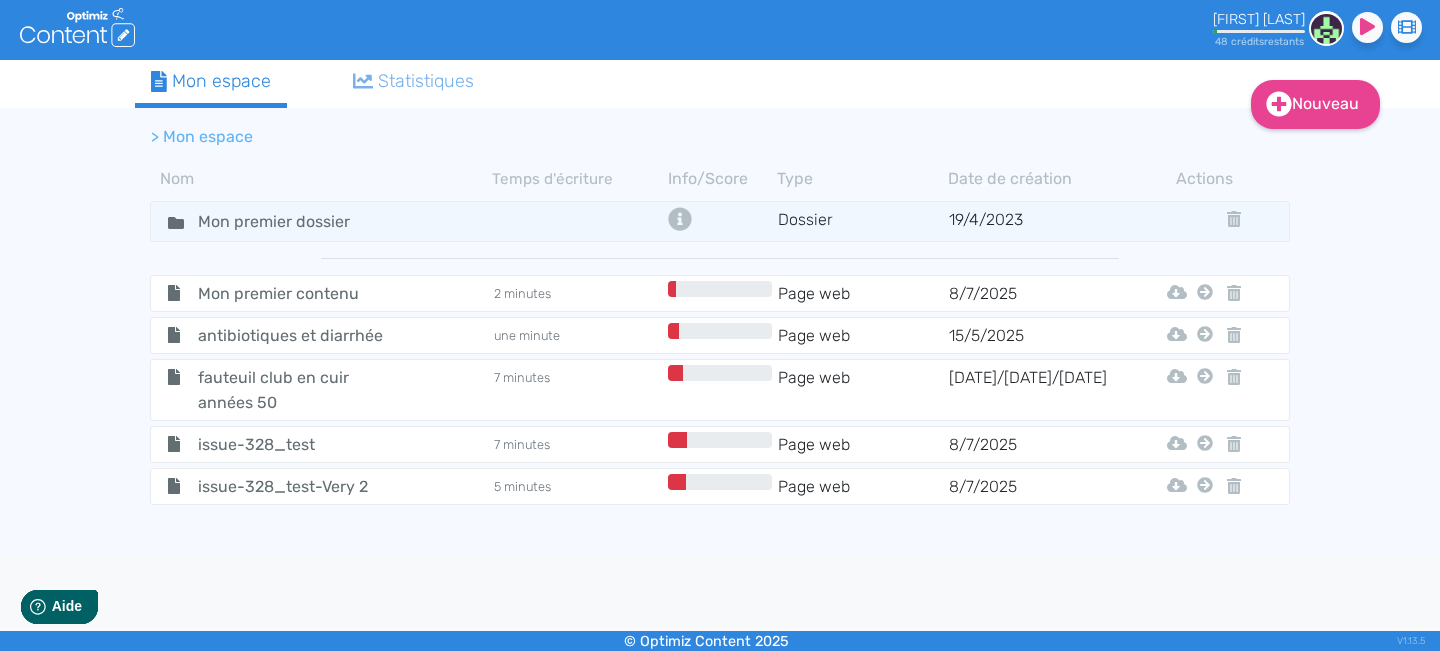 click on ".cls-1 { fill: #fff; }  logos_optimized_solutions" at bounding box center [77, 27] 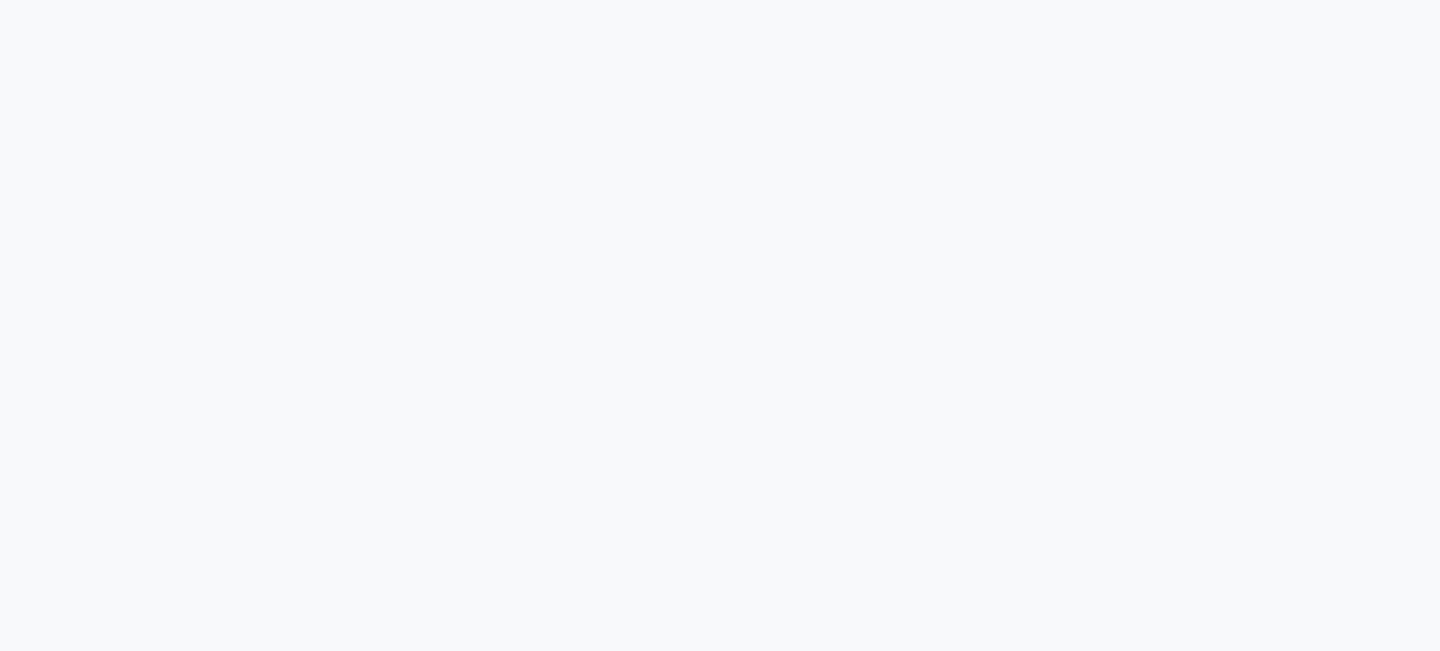 scroll, scrollTop: 0, scrollLeft: 0, axis: both 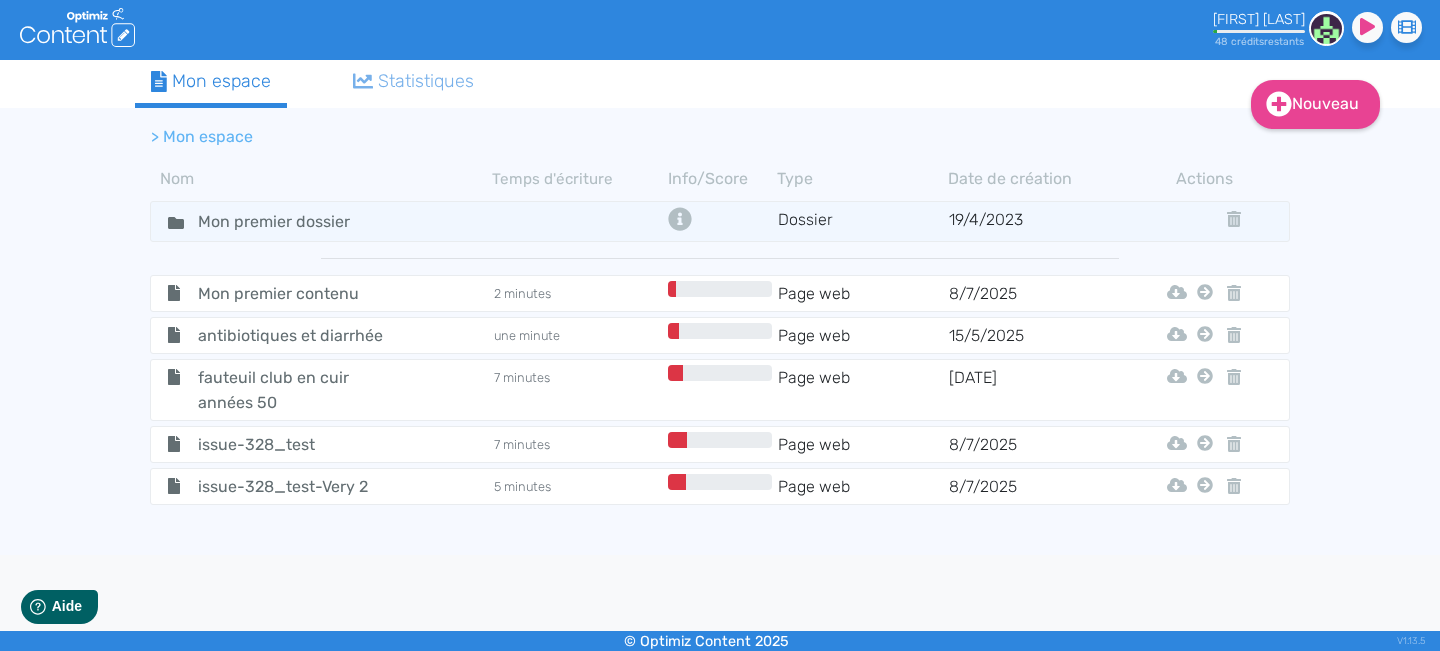 click at bounding box center (1326, 28) 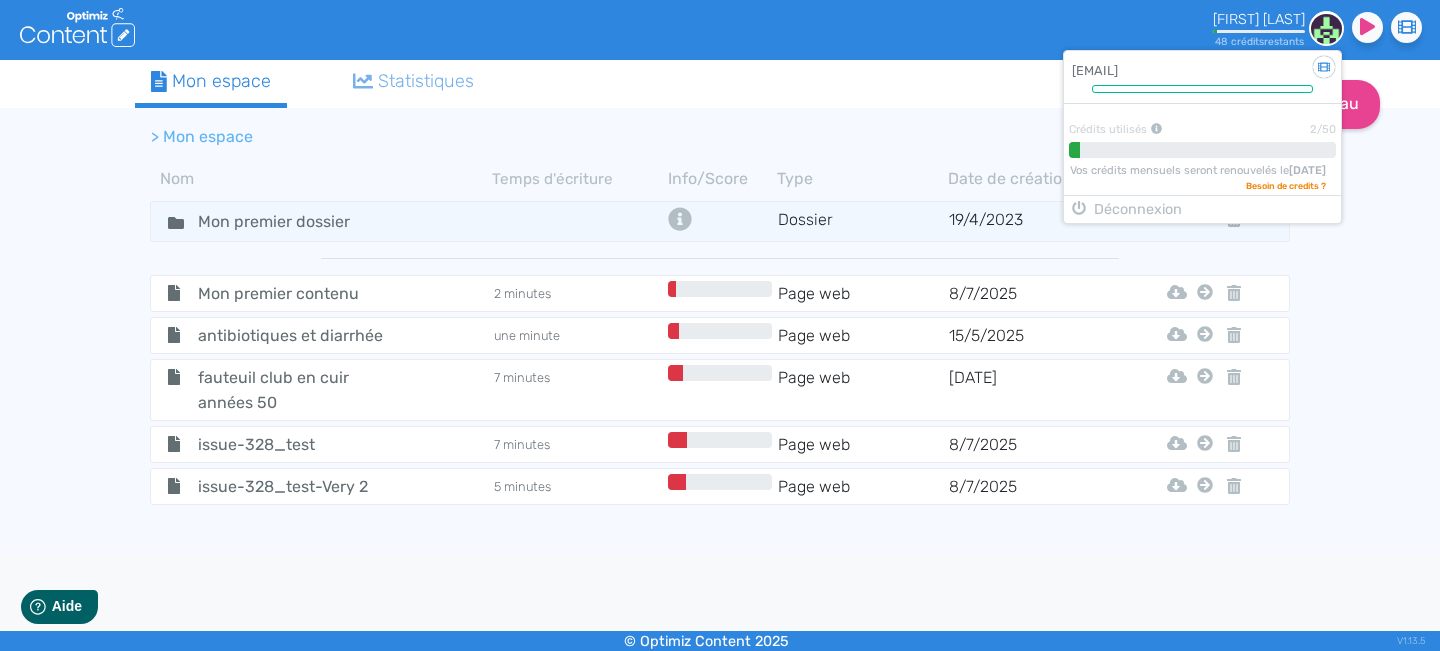 click at bounding box center [720, 30] 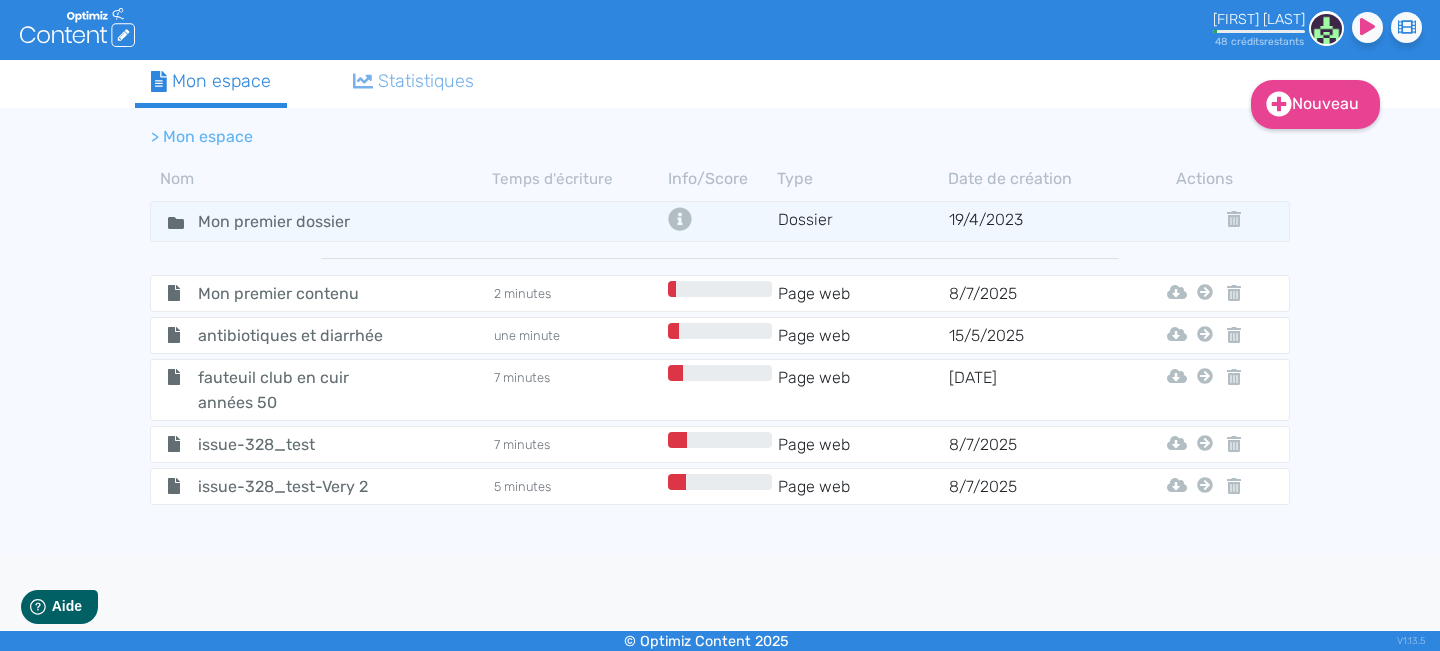 click on "alexandre Meunier" at bounding box center [1259, 19] 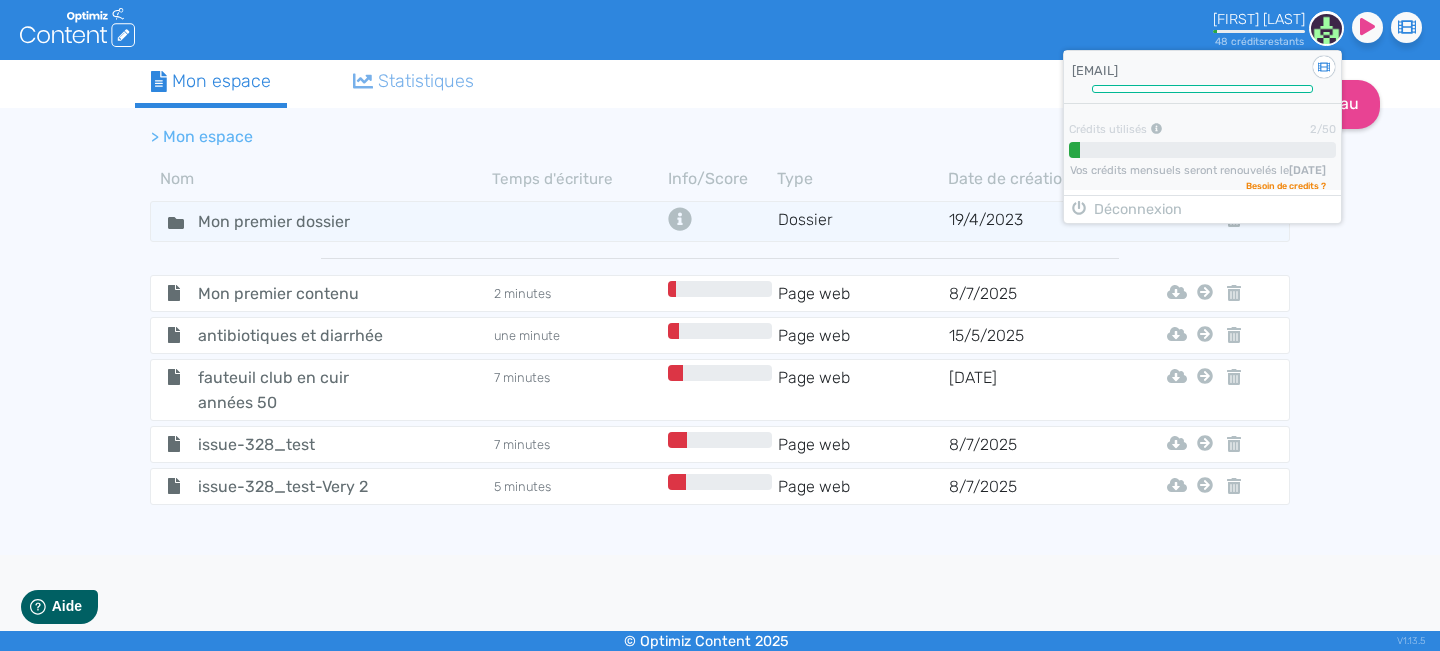 click on "Vos crédits mensuels seront renouvelés le  15/07/2025  Besoin de credits ?" at bounding box center [1202, 168] 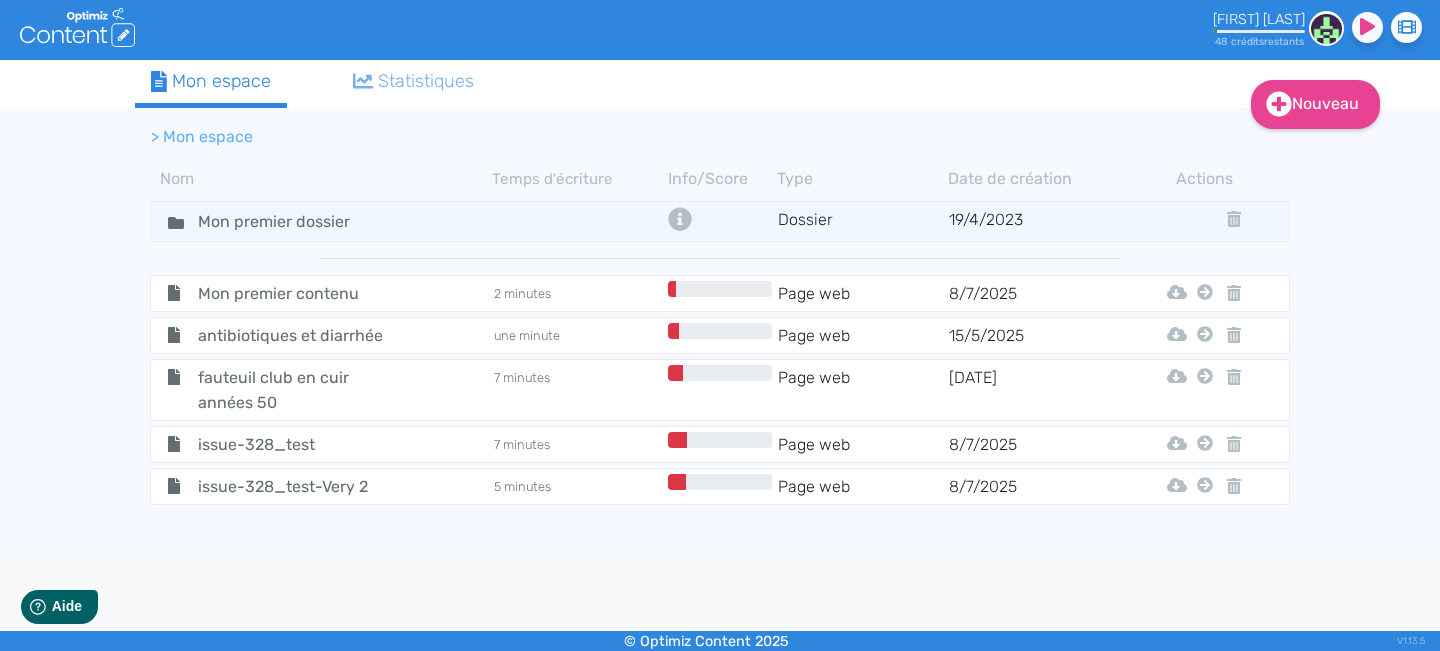 click at bounding box center [1326, 28] 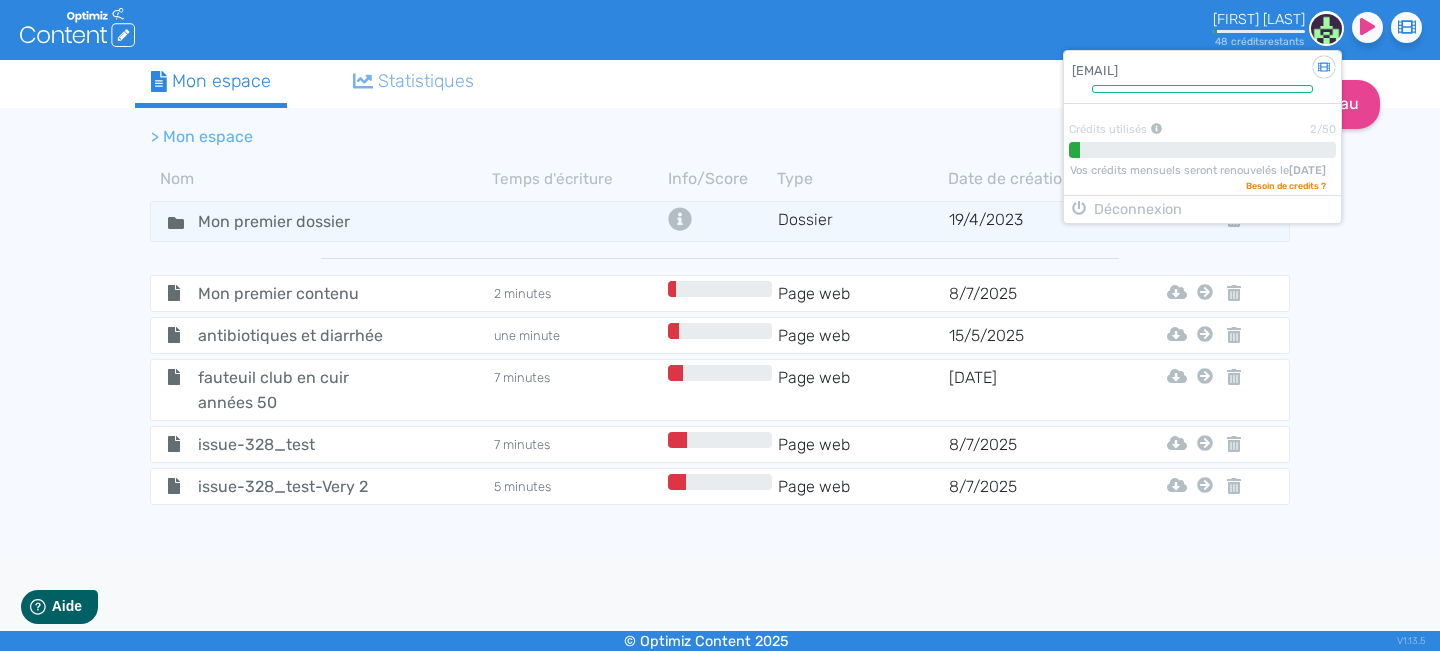 click on "Mon espace   Statistiques" at bounding box center [655, 84] 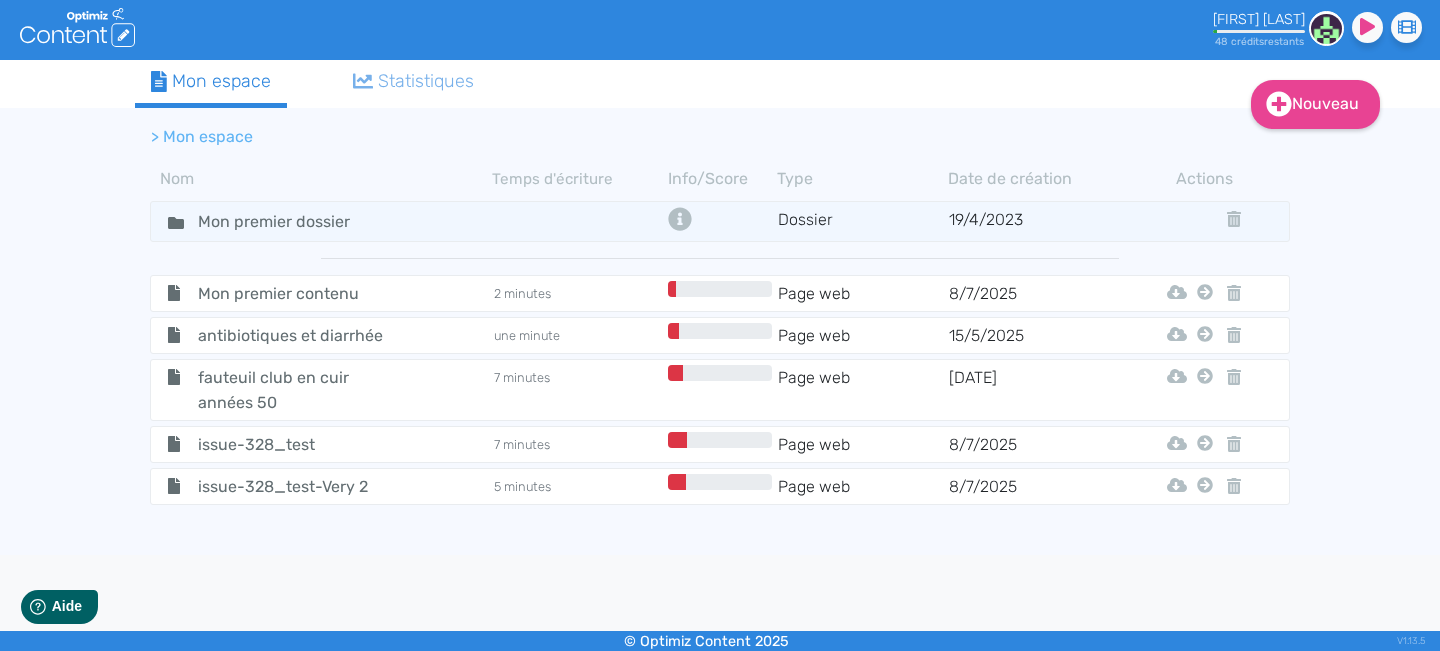 click on ".cls-1 { fill: #fff; }  logos_optimized_solutions" at bounding box center (77, 27) 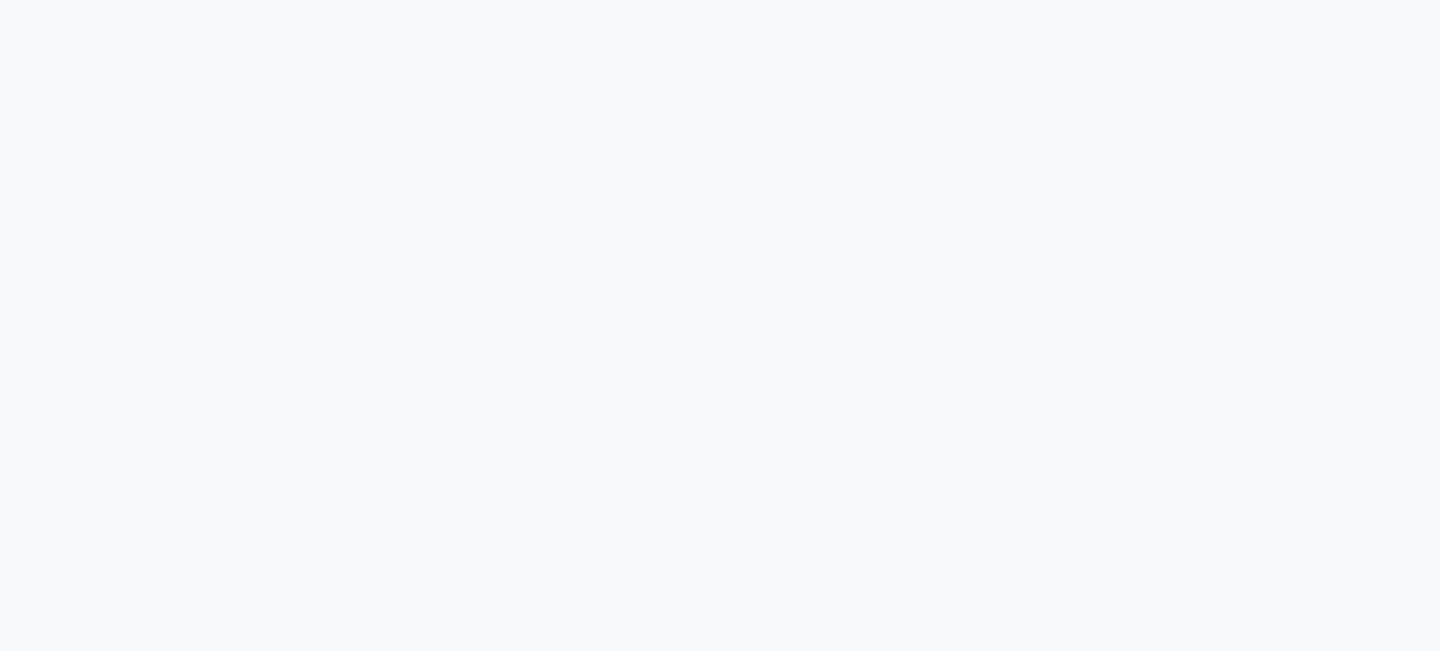 scroll, scrollTop: 0, scrollLeft: 0, axis: both 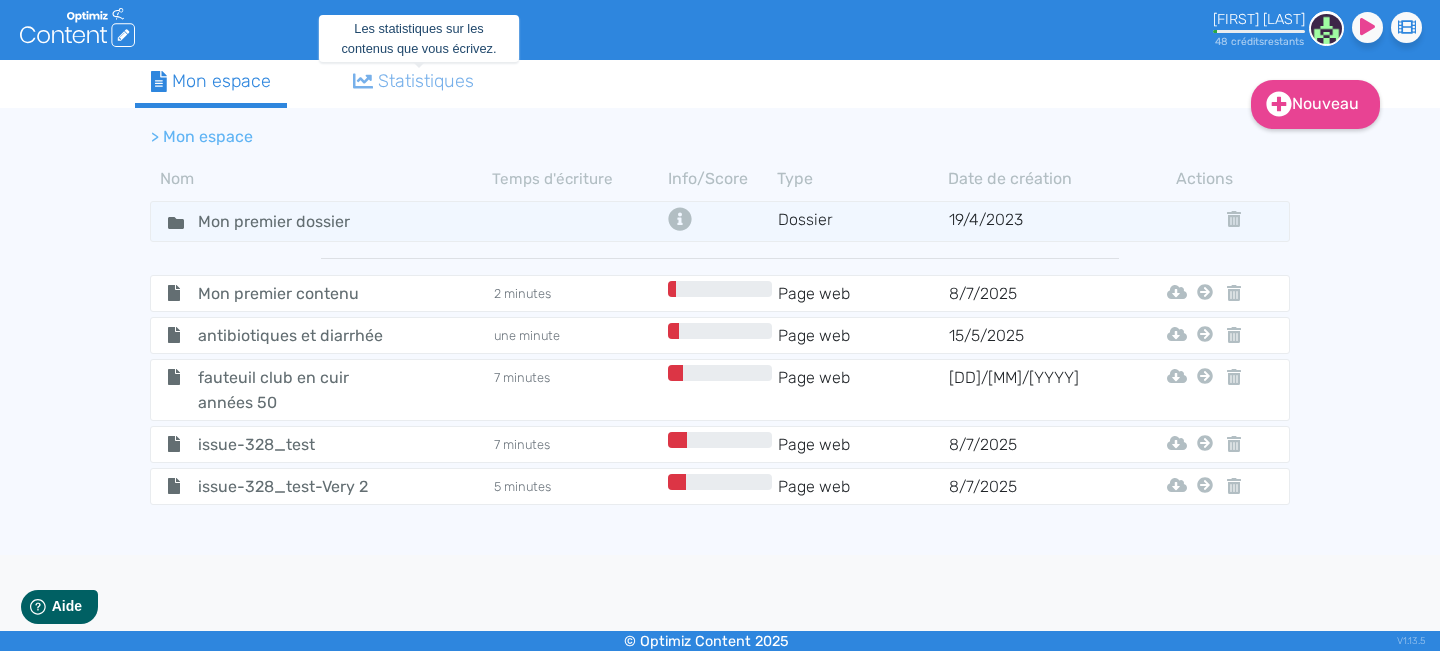 click on "Statistiques" at bounding box center [414, 81] 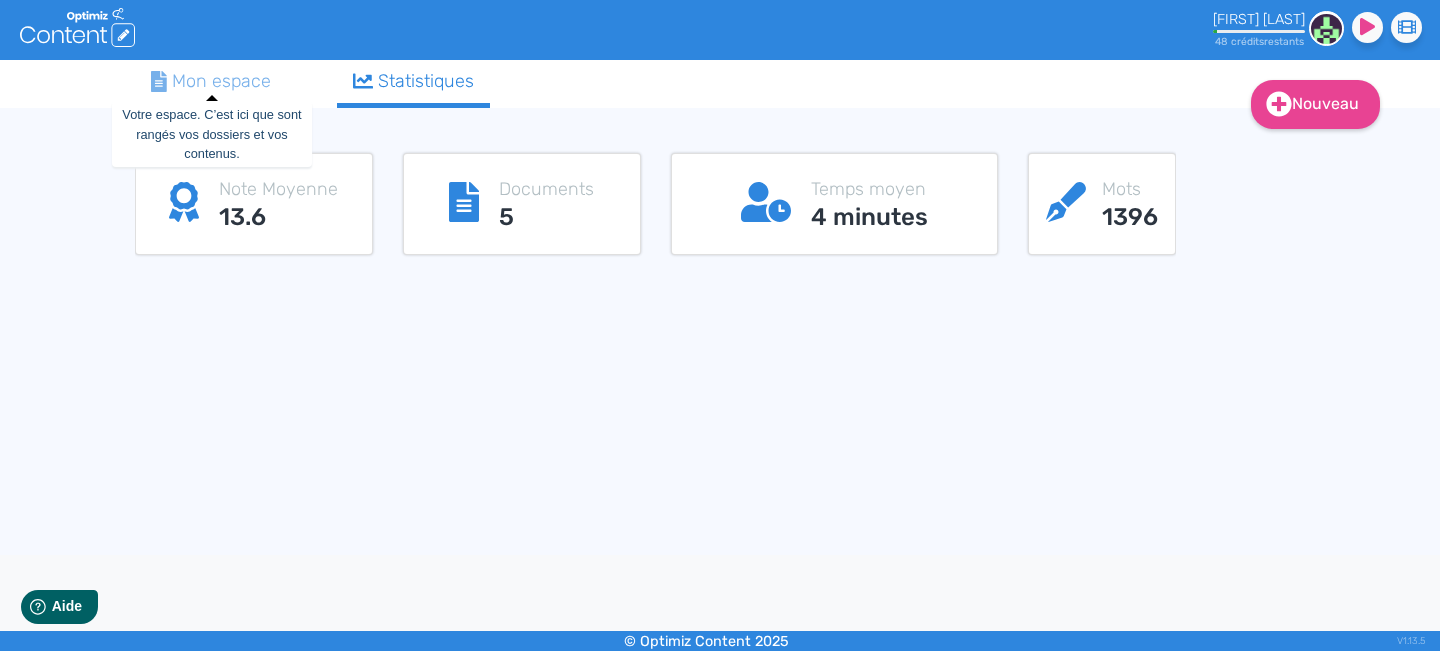 click on "Mon espace" at bounding box center [211, 81] 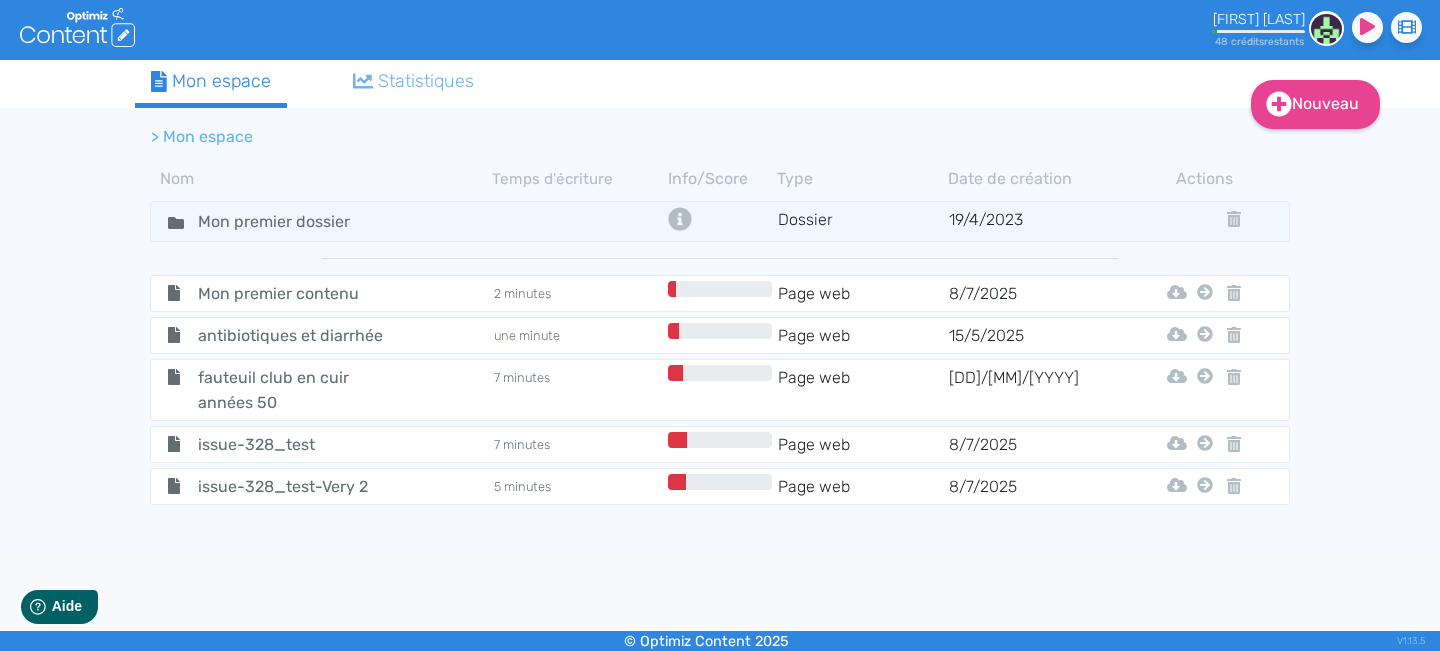 click on "48 crédit s restant s" at bounding box center [1259, 41] 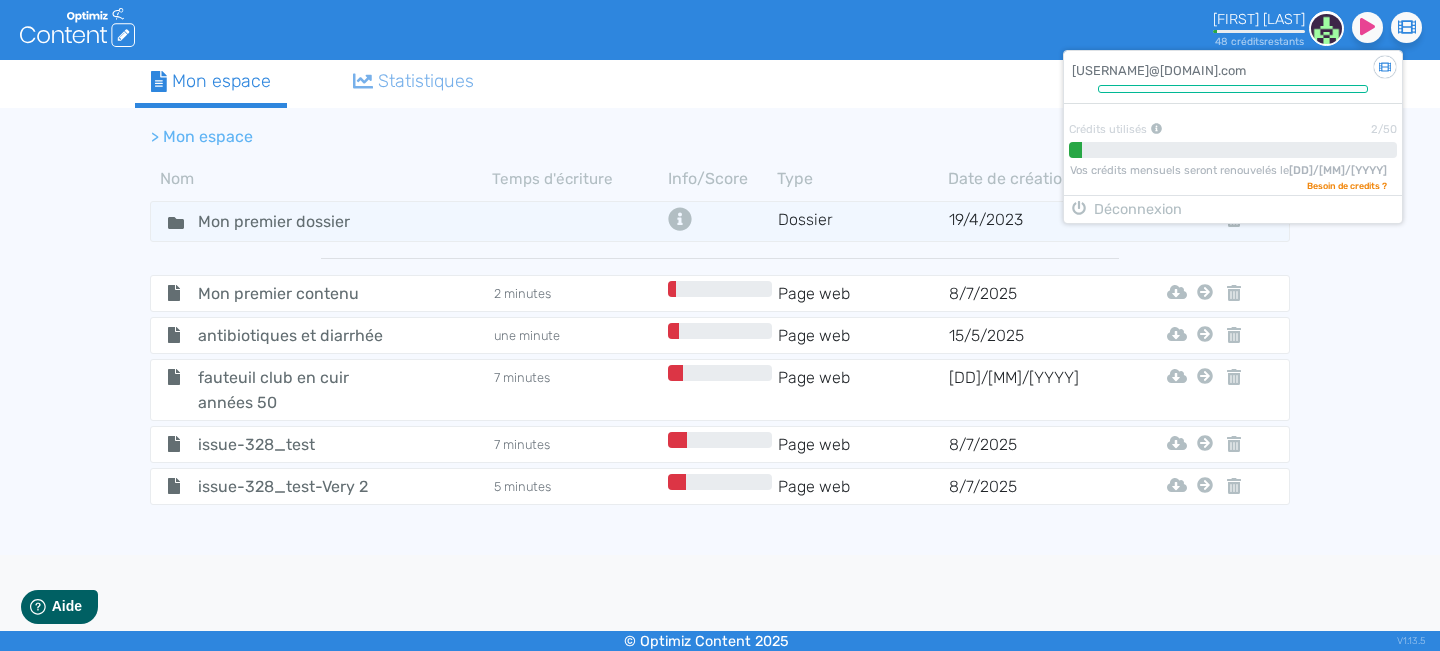 click on "Mon espace   Statistiques" at bounding box center (655, 84) 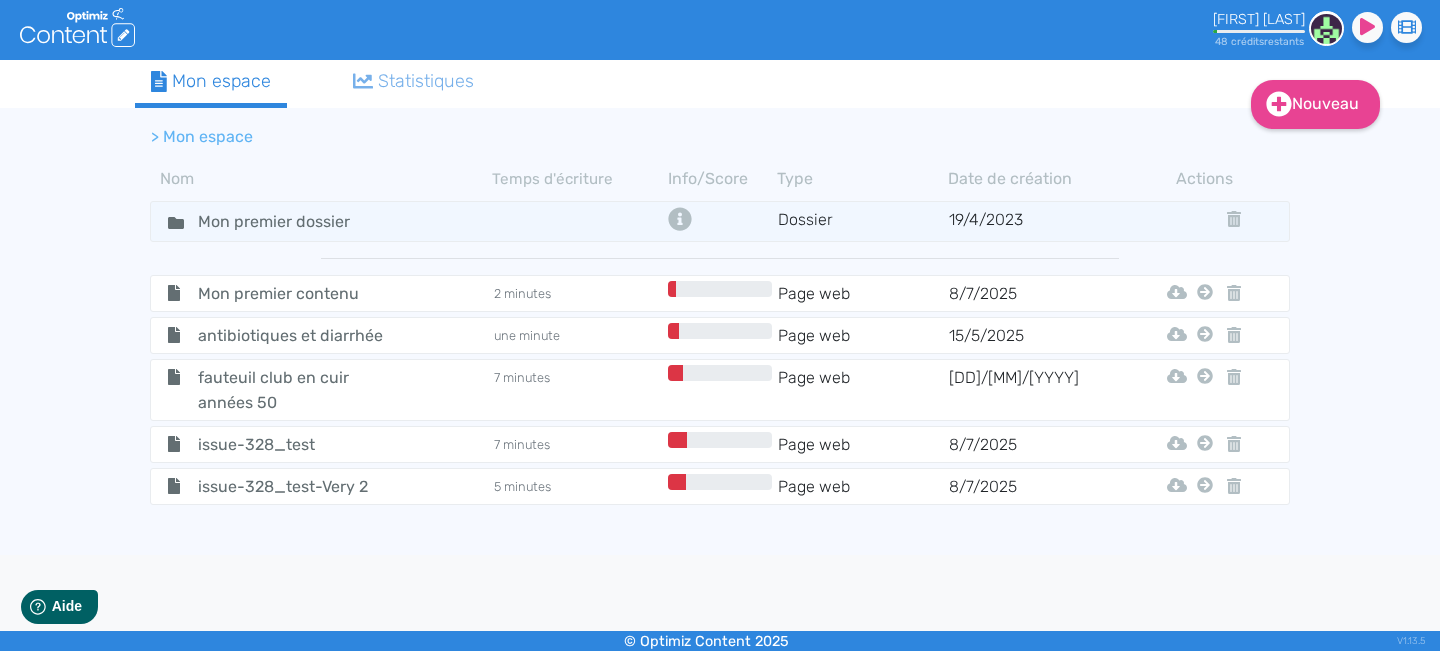 click at bounding box center [1326, 28] 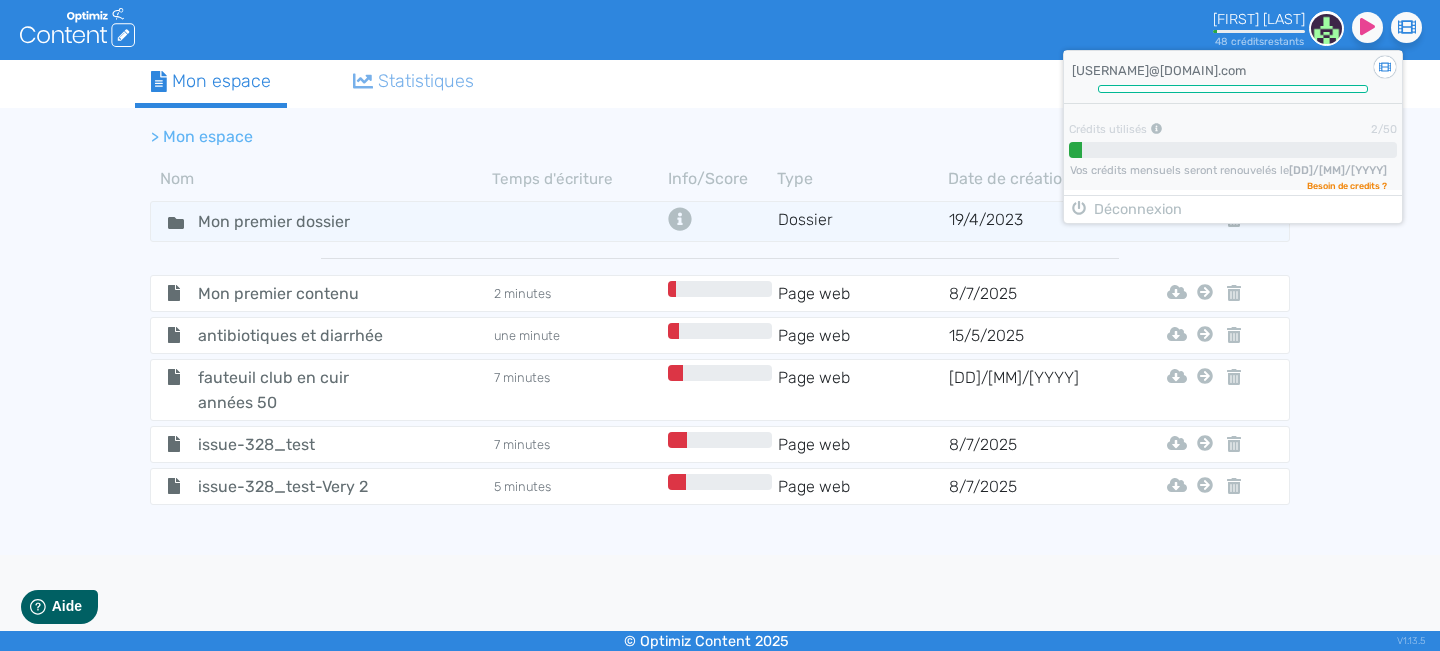 click on "[EMAIL]" at bounding box center (1233, 68) 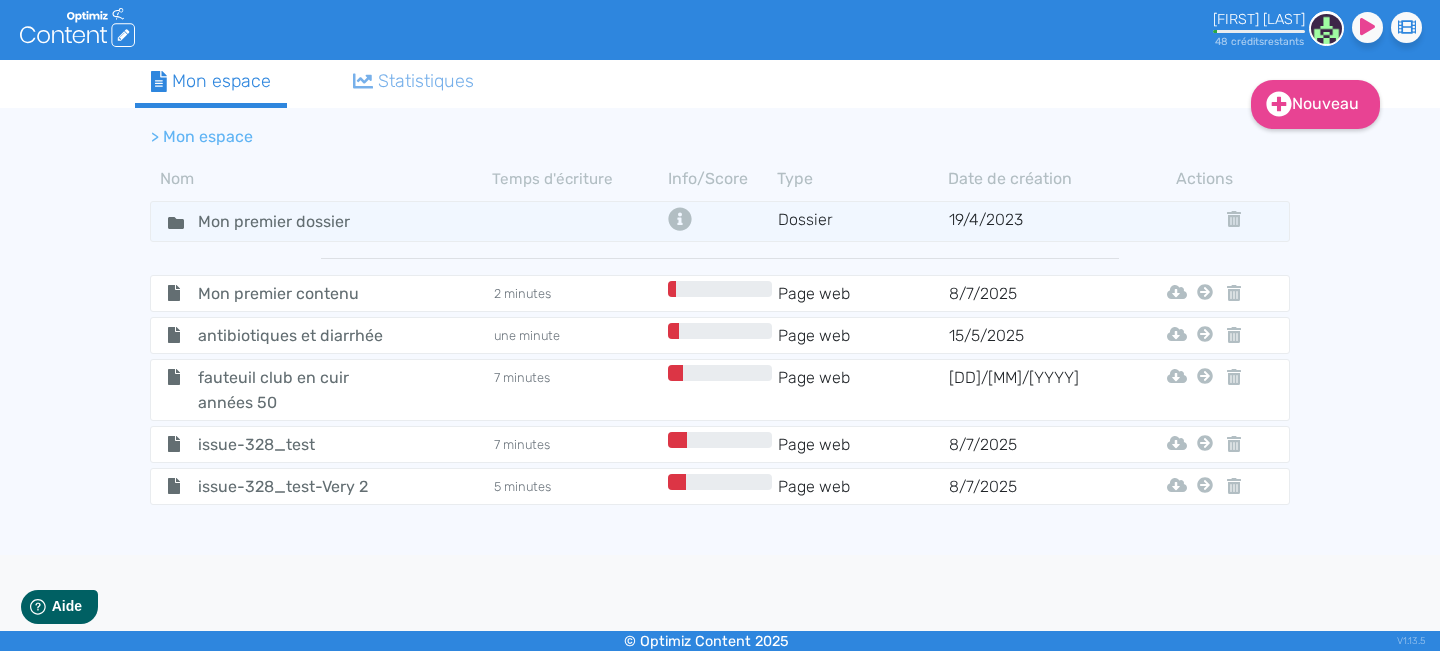 click at bounding box center (1326, 28) 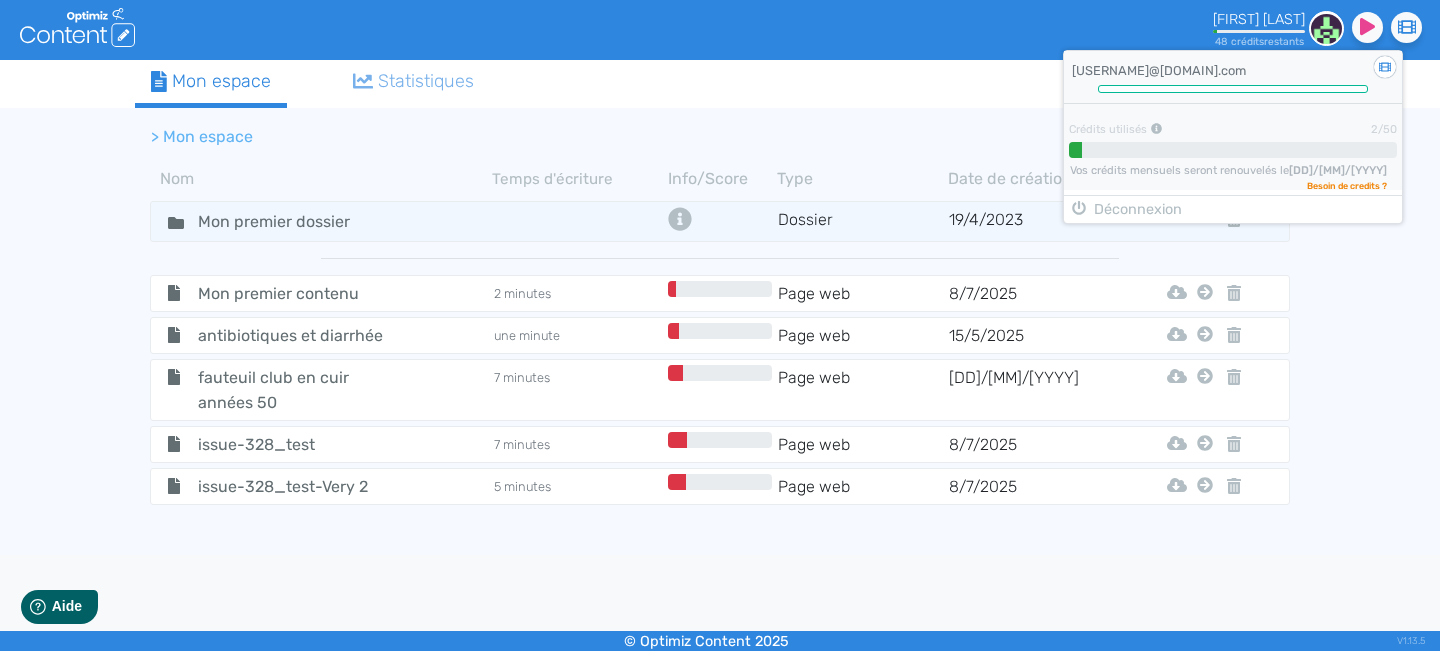 click at bounding box center (1233, 149) 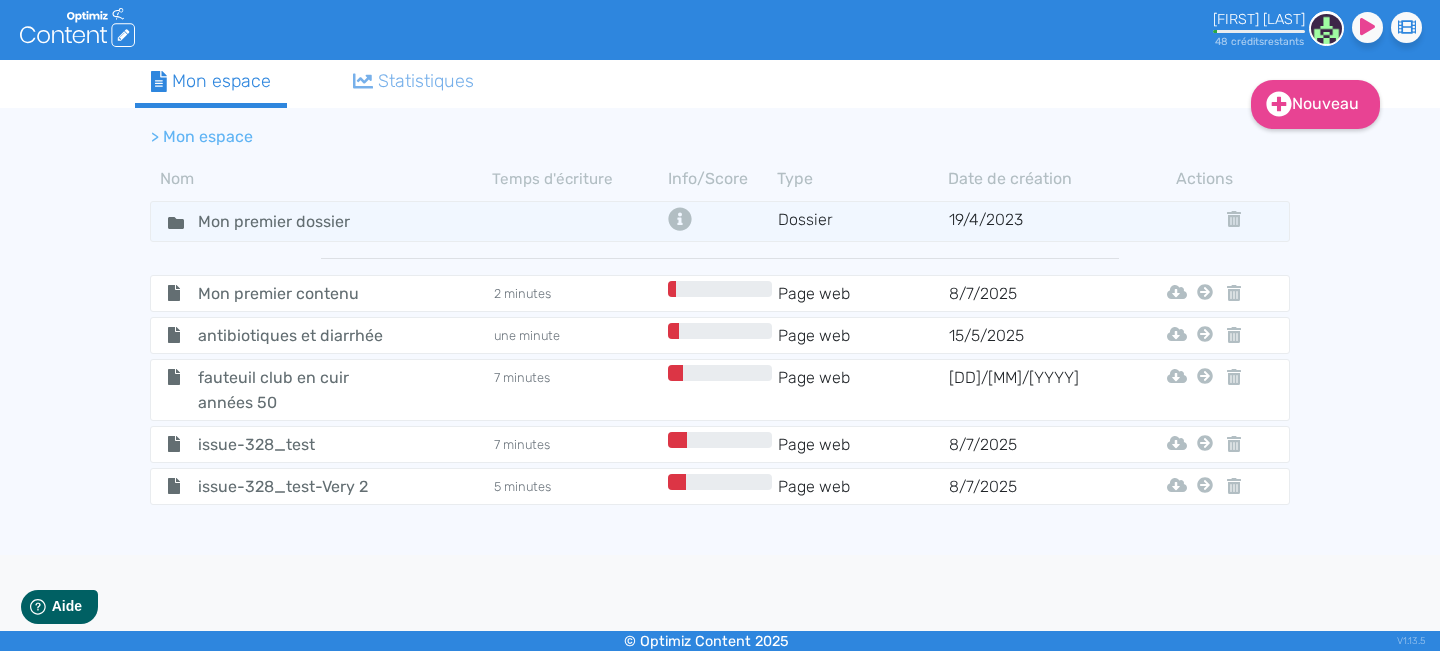 click on ".cls-1 { fill: #fff; }  logos_optimized_solutions" at bounding box center (77, 27) 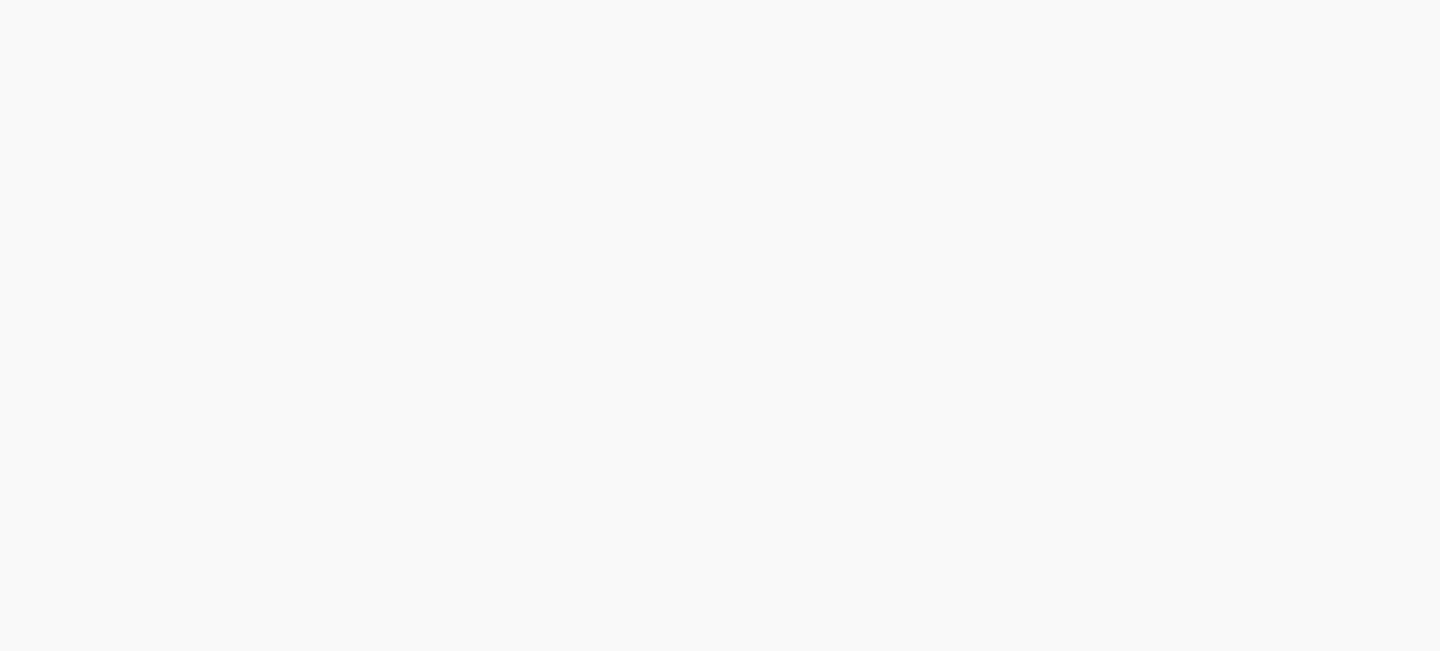 scroll, scrollTop: 0, scrollLeft: 0, axis: both 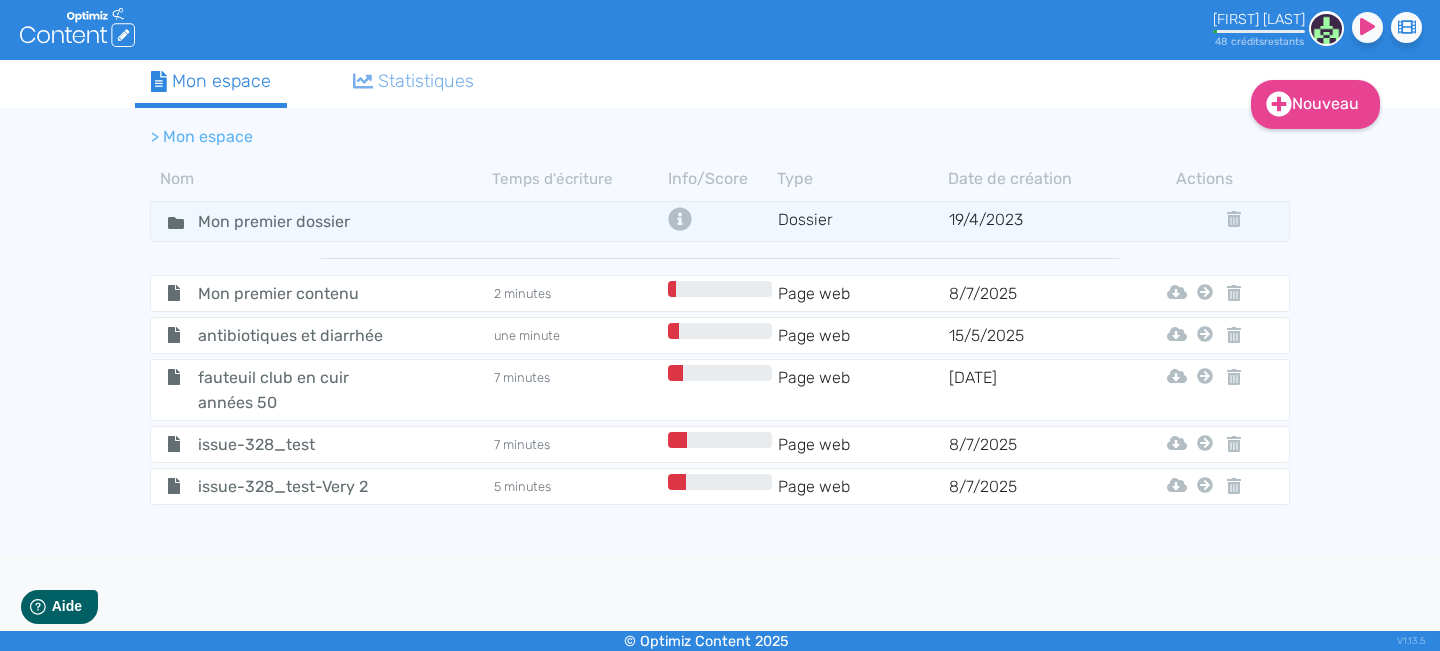 click at bounding box center (1326, 28) 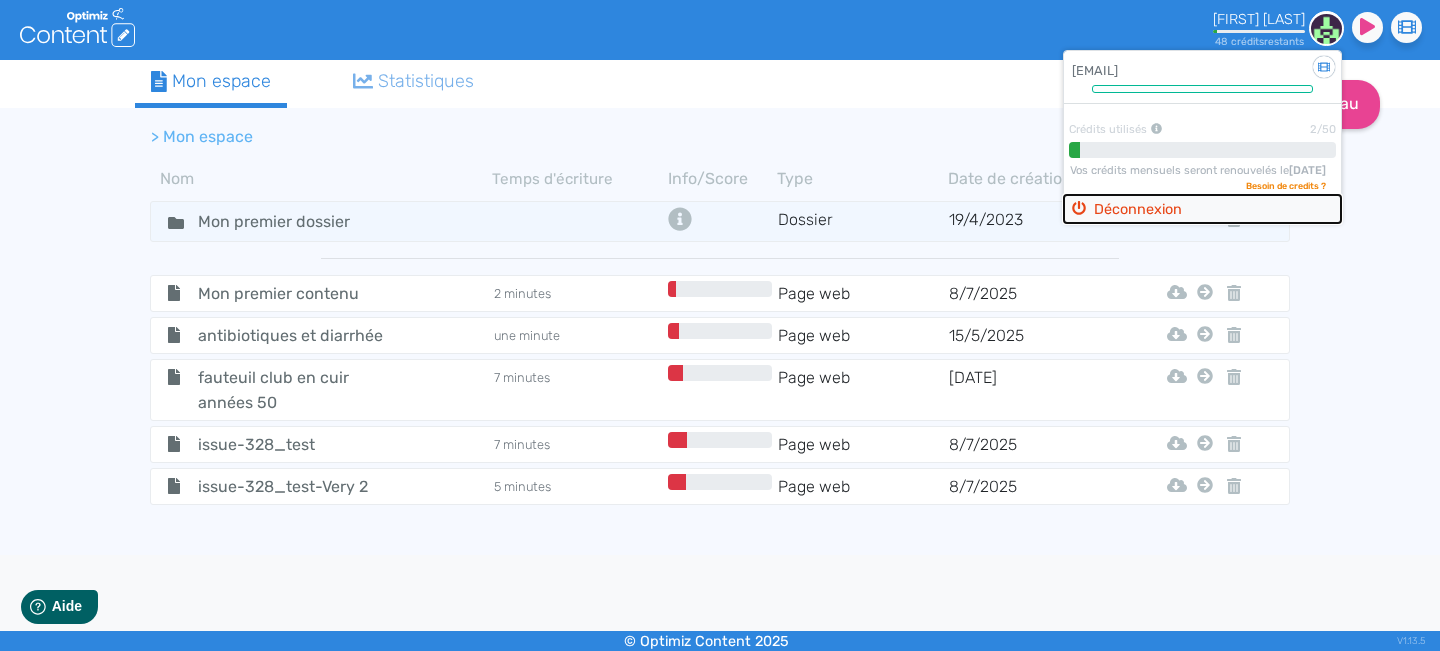 click on "Déconnexion" at bounding box center (1202, 208) 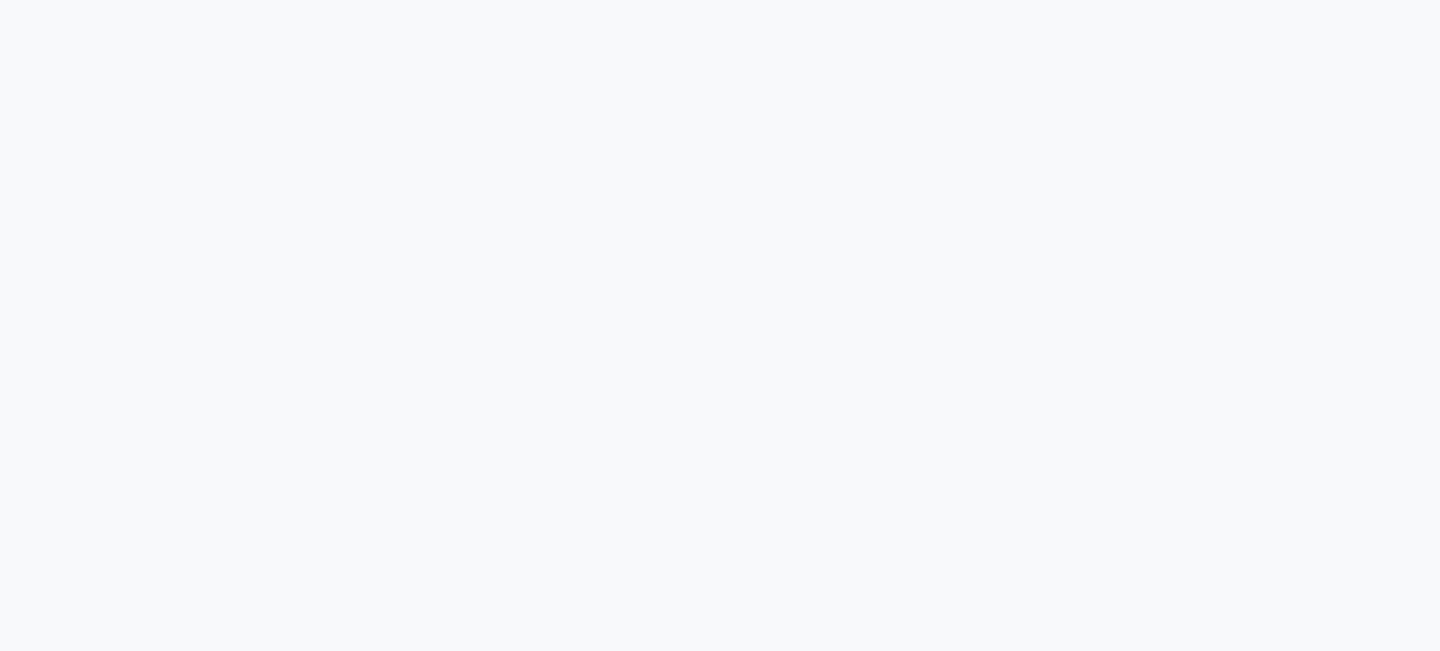 scroll, scrollTop: 0, scrollLeft: 0, axis: both 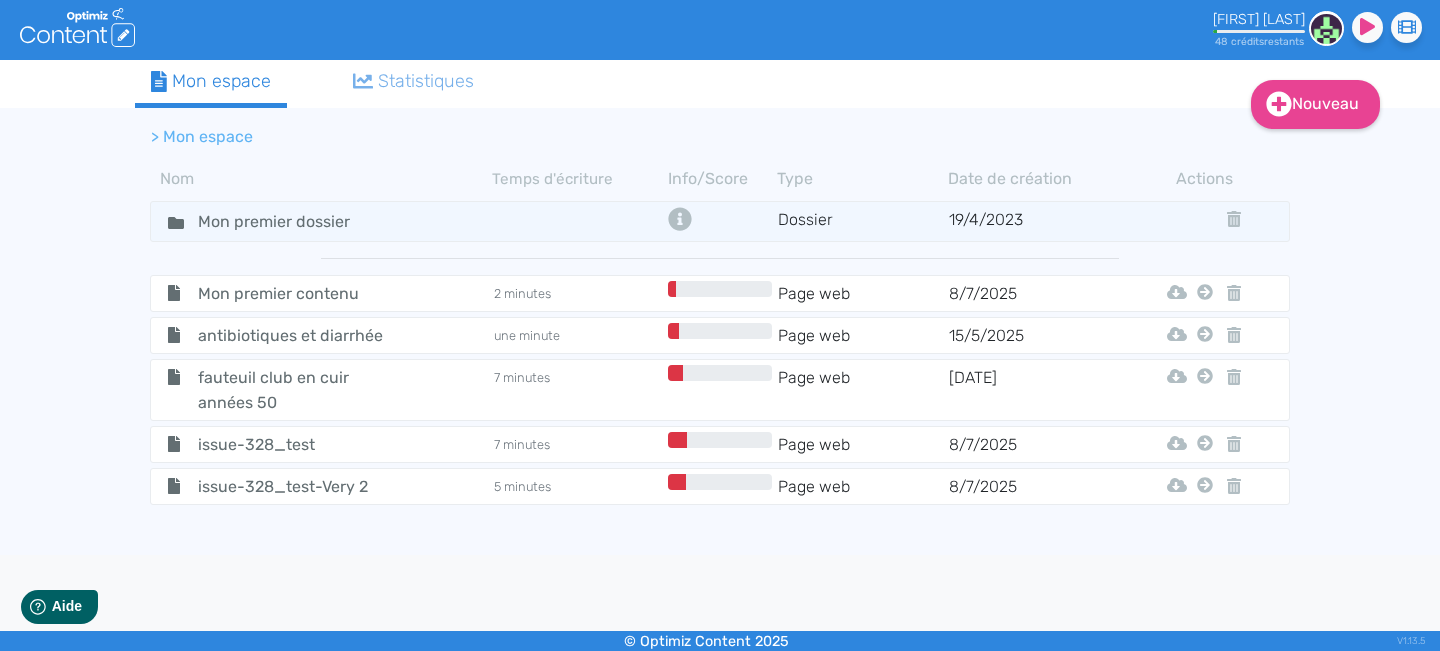 click on "Statistiques" at bounding box center [414, 81] 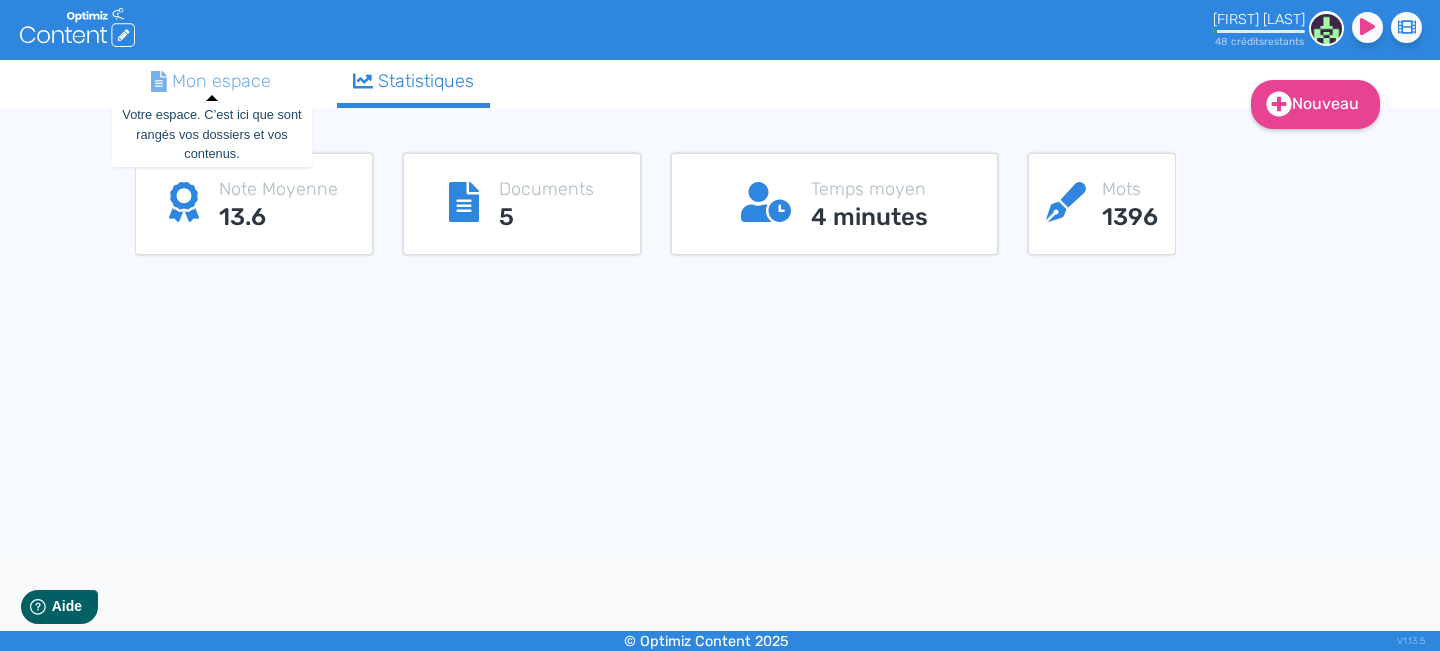 click on "Mon espace" at bounding box center (211, 81) 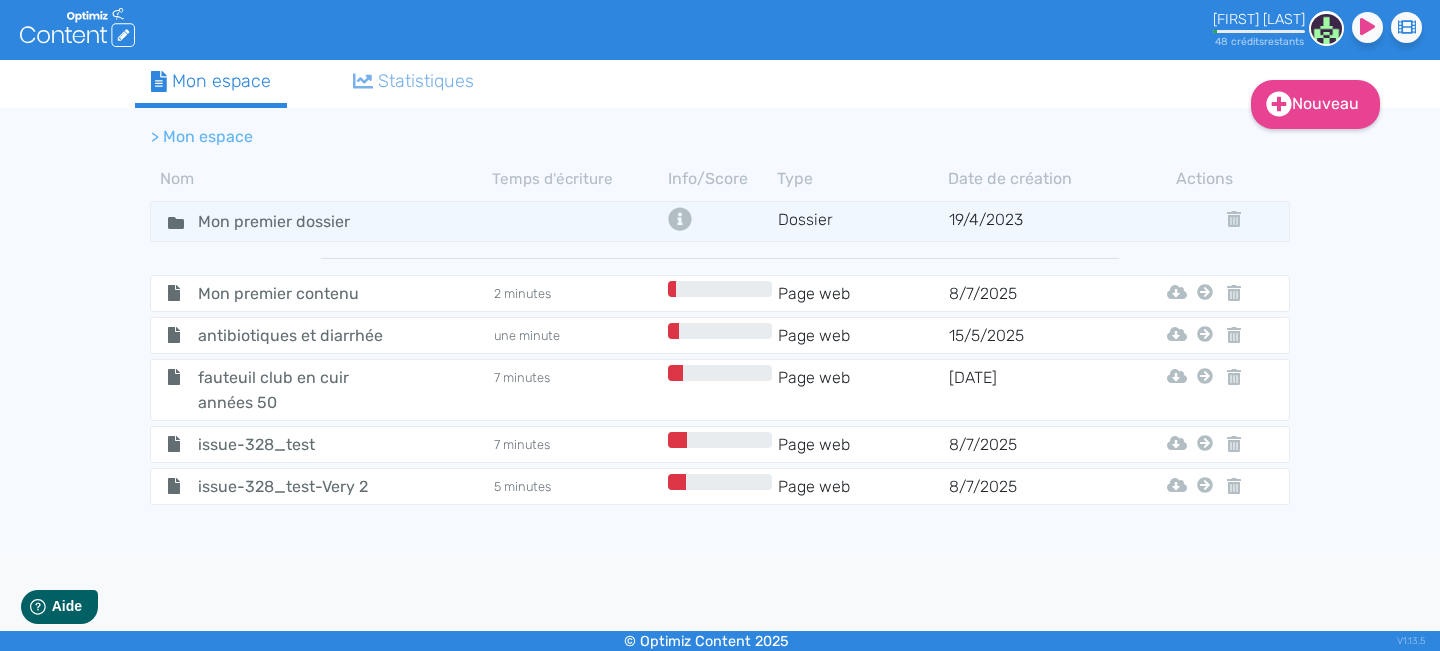 click at bounding box center (1259, 31) 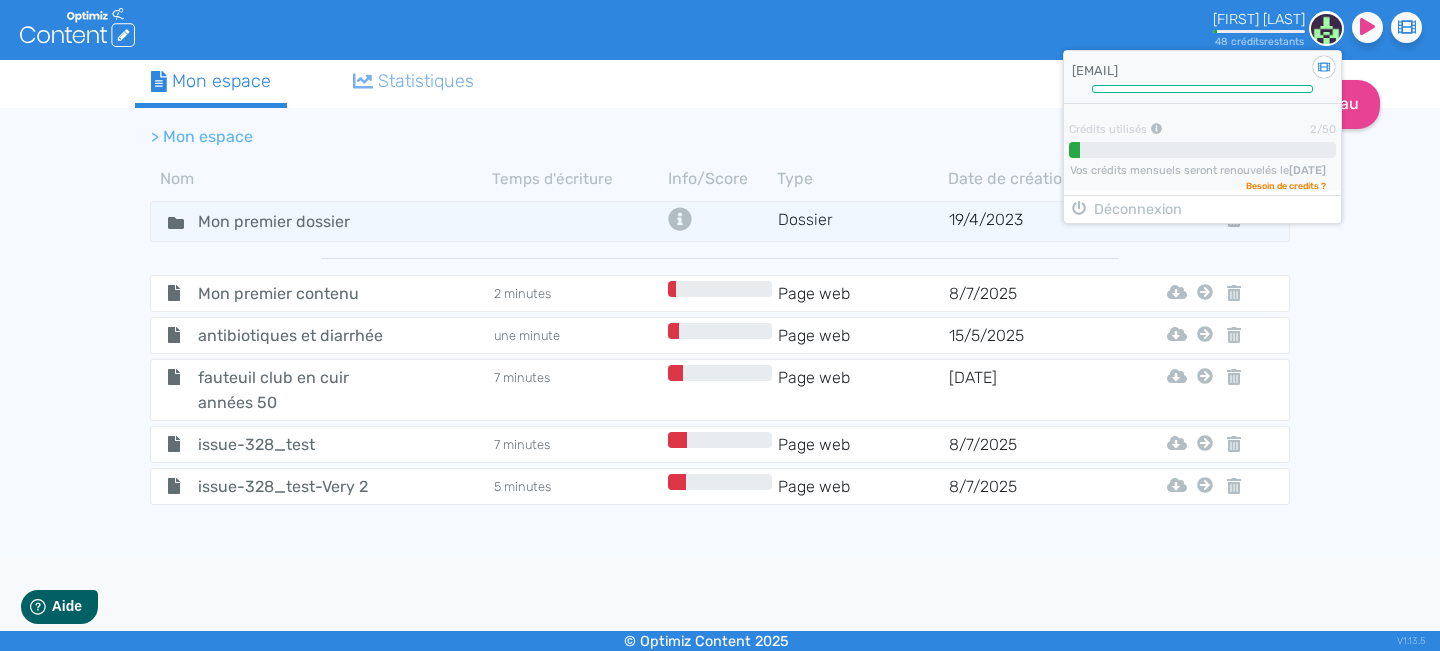 click at bounding box center (1203, 89) 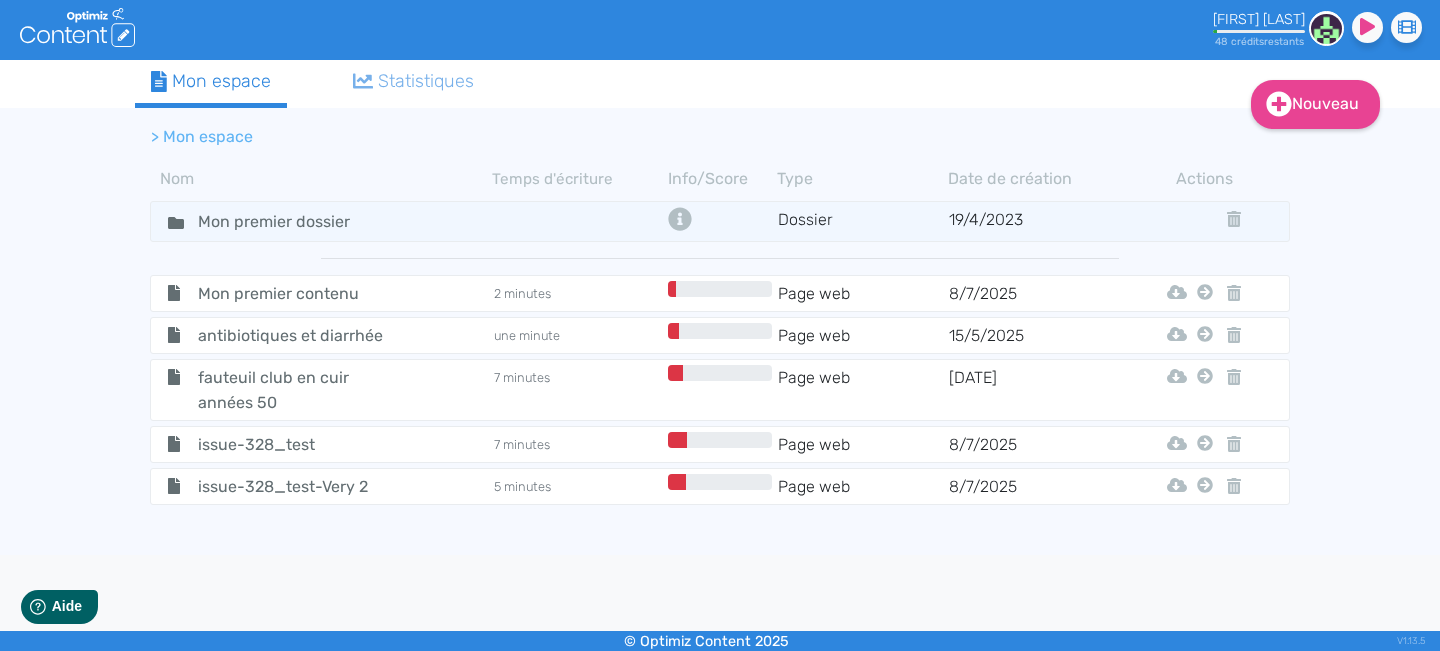 click on "Nouveau   Contenu   Dossier   Mon espace   Statistiques   > Mon espace  Nom Temps d'écriture Info/Score Type Date de création Actions Mon premier dossier Dossier  [DATE]  Mon premier contenu  2 minutes   Page web   [DATE]   Html   Pdf   Word   Mon Premier Dossier  antibiotiques et diarrhée  une minute   Page web   [DATE]   Html   Pdf   Word   Mon Premier Dossier  fauteuil club en cuir années 50  7 minutes   Page web   [DATE]   Html   Pdf   Word   Mon Premier Dossier  issue-328_test  7 minutes   Page web   [DATE]   Html   Pdf   Word   Mon Premier Dossier  issue-328_test-Very 2  5 minutes   Page web   [DATE]   Html   Pdf   Word   Mon Premier Dossier  Note Moyenne 13.6 Documents 5 Temps moyen 4 minutes Mots  1396" at bounding box center (720, 307) 